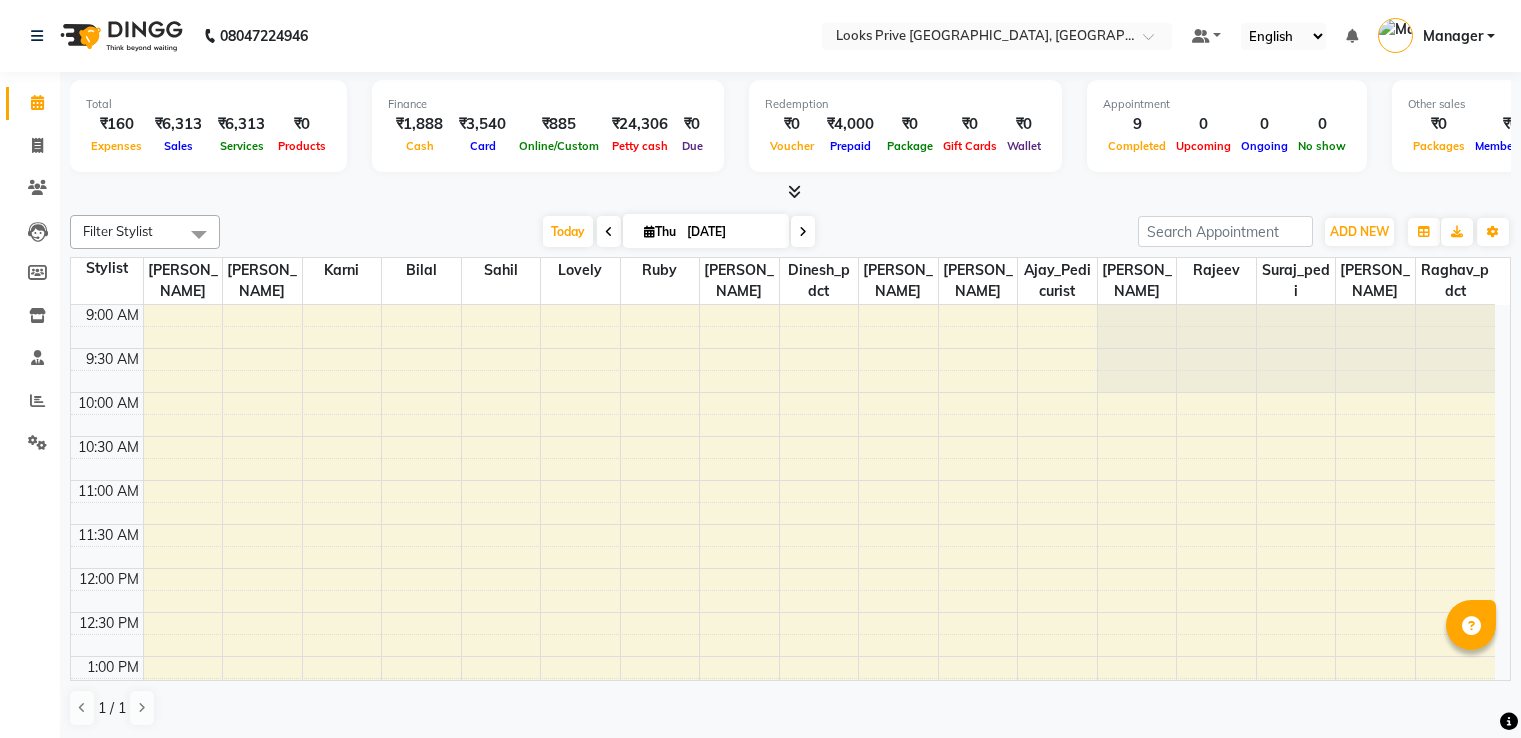 scroll, scrollTop: 0, scrollLeft: 0, axis: both 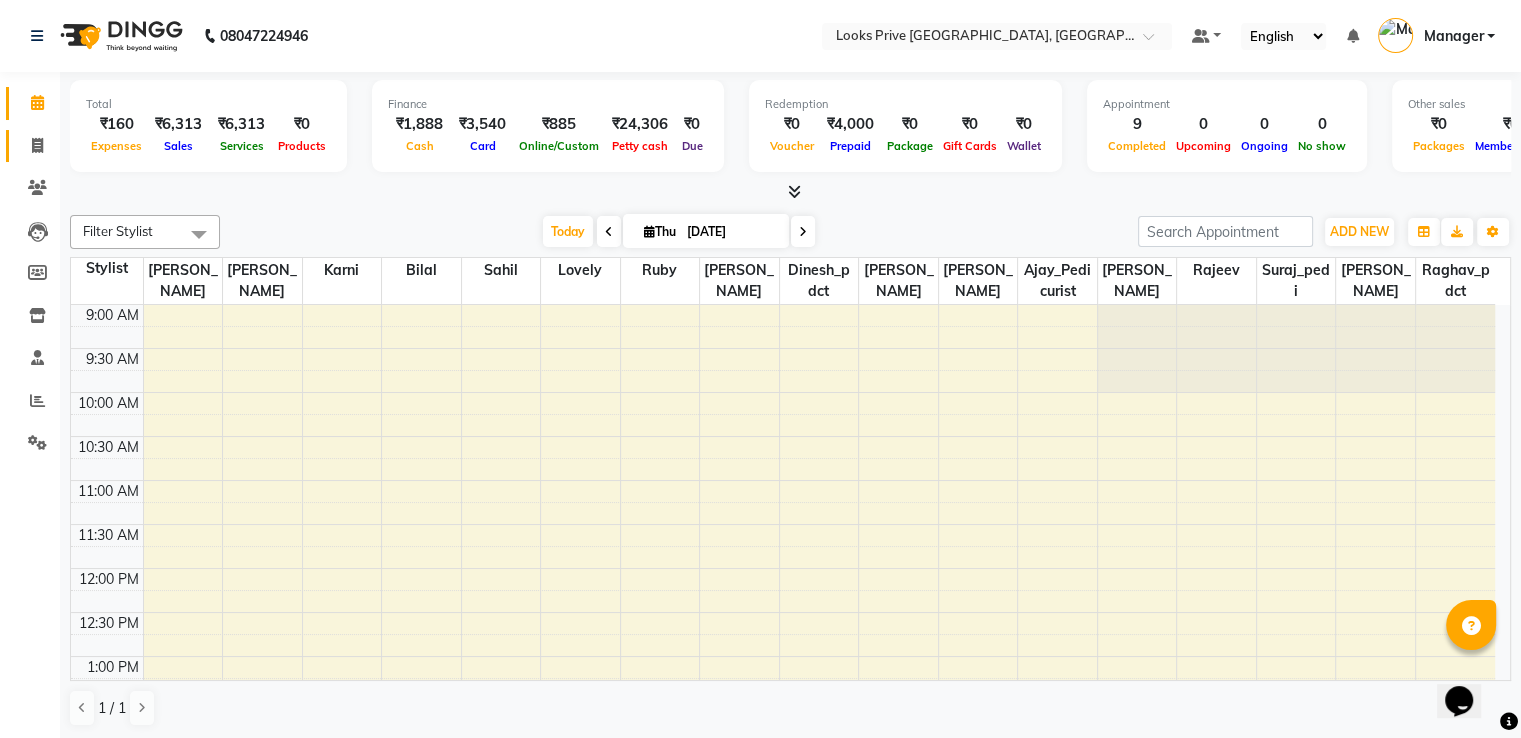 click on "Invoice" 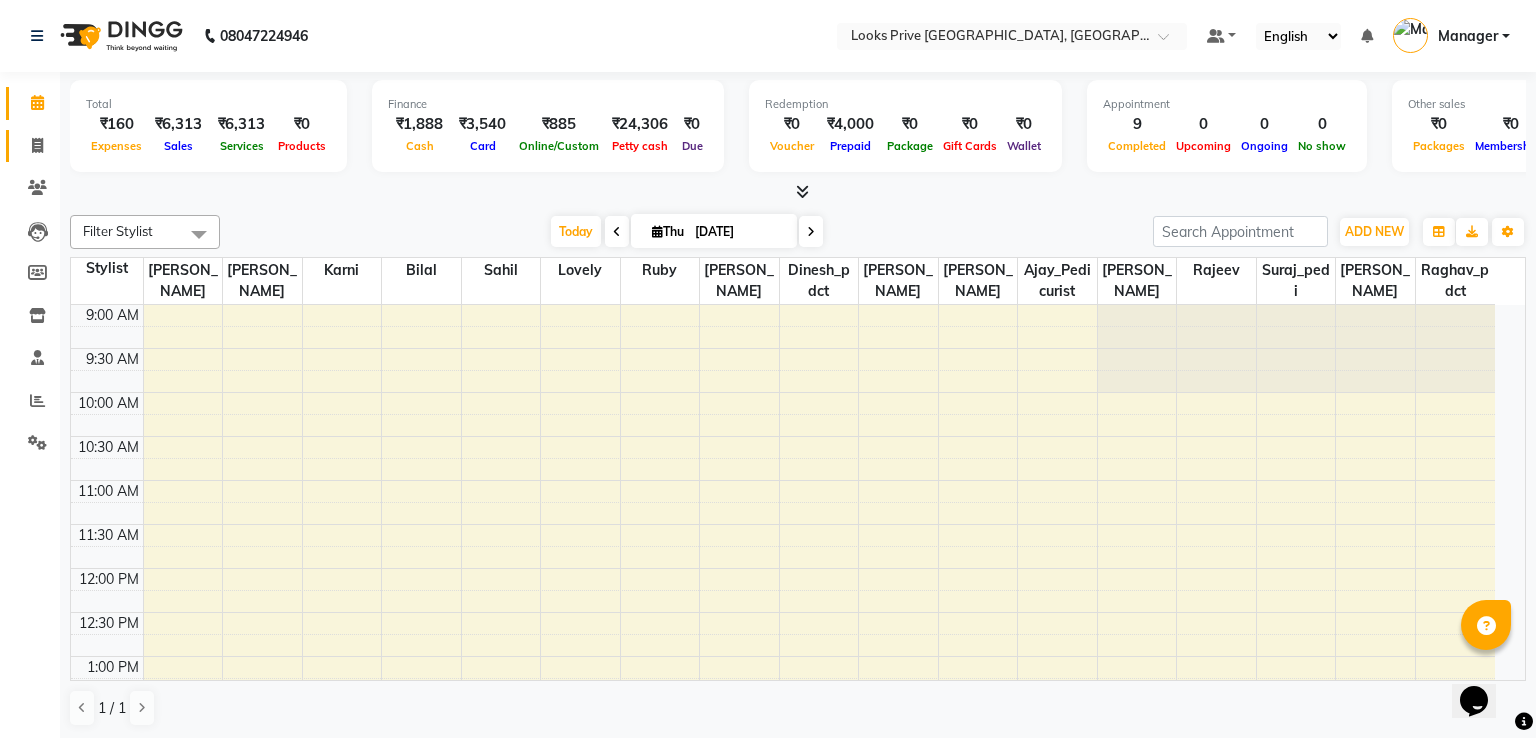 select on "6205" 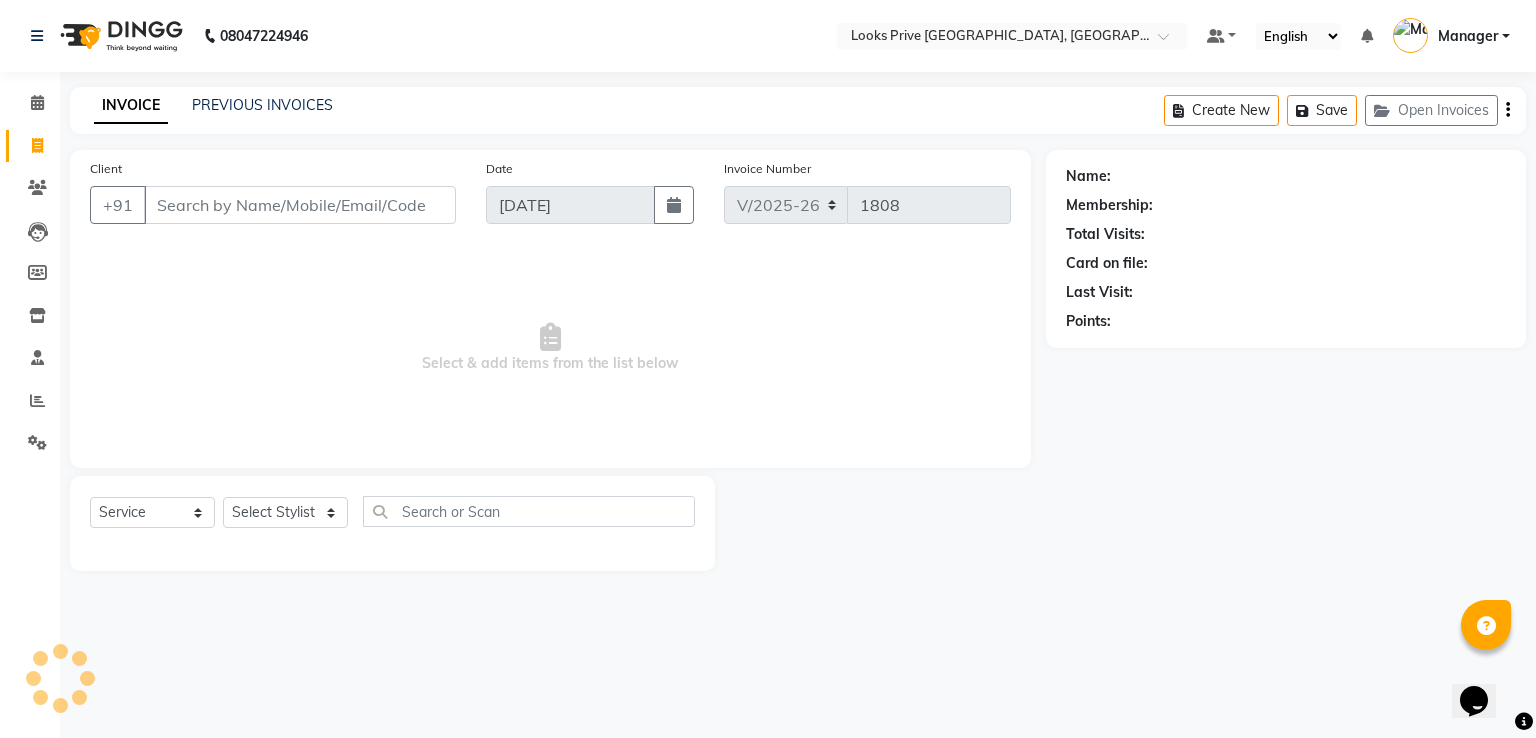 click on "Invoice" 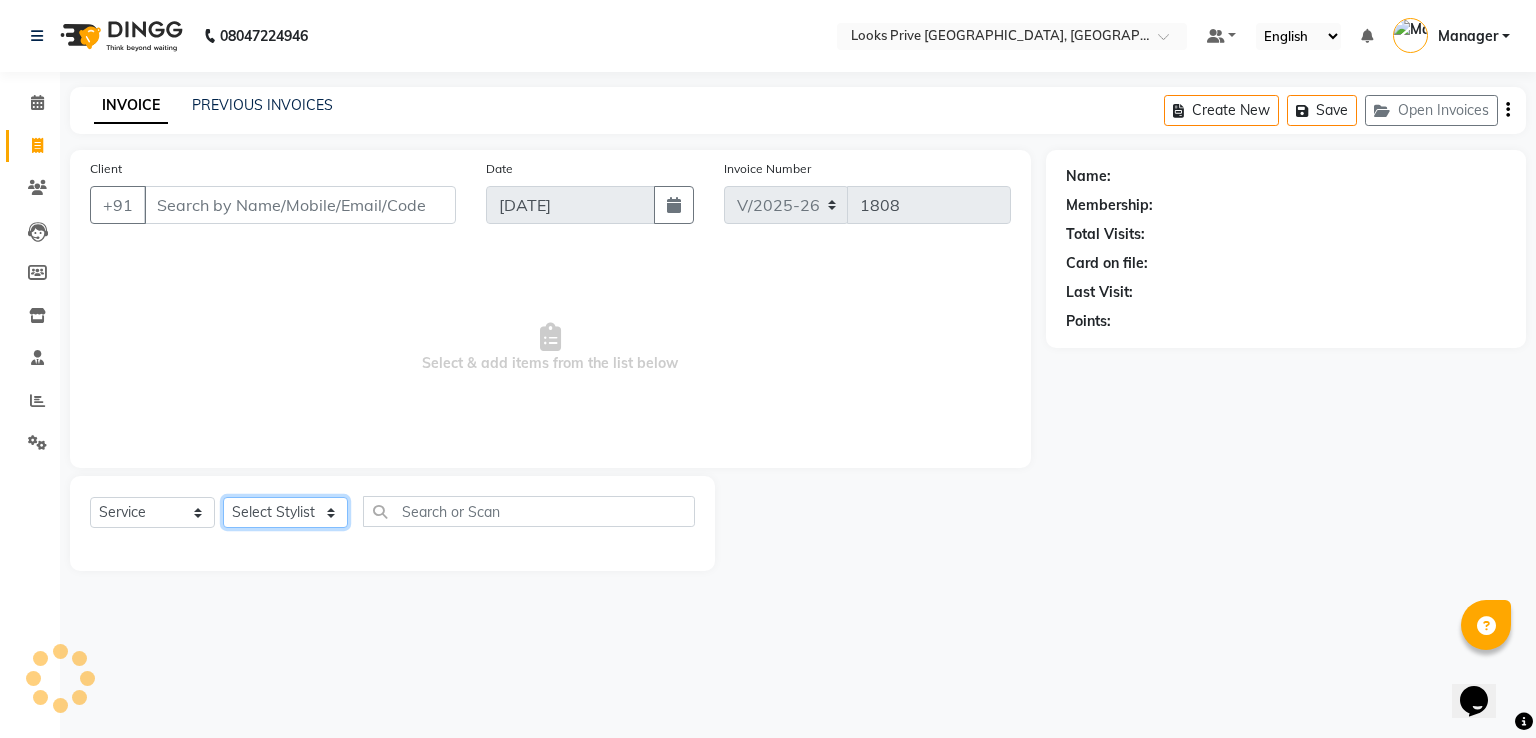 click on "Select Stylist" 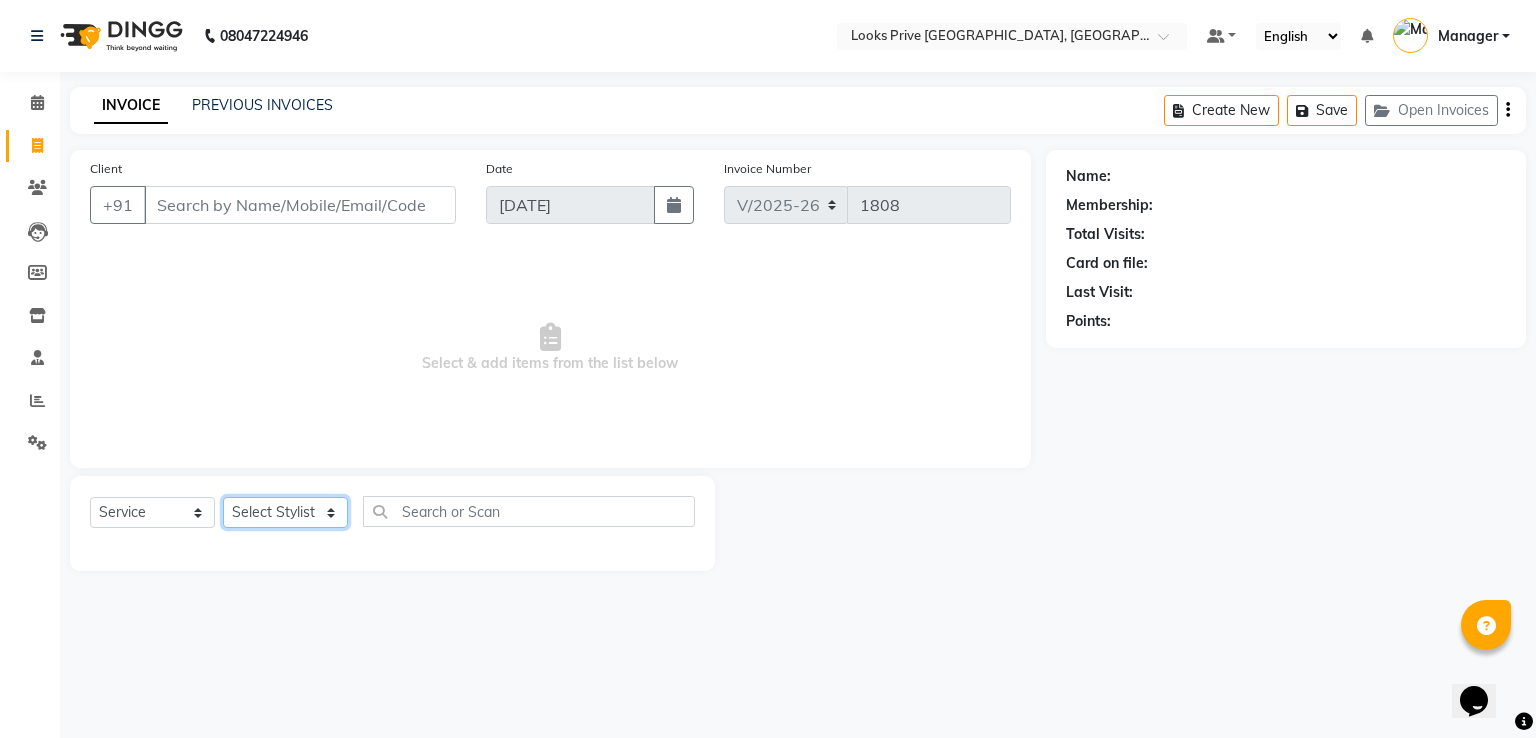 select on "68747" 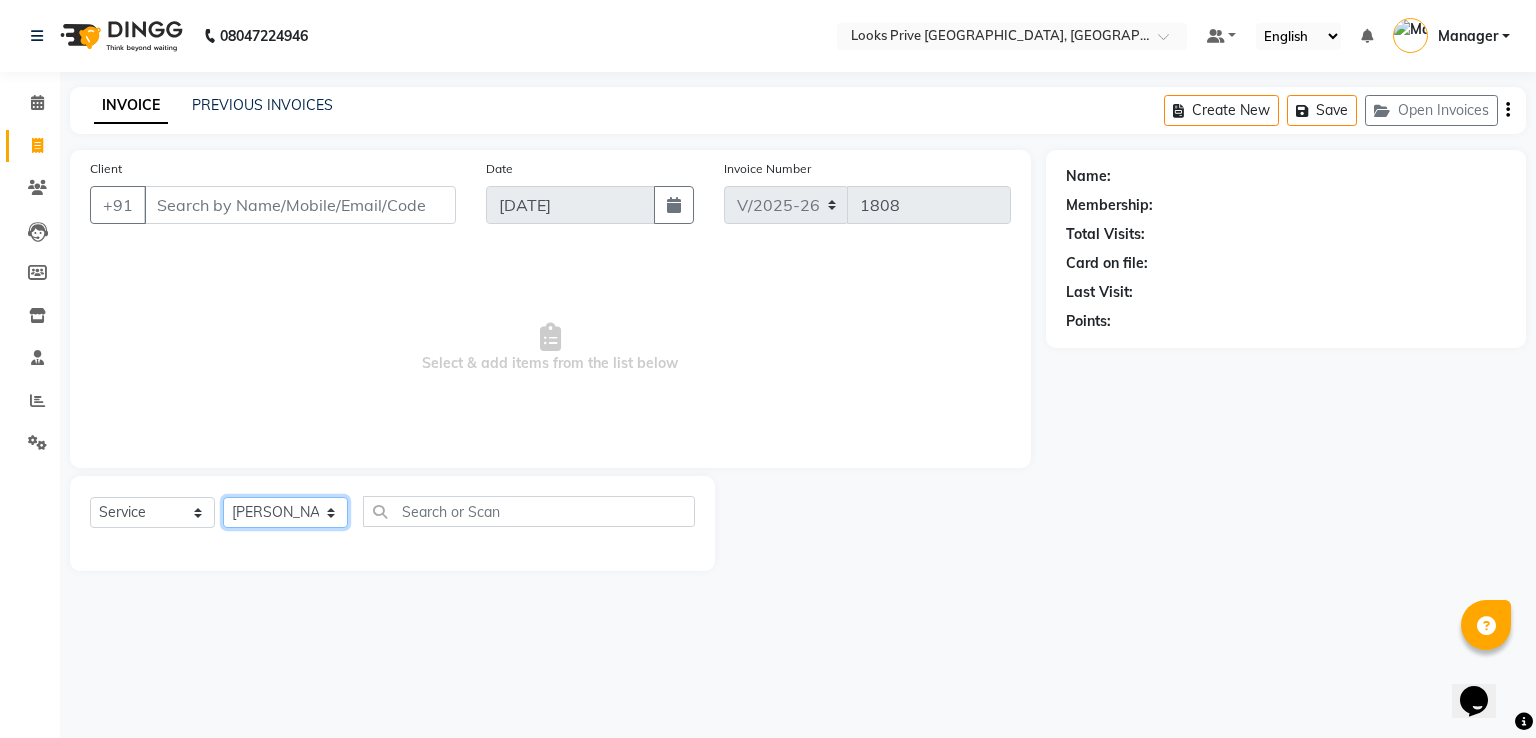 click on "Select Stylist A2R_Master Aamir Ajay_Pedicurist Ashima Ayesha Bilal Dinesh_pdct Karni Lovely Manager Muskan Raghav_pdct Rajeev Ruby Sahil Salman Shahjad Shubham Suraj_pedi" 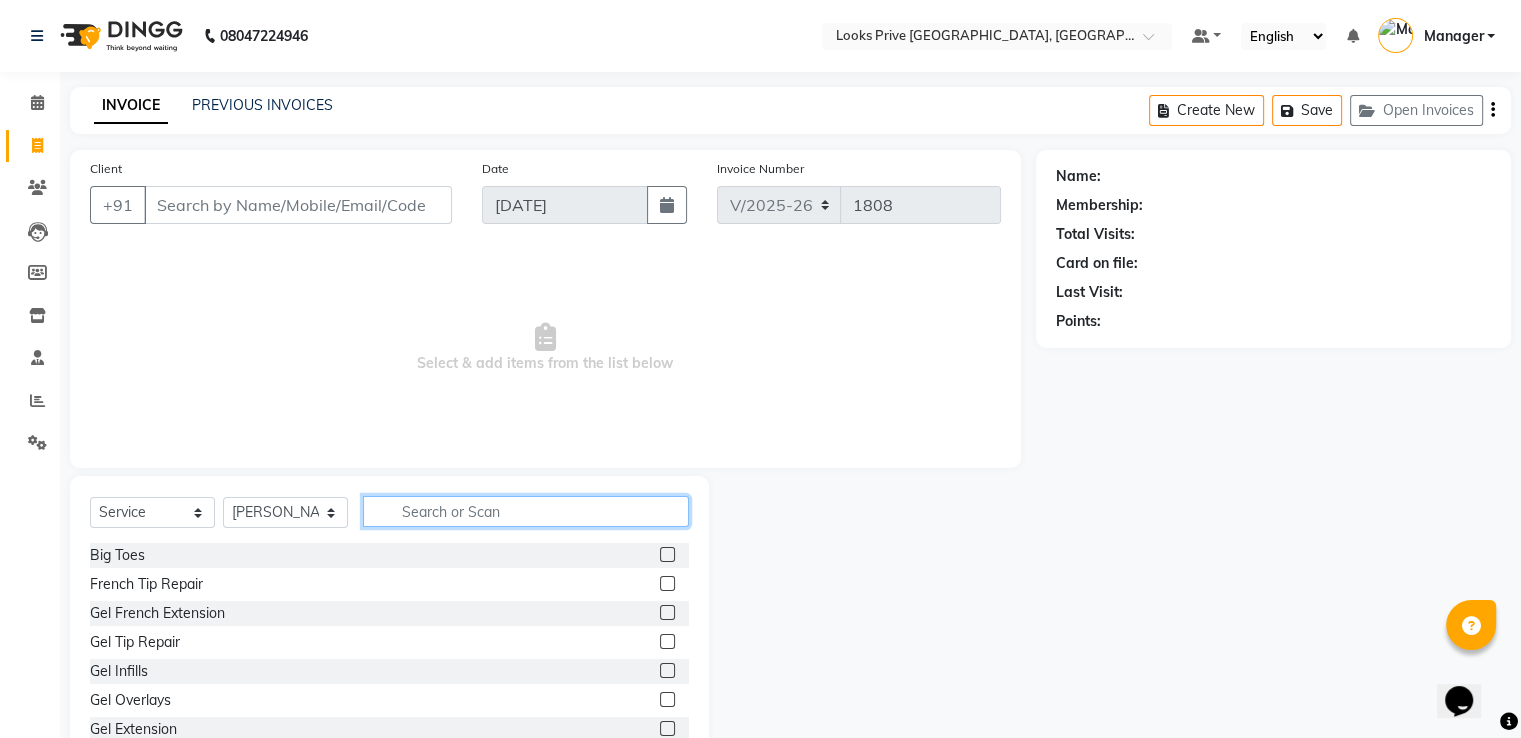 click 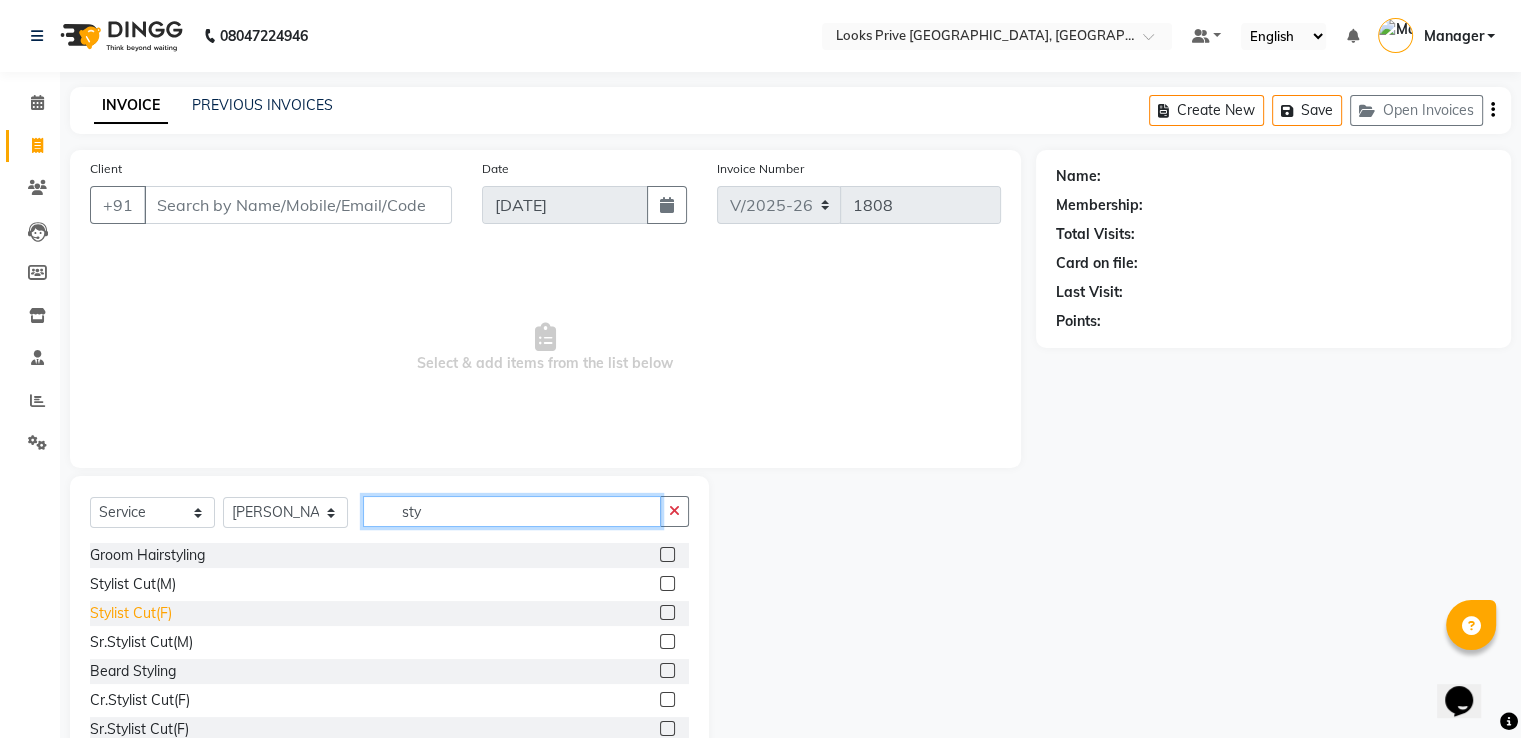 type on "sty" 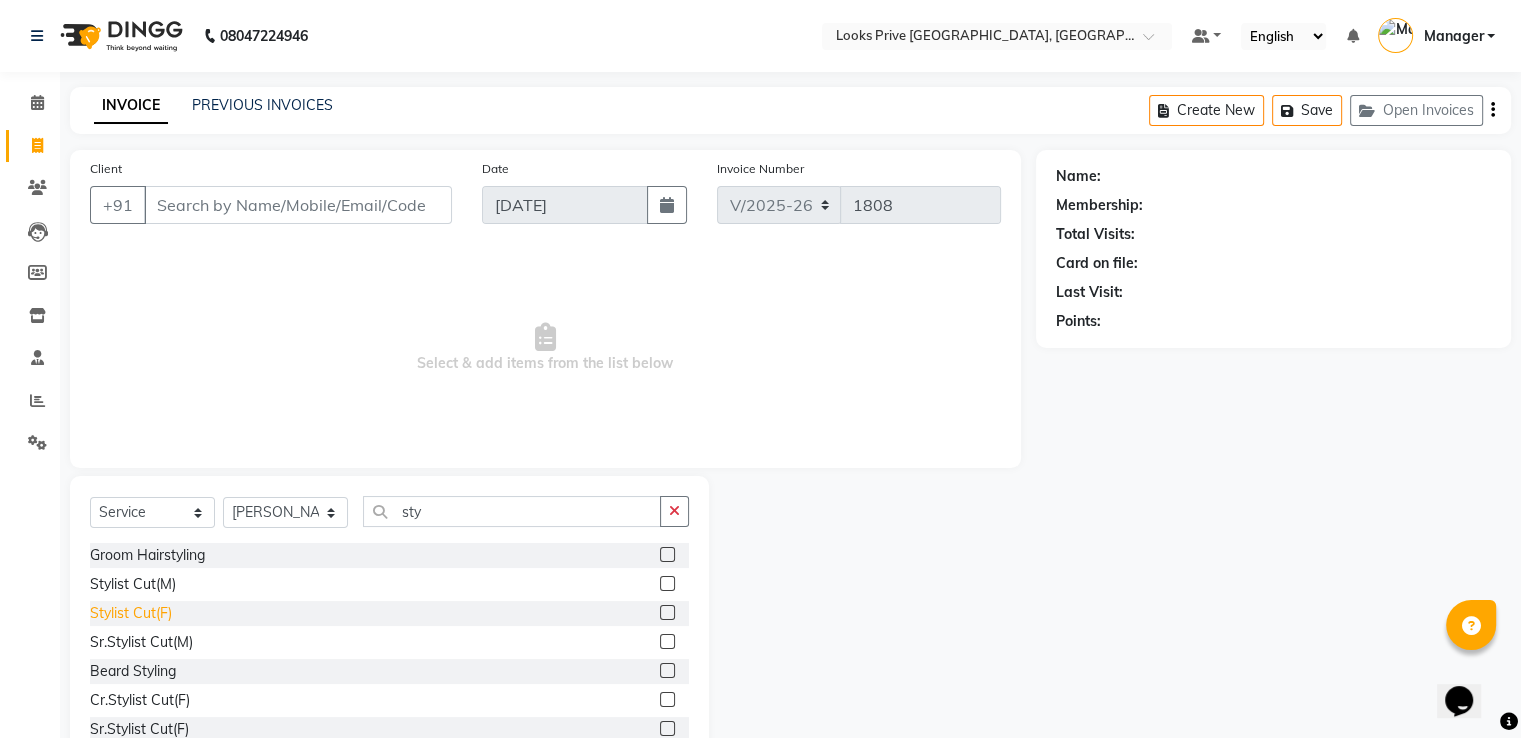 click on "Stylist Cut(F)" 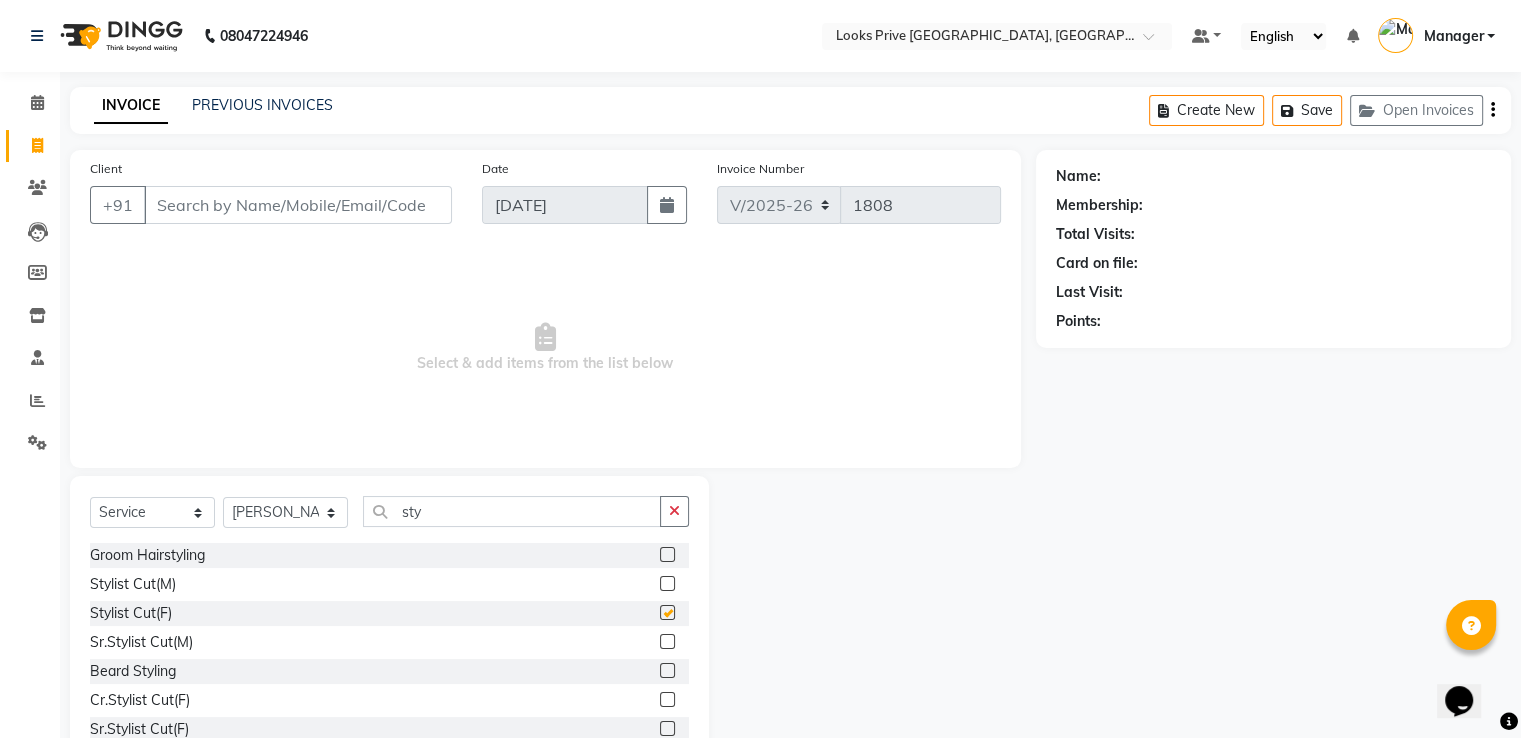 checkbox on "false" 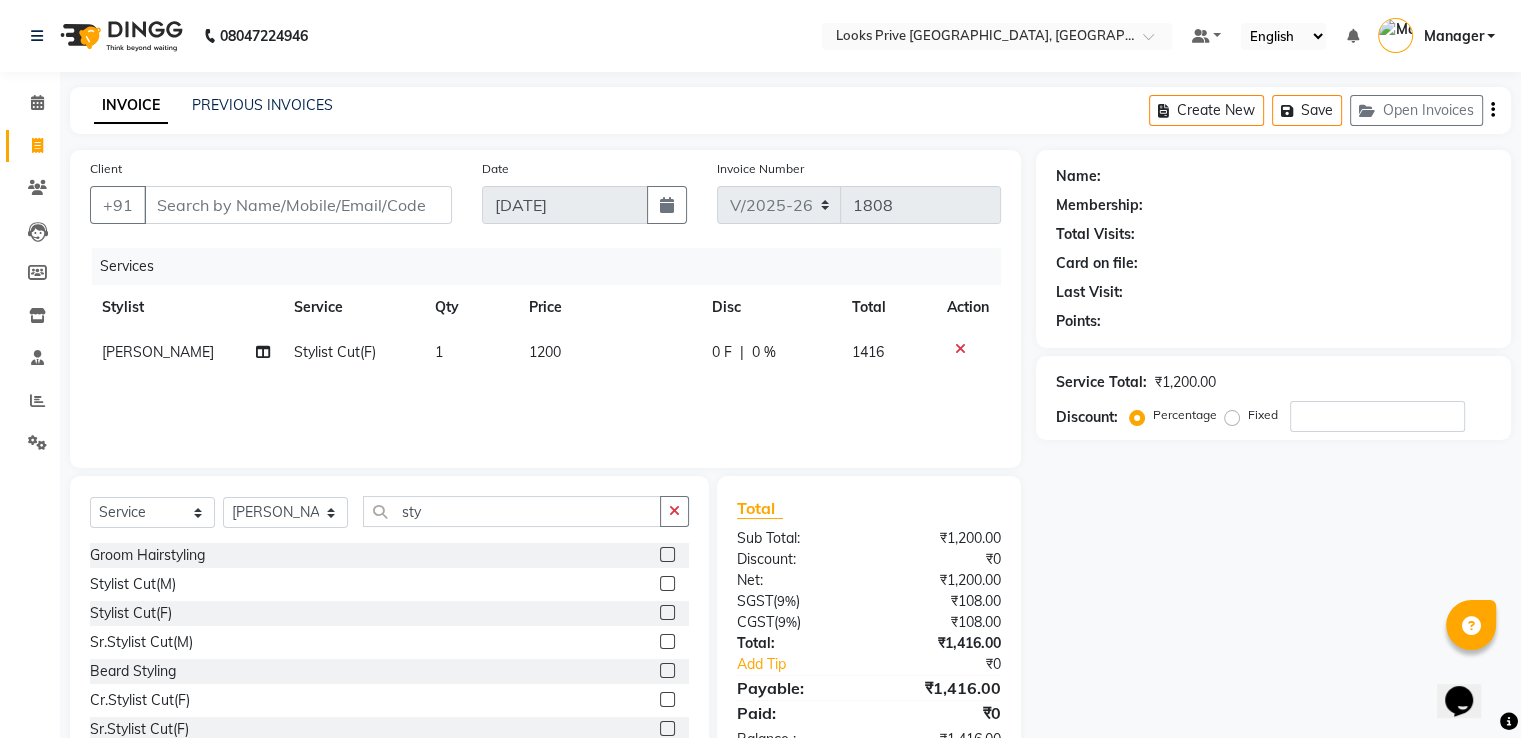 click on "1200" 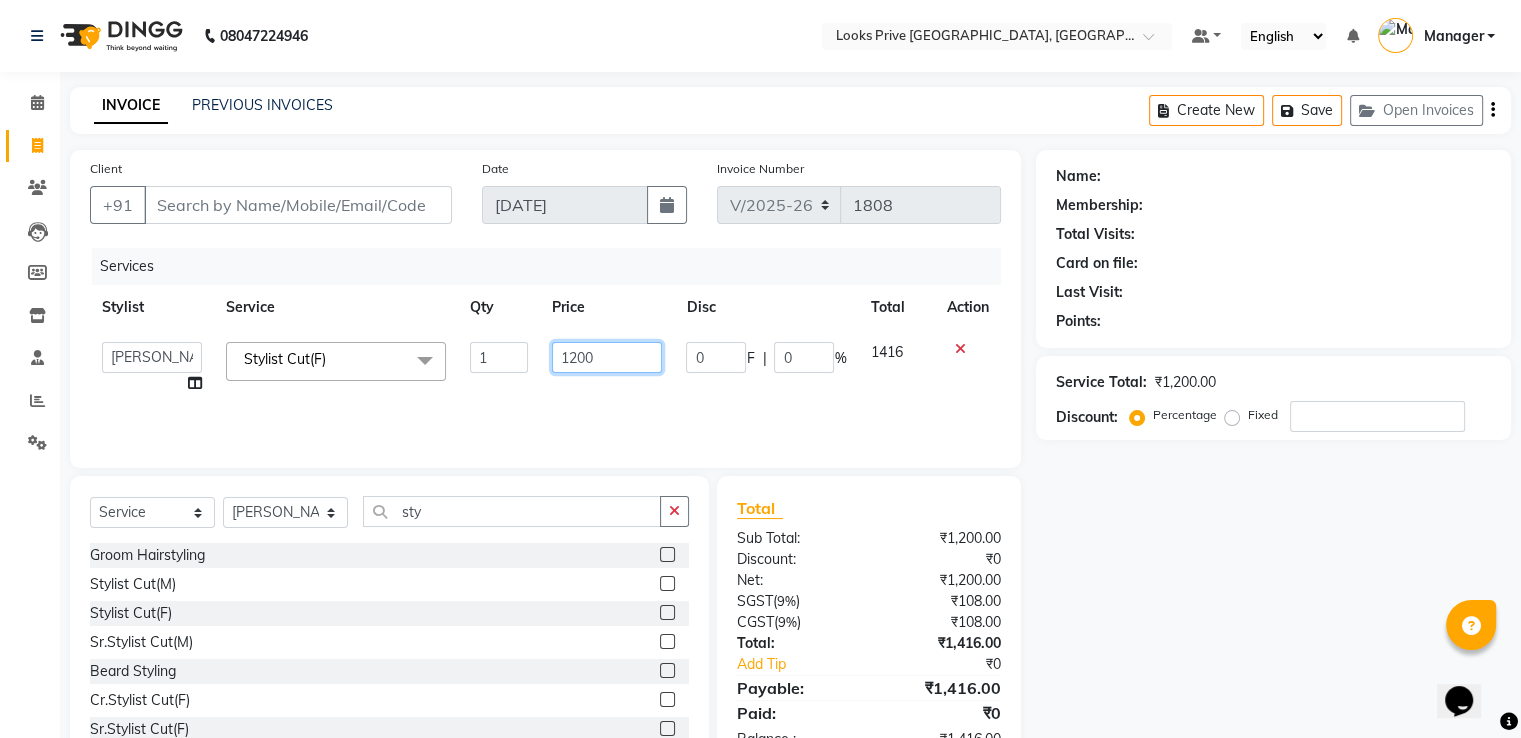 drag, startPoint x: 608, startPoint y: 361, endPoint x: 414, endPoint y: 356, distance: 194.06442 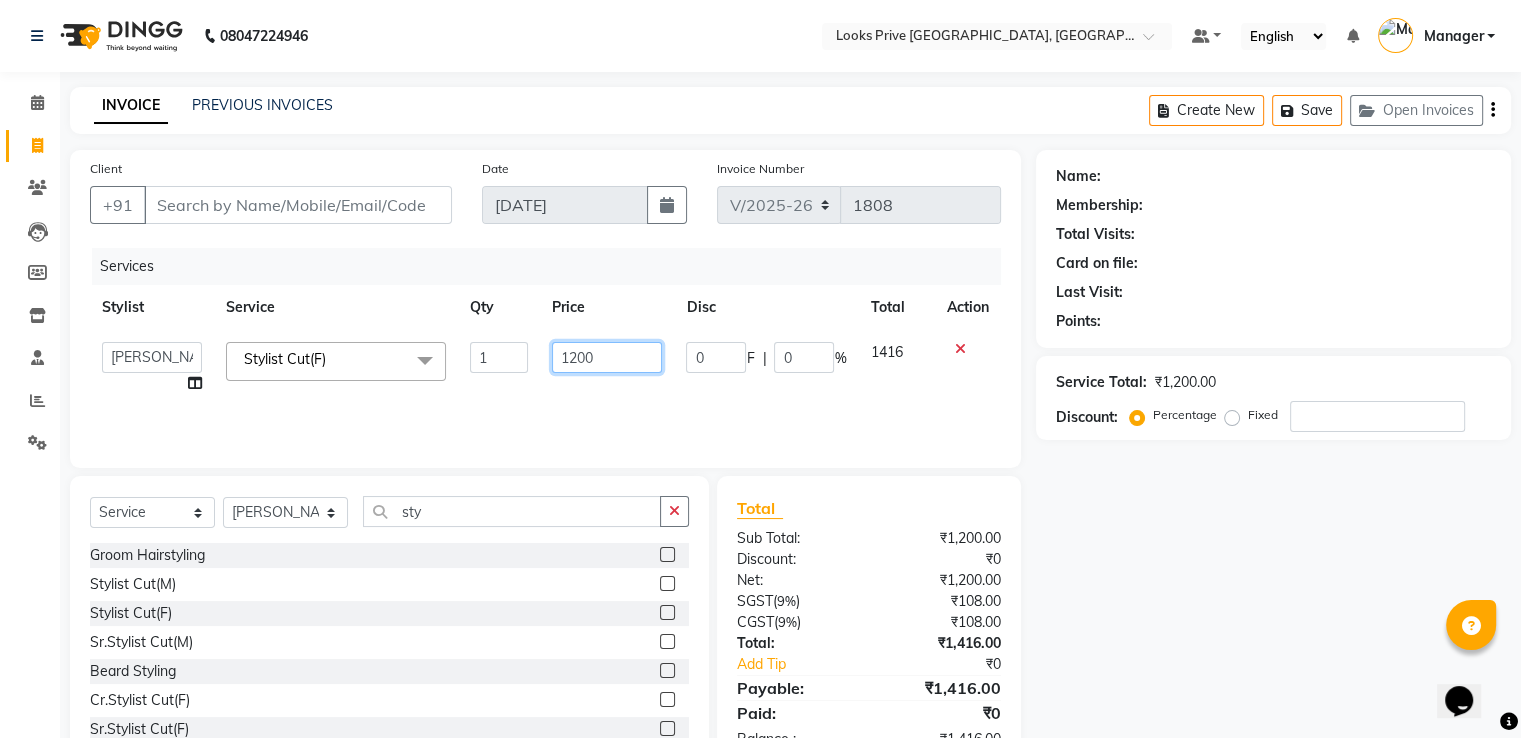 click on "A2R_Master   Aamir   Ajay_Pedicurist   Ashima   Ayesha   Bilal   Dinesh_pdct   Karni   Lovely   Manager   Muskan   Raghav_pdct   Rajeev   Ruby   Sahil   Salman   Shahjad   Shubham   Suraj_pedi  Stylist Cut(F)  x Big Toes French Tip Repair Gel French Extension Gel Tip Repair Gel Infills Gel Overlays Gel Extension Gel Nail Removal Natural Nail Extensions French Nail Extensions Gel Polish Removal Extension Removal Nail Art Recruiter French Ombre Gel Polish Nail Art Nedle Cutical Care Nail Art Brush French Gel Polish French Glitter Gel Polish Gel Polish Touchup                                   Nail Art Per Finger(F)* 3D Nail Art Recruiter Nail Art with Stones/Foil/Stickers per Finger Acrylic Overlays Nail Extension Refill Finger Tip Repair Acrylic Removal Gel Polish Application Gel Overlays Refills  Stick on Nails Full Arms Bleach Face Bleach(F) Bleach Full Back/Front Full Body Bleach Half Front/Back Full Legs Bleach Detan(F) Detan(M) Face Bleach(M) Detan Face & Neck Bleach Face and Neck Detan / Bleach Feet 1" 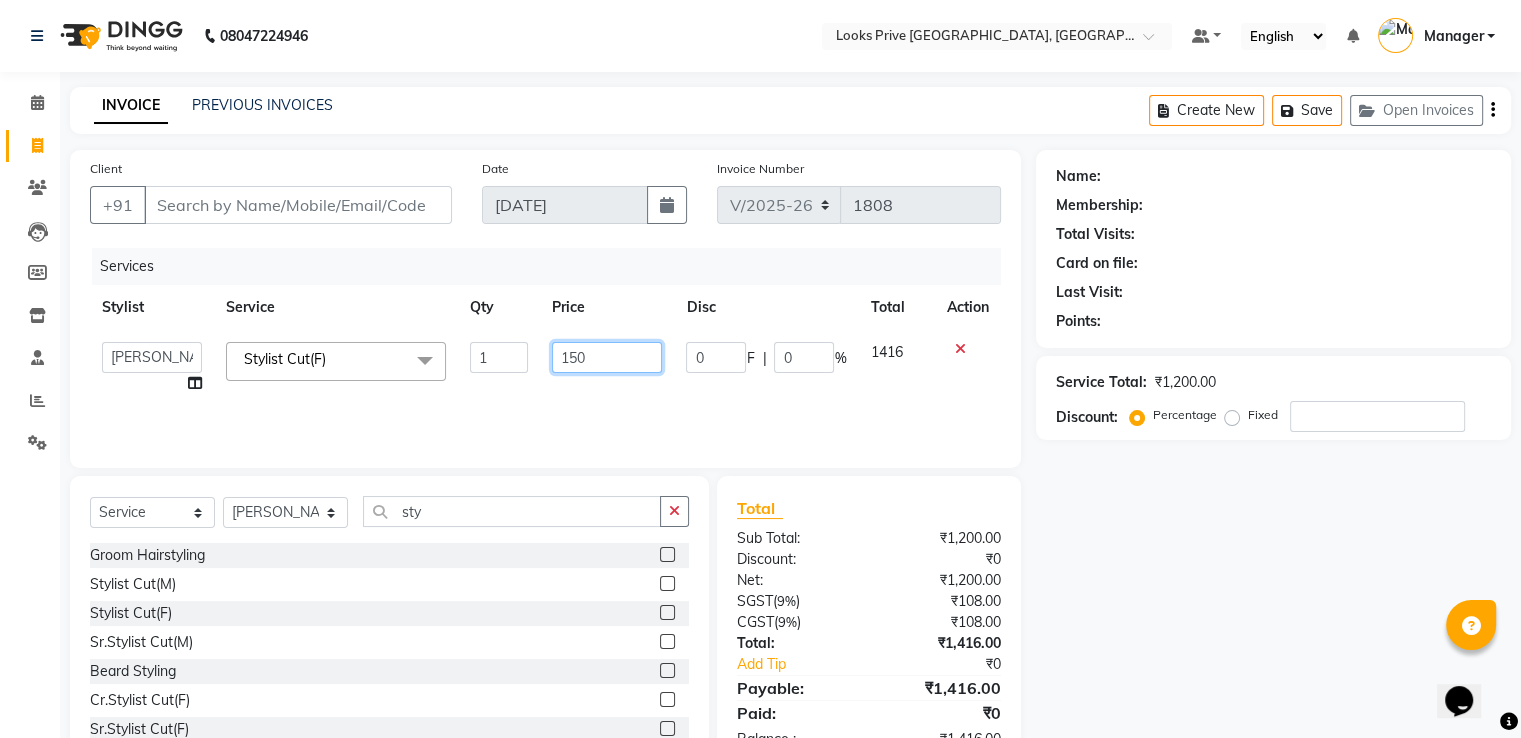type on "1500" 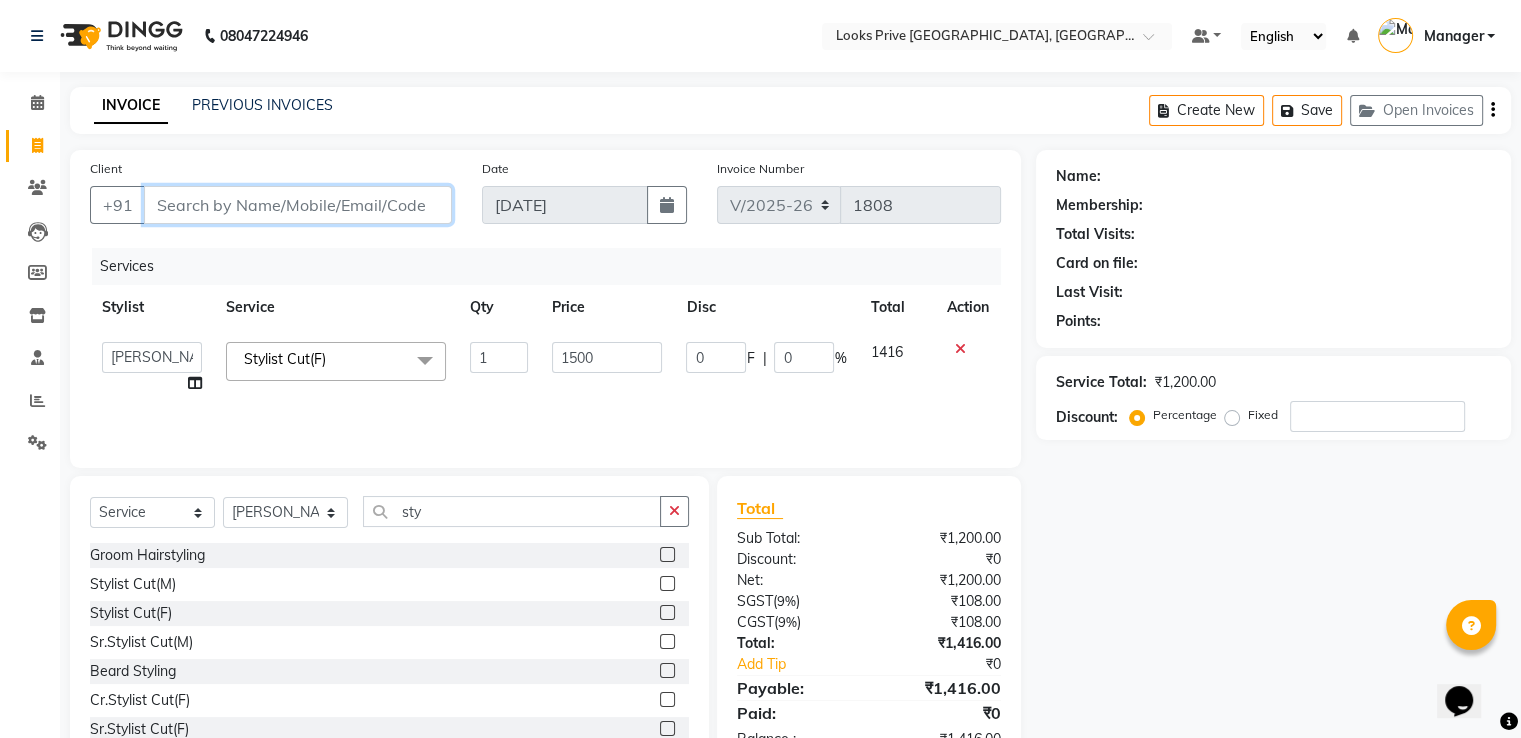click on "Client" at bounding box center [298, 205] 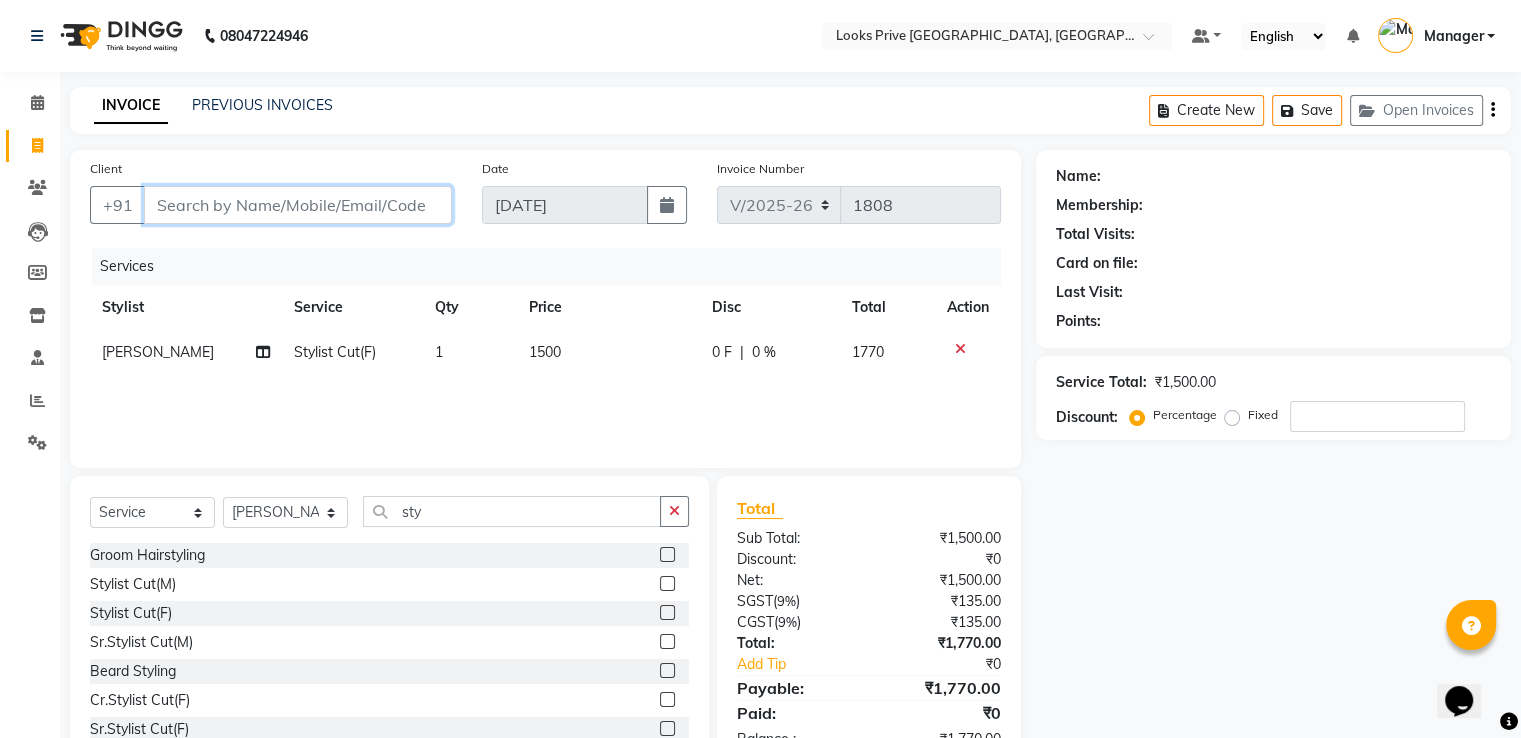 type on "9" 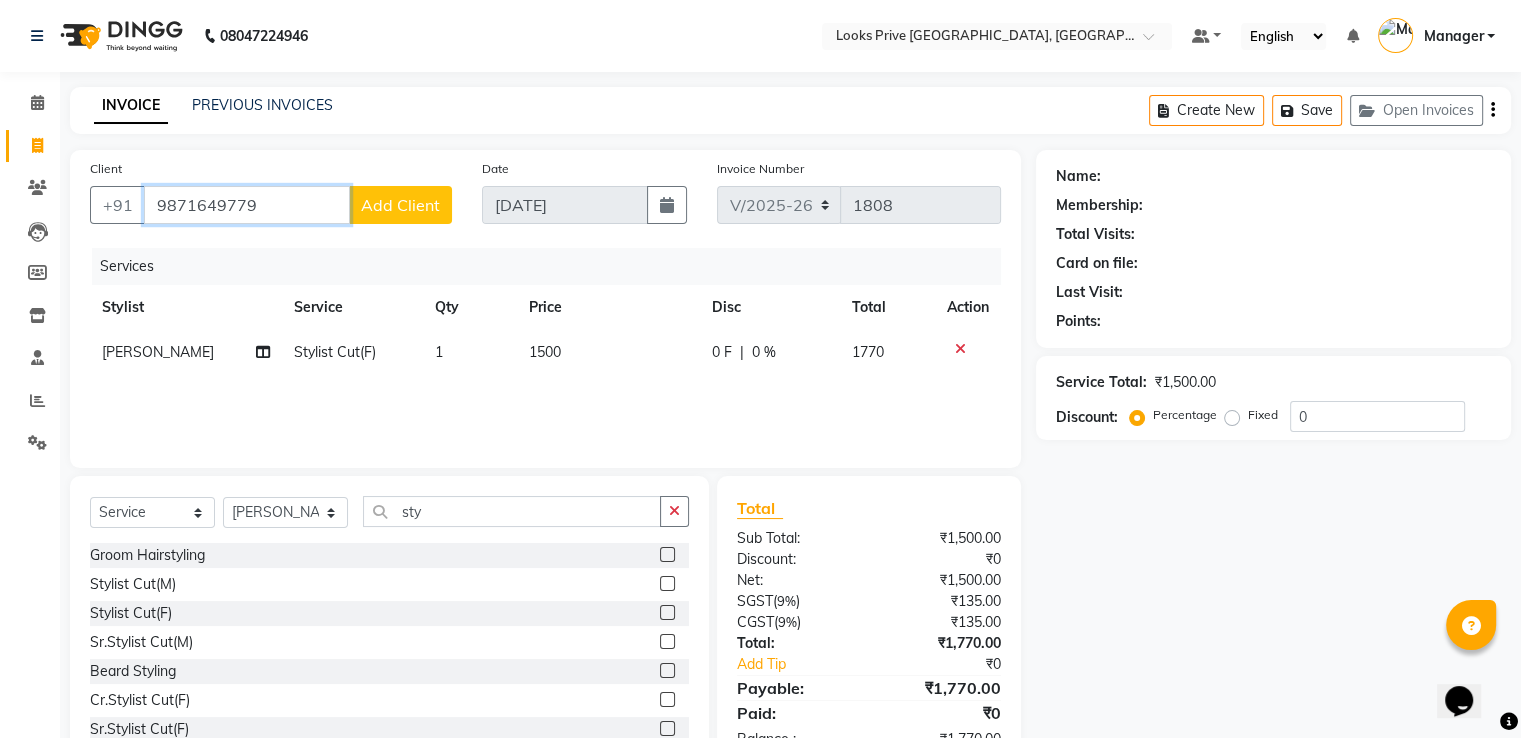 type on "9871649779" 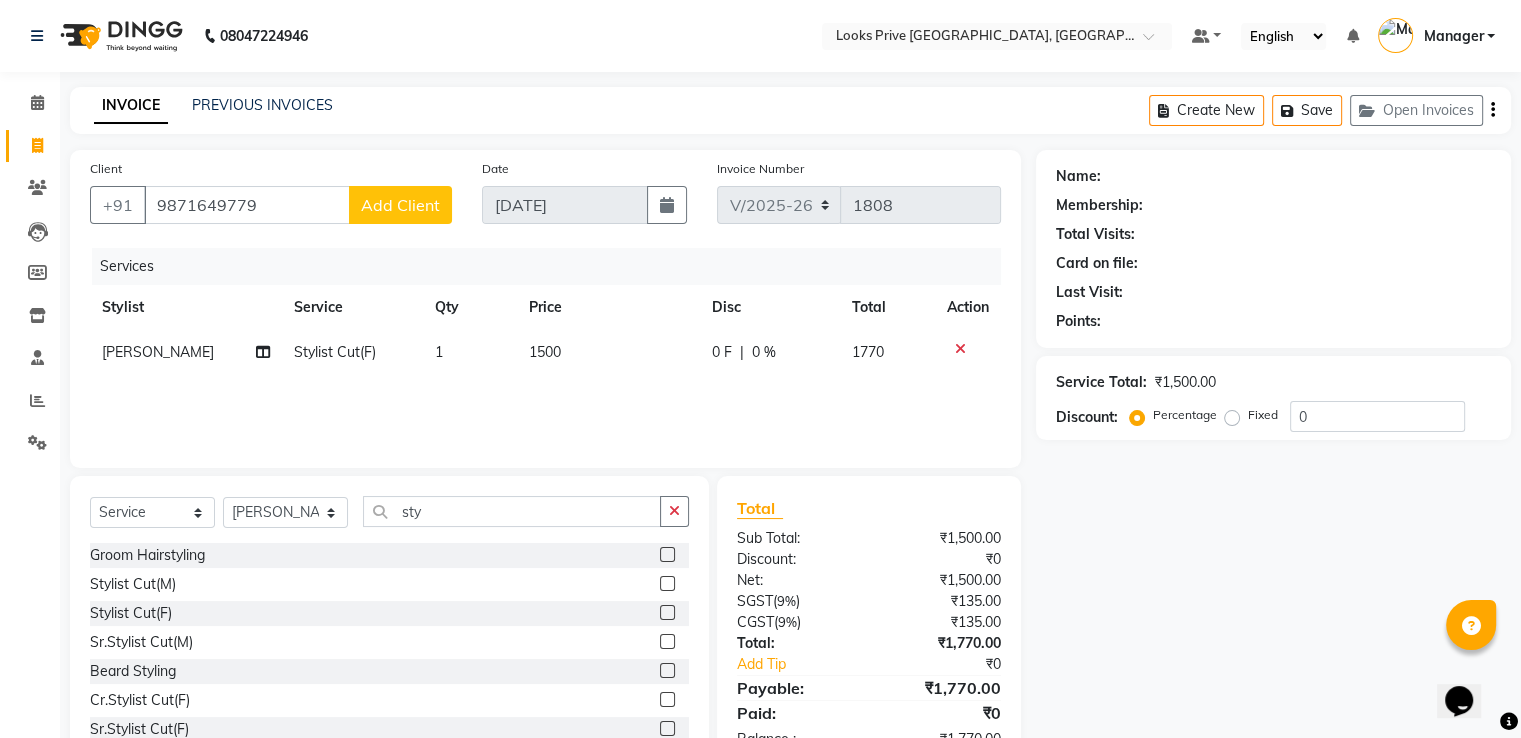 click on "Add Client" 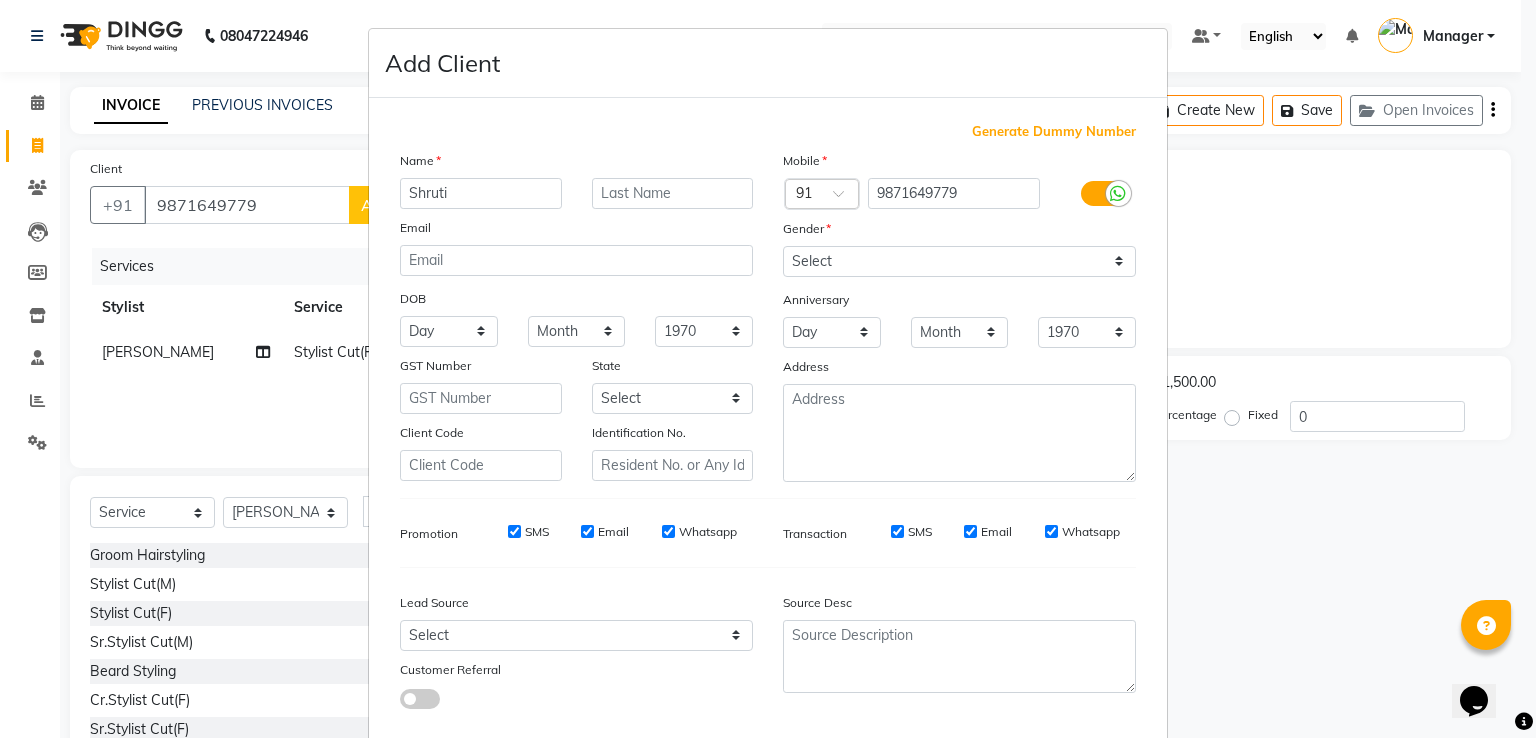 type on "Shruti" 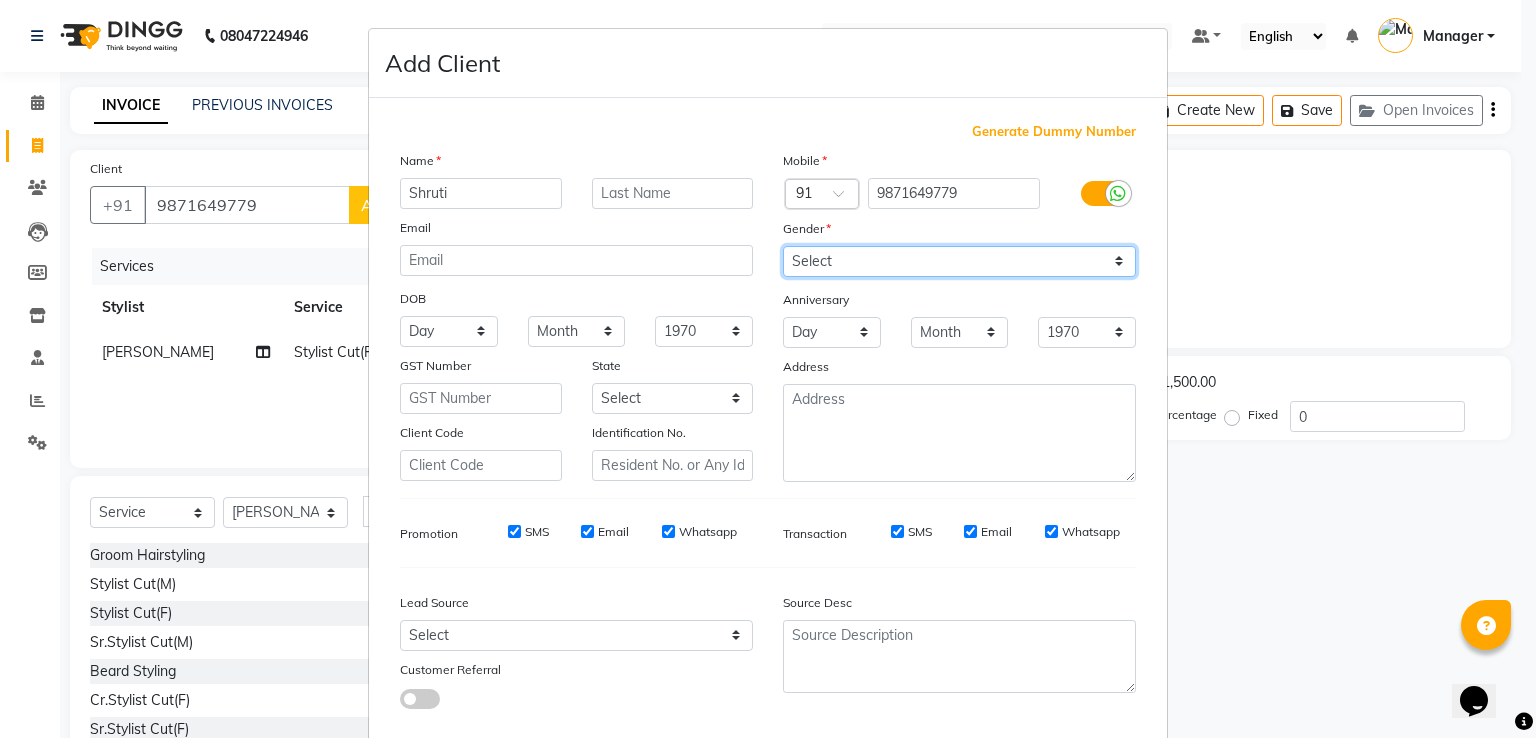 click on "Select Male Female Other Prefer Not To Say" at bounding box center (959, 261) 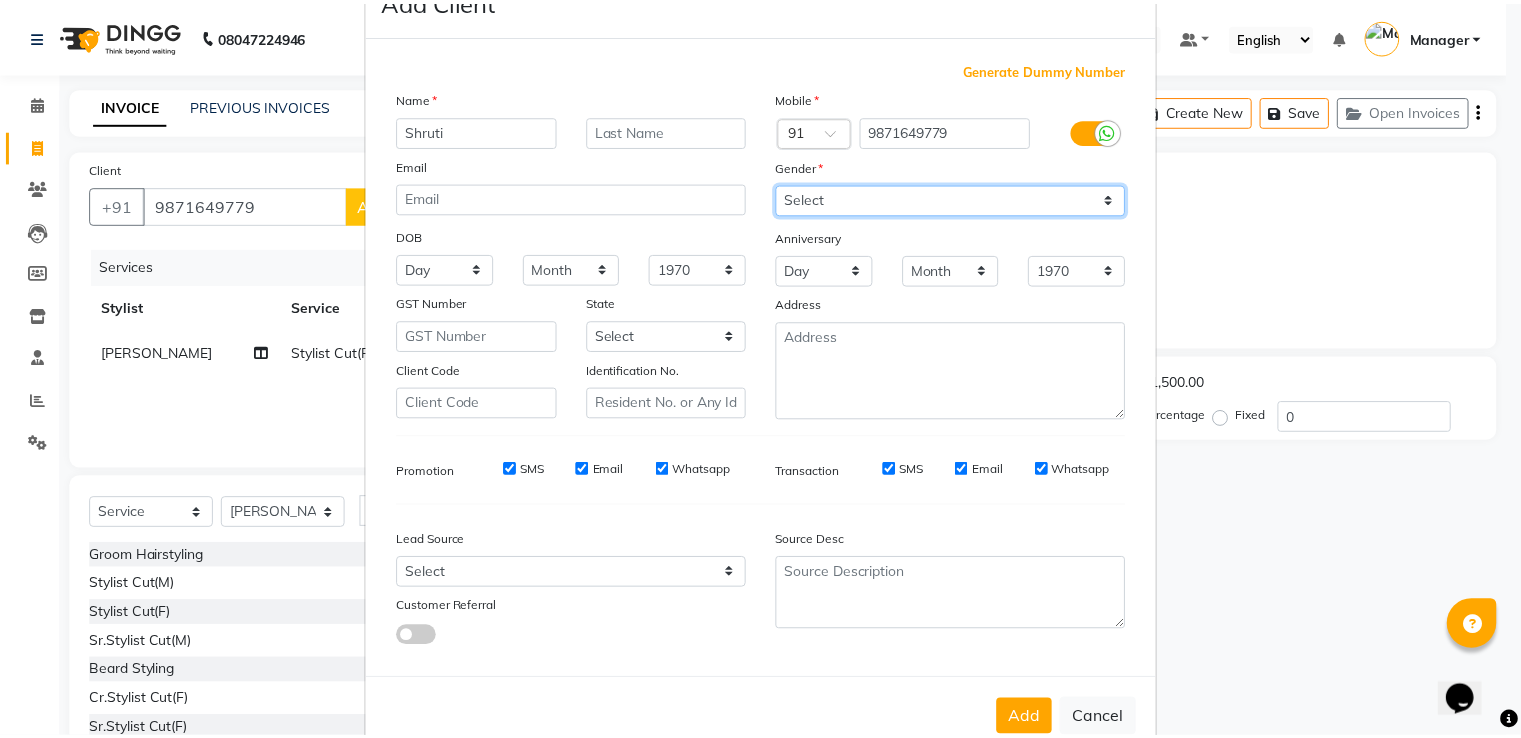 scroll, scrollTop: 119, scrollLeft: 0, axis: vertical 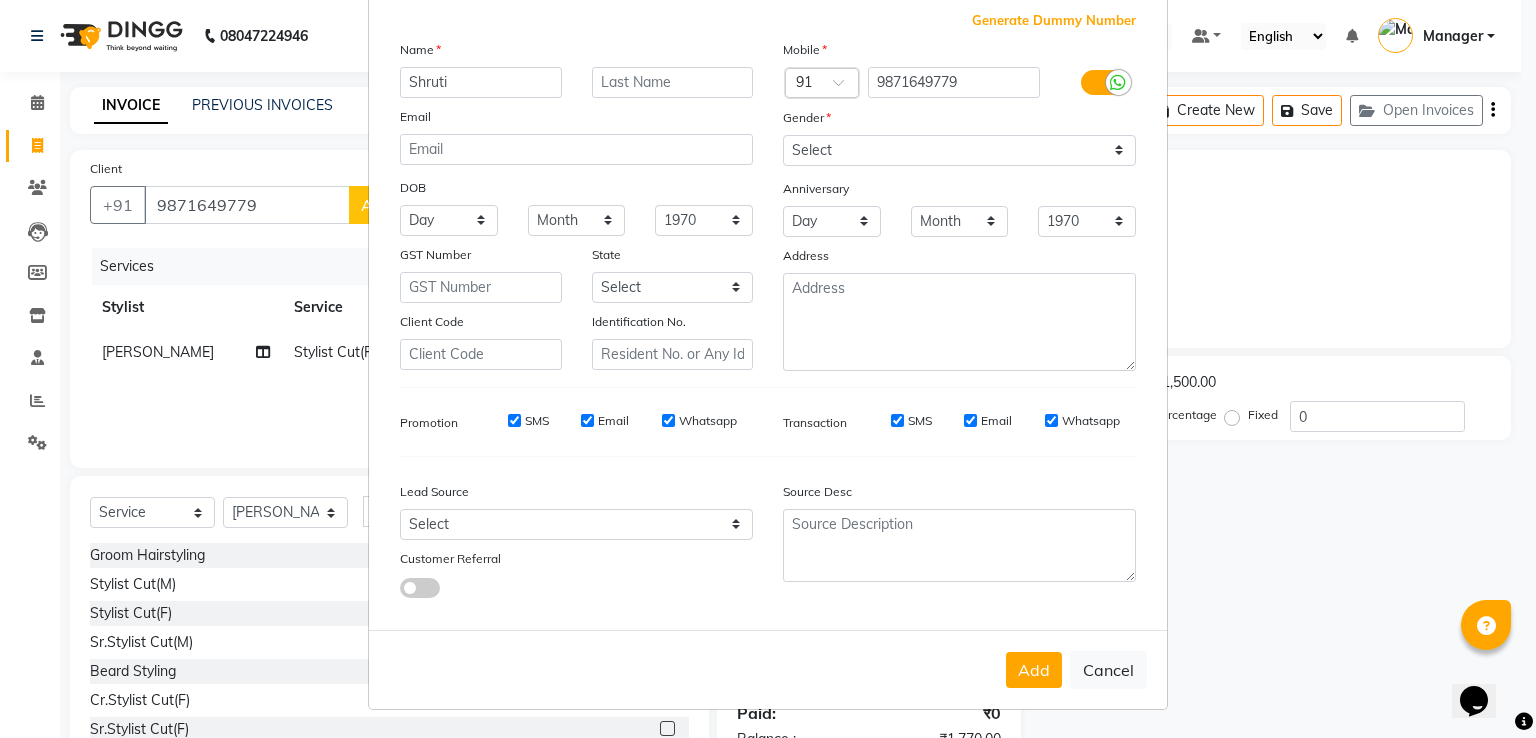 drag, startPoint x: 1028, startPoint y: 661, endPoint x: 1014, endPoint y: 661, distance: 14 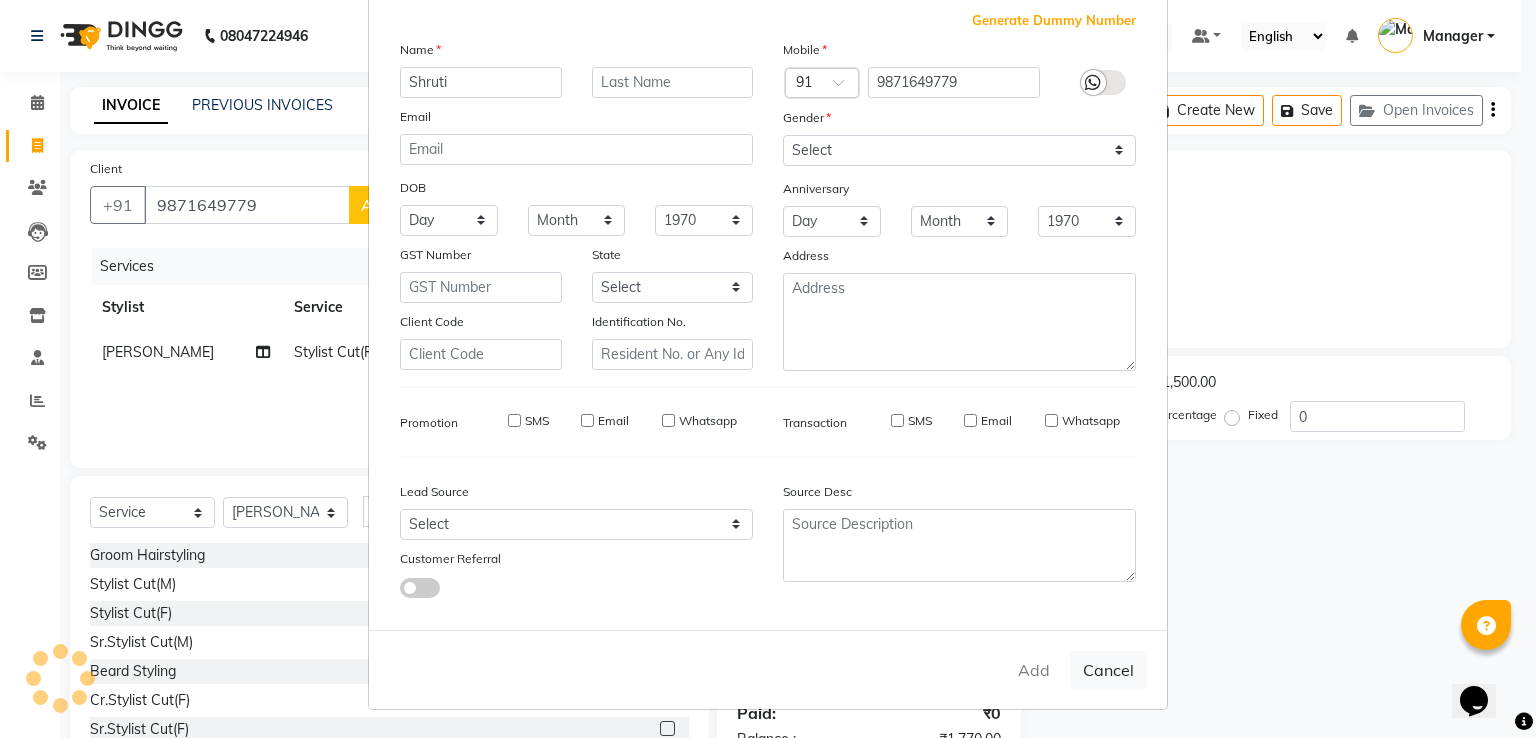 type 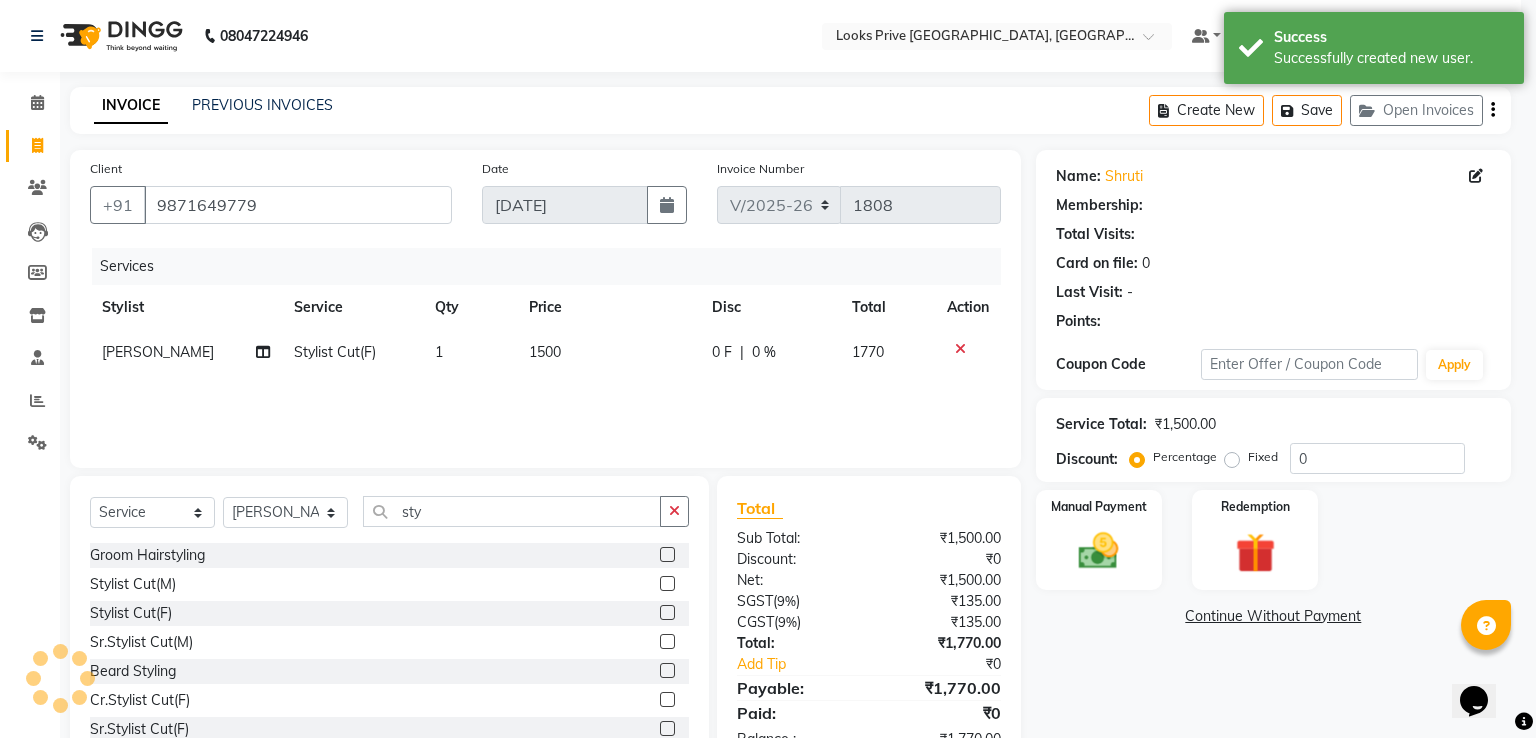 select on "1: Object" 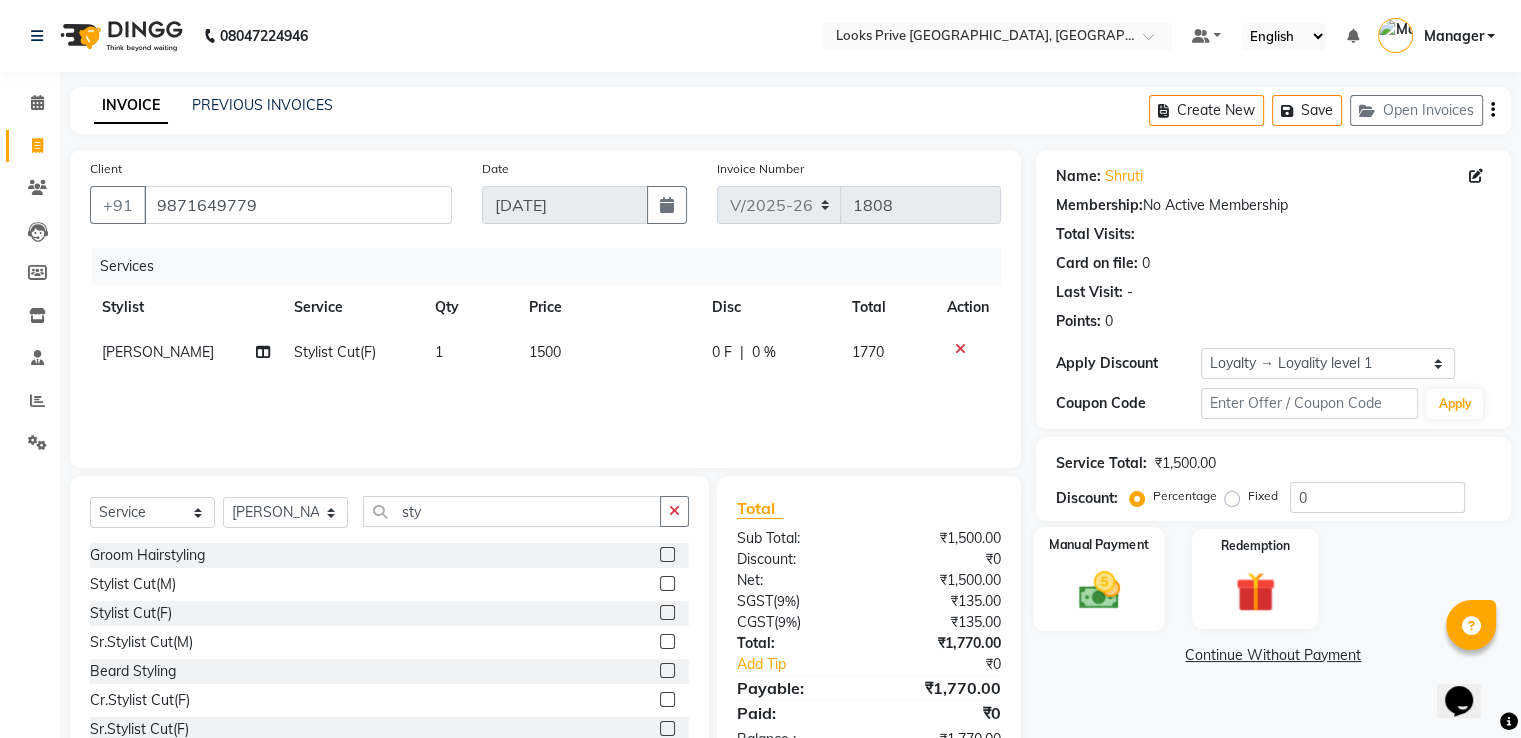 click 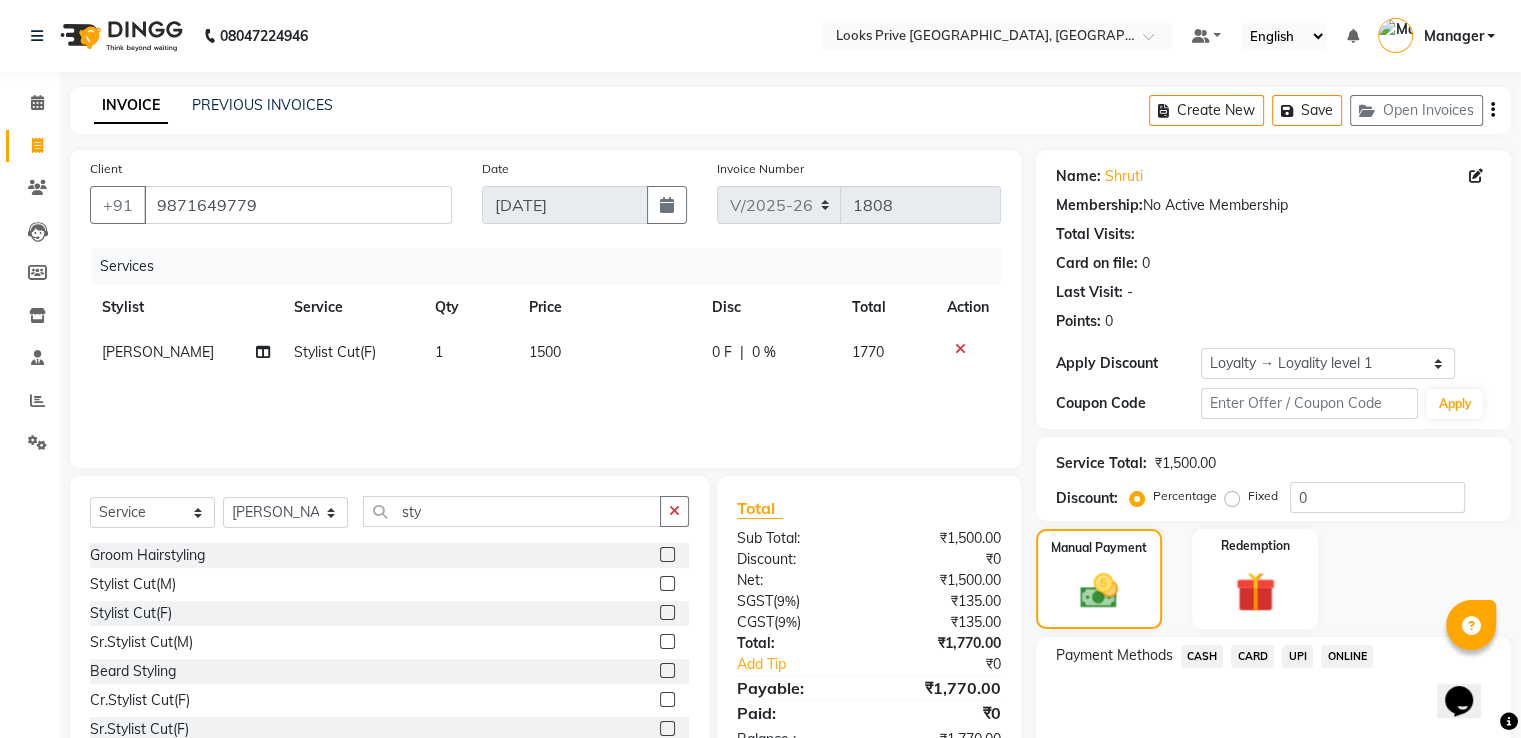 scroll, scrollTop: 89, scrollLeft: 0, axis: vertical 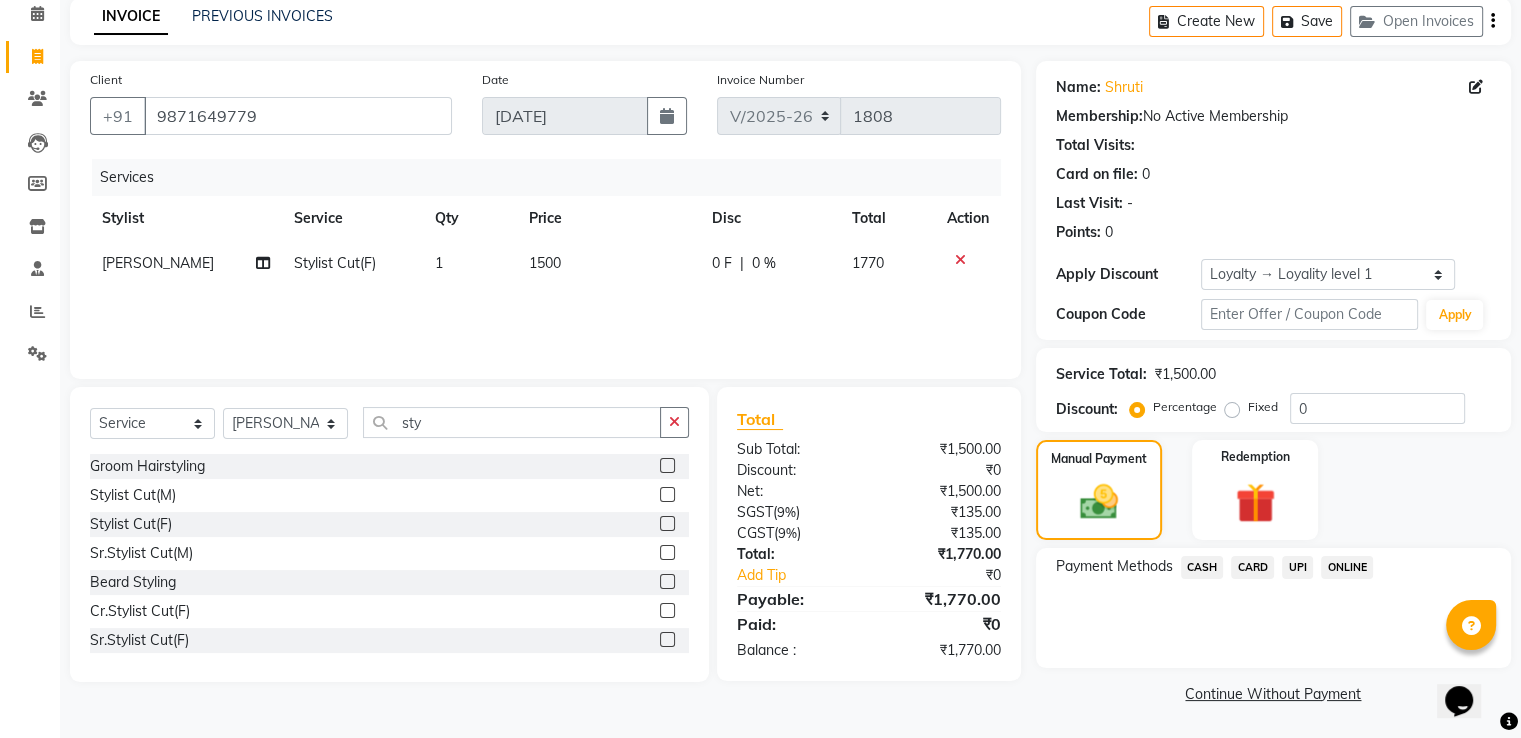 click on "UPI" 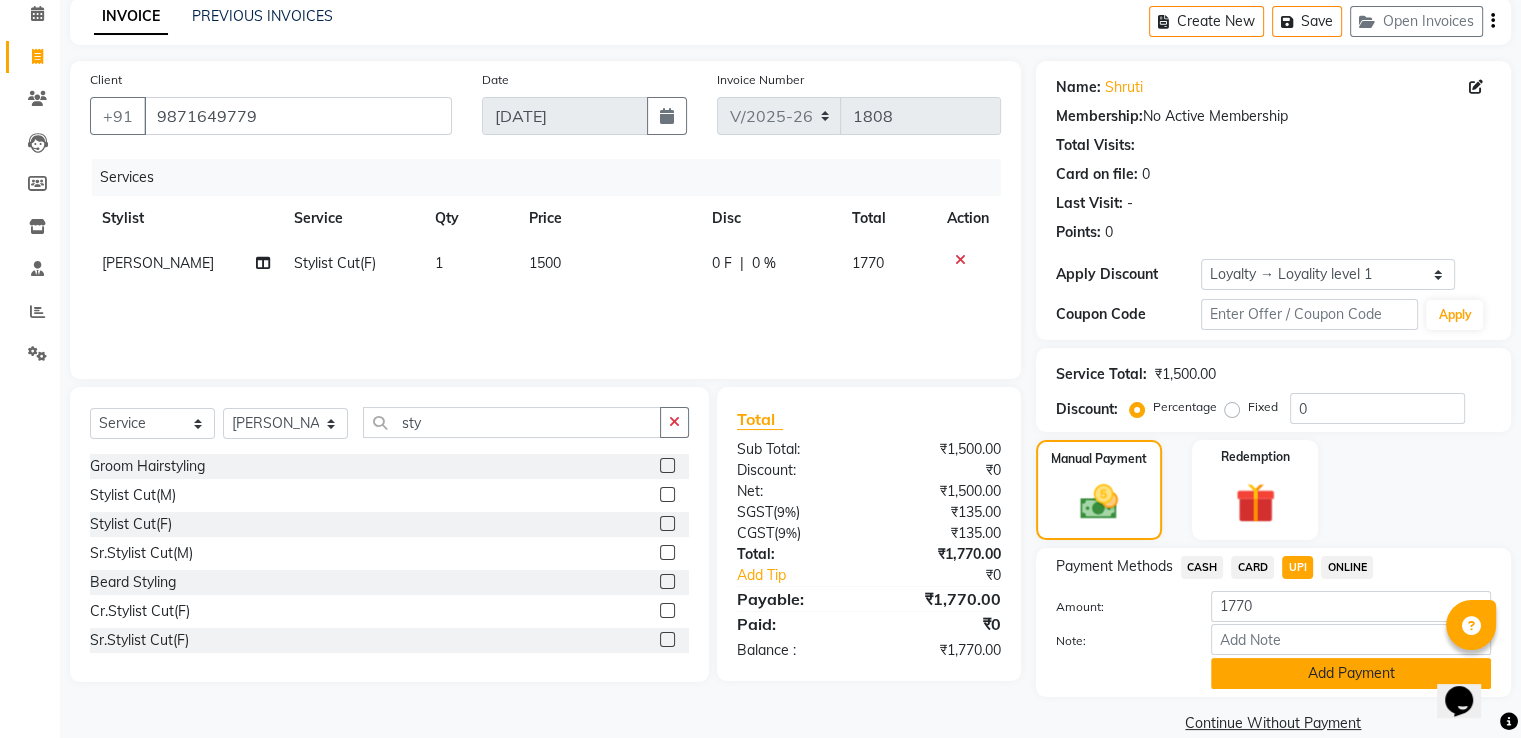 click on "Add Payment" 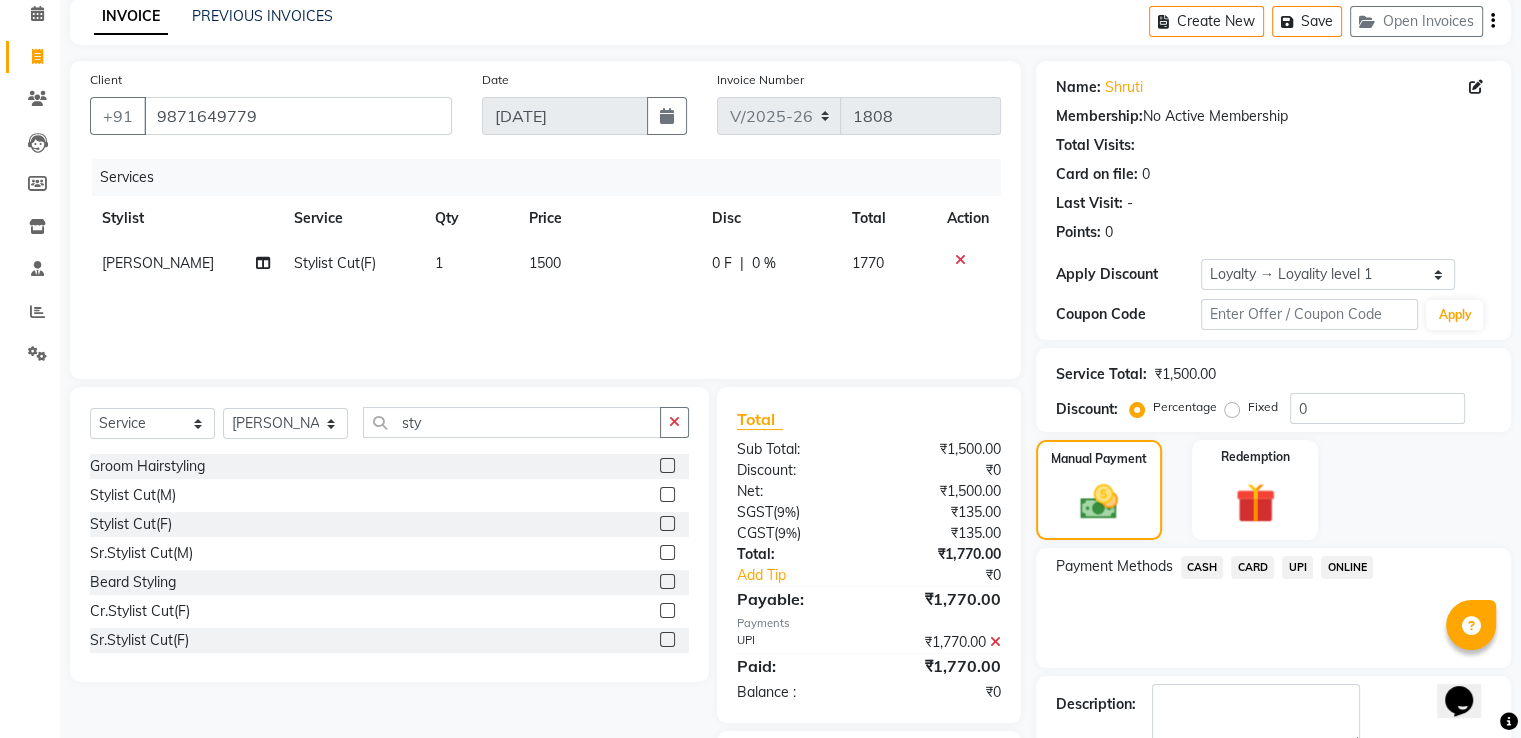 scroll, scrollTop: 204, scrollLeft: 0, axis: vertical 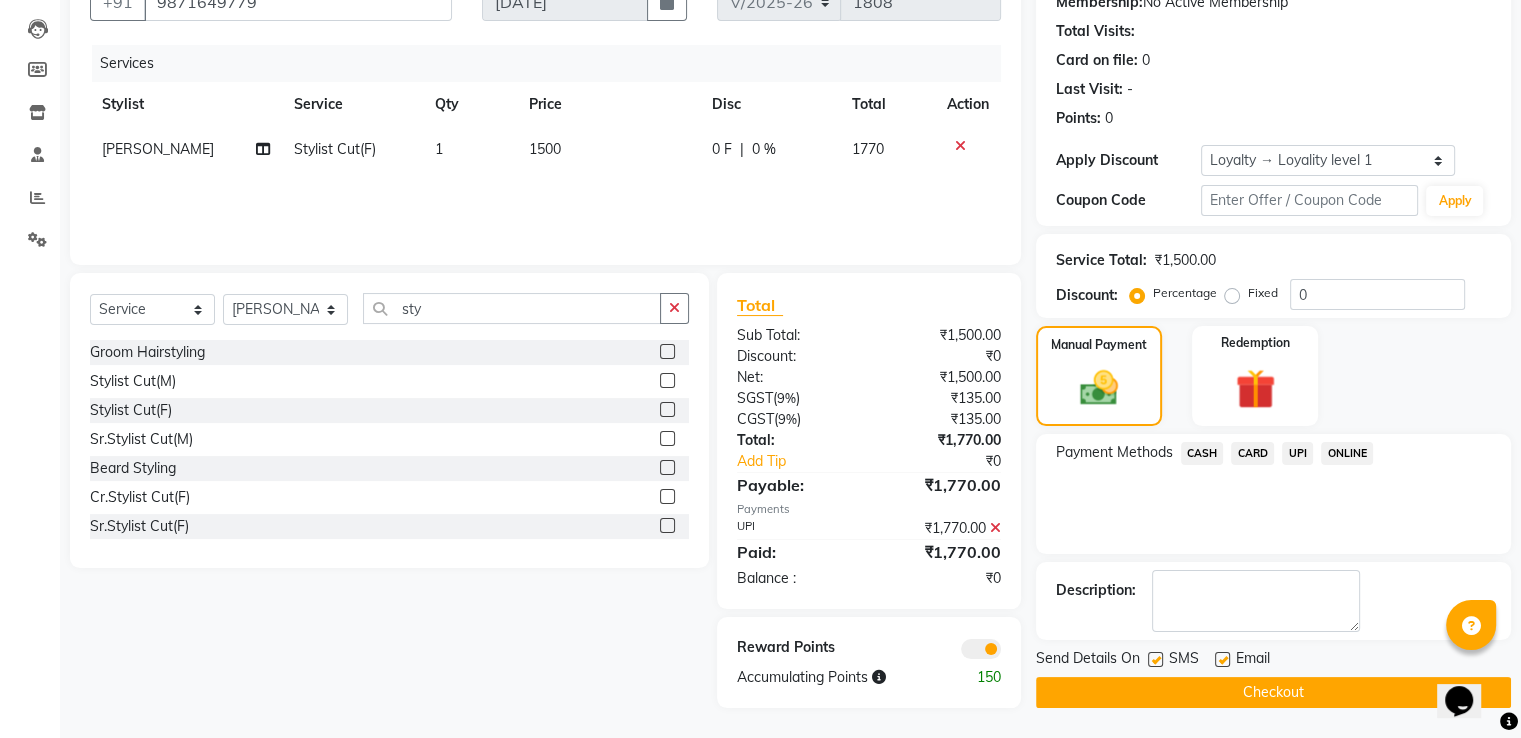click on "Checkout" 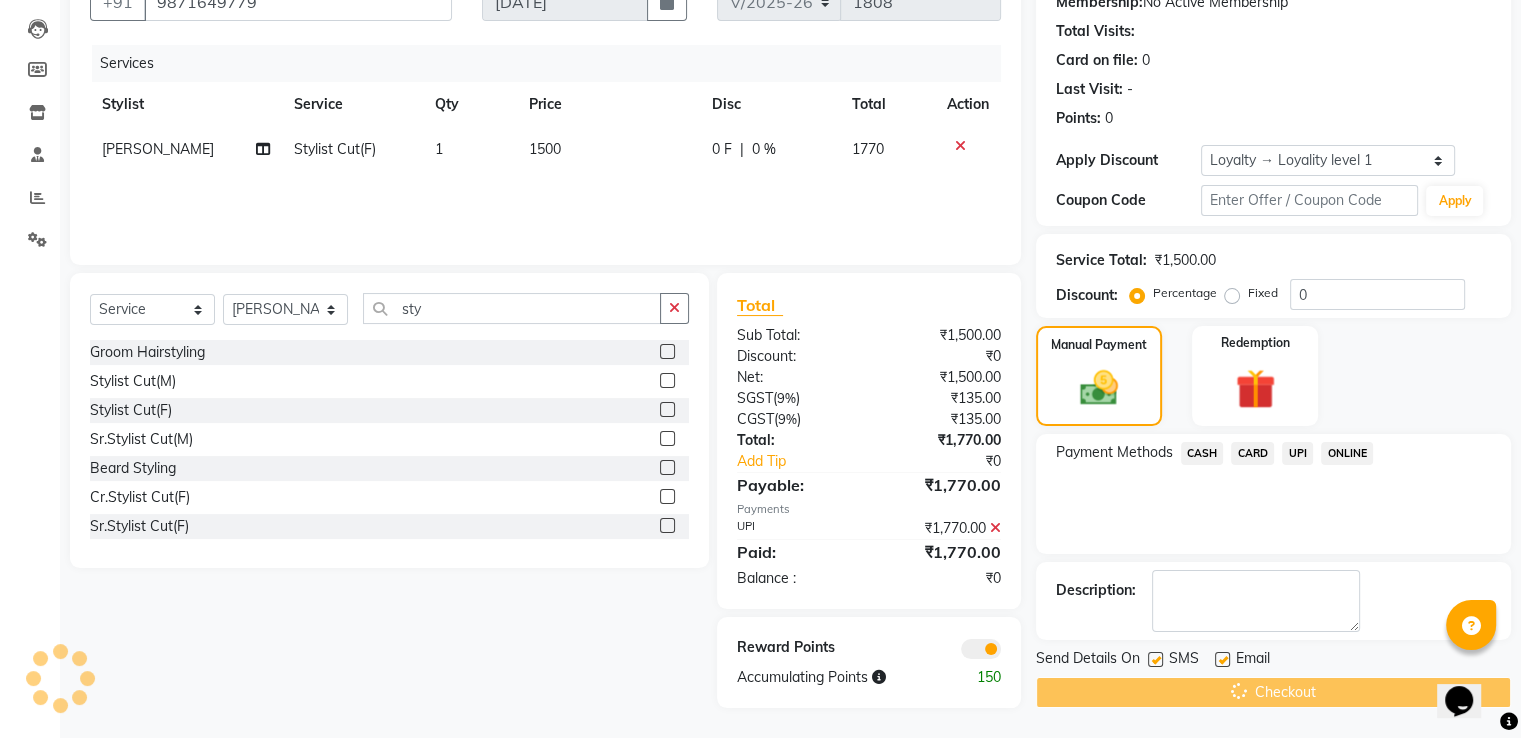 scroll, scrollTop: 107, scrollLeft: 0, axis: vertical 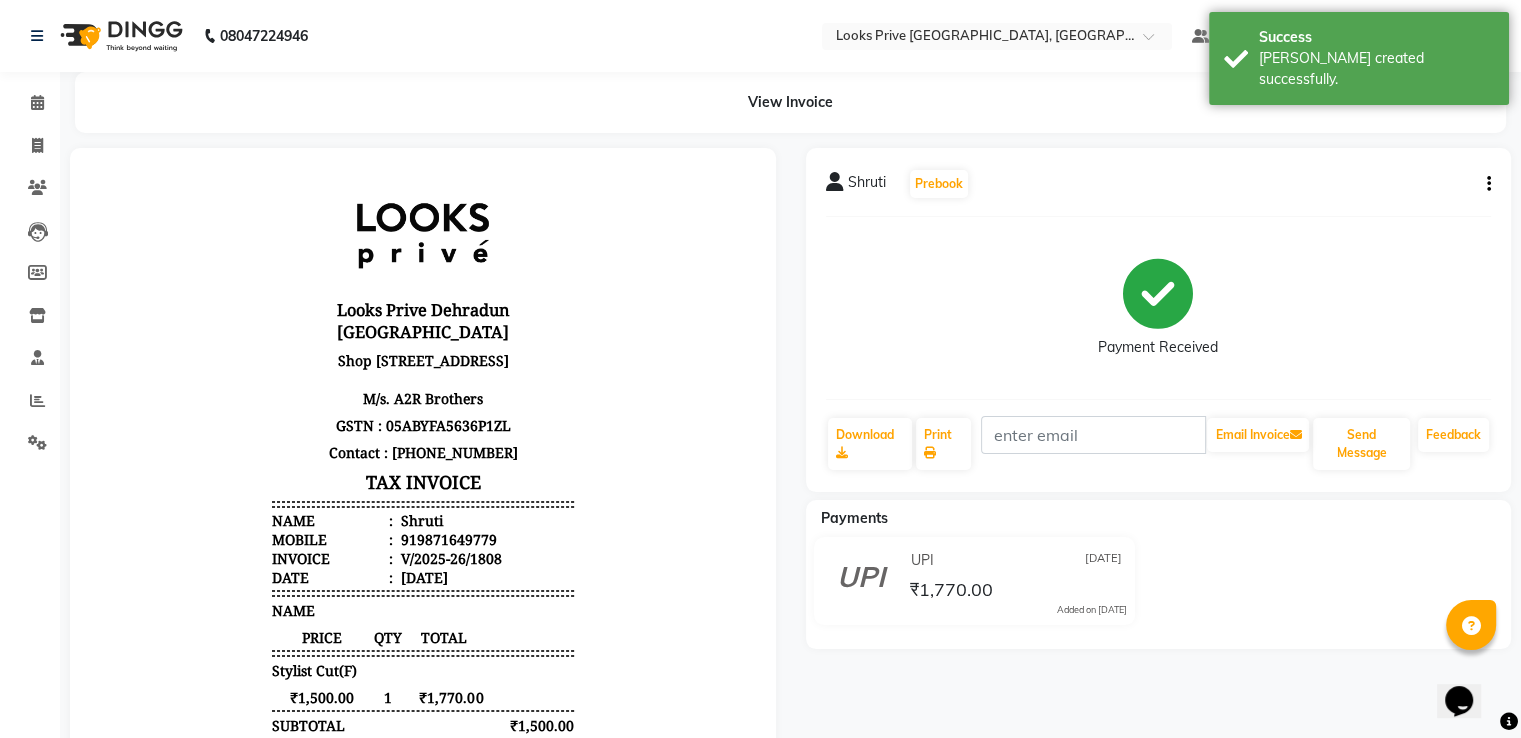 drag, startPoint x: 1, startPoint y: 110, endPoint x: 59, endPoint y: 118, distance: 58.549126 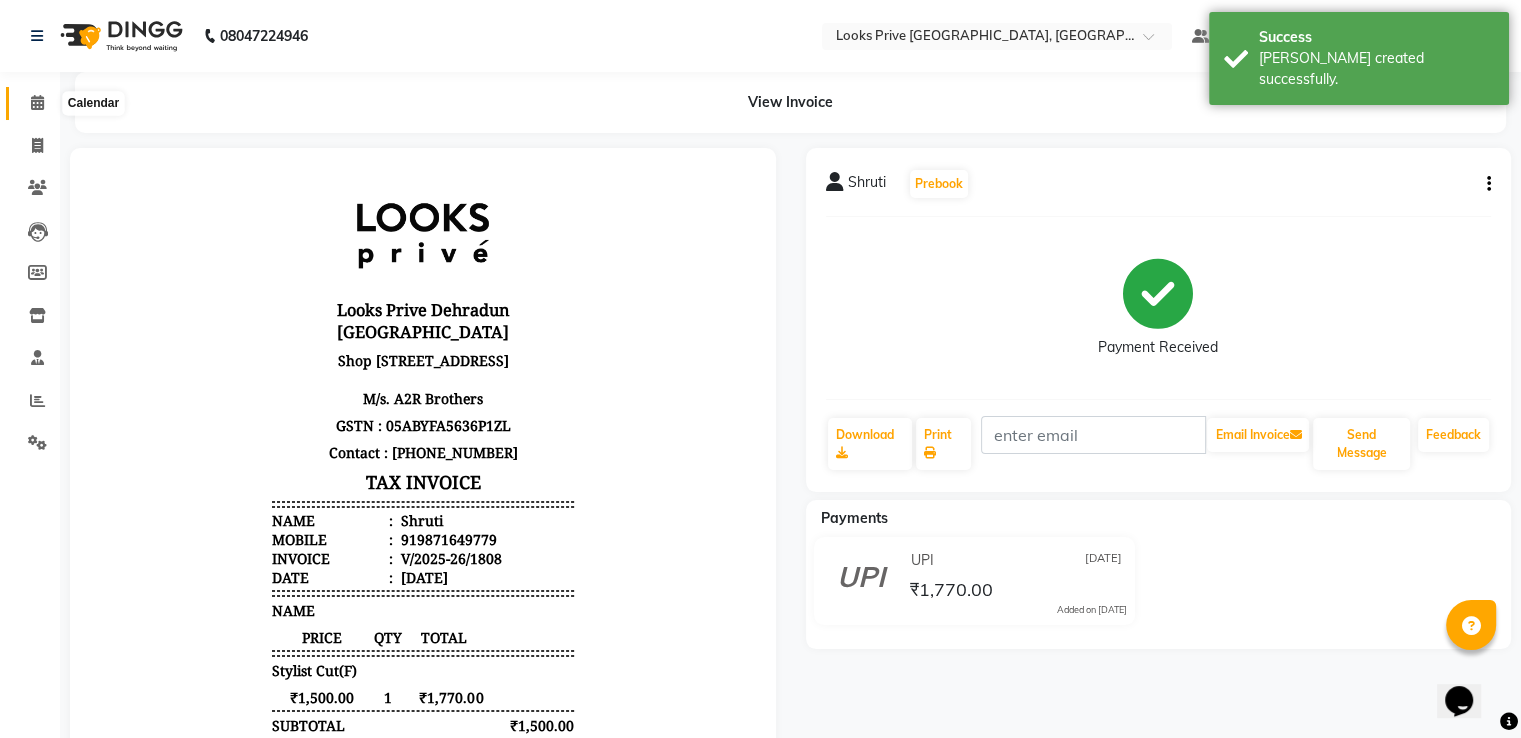 click 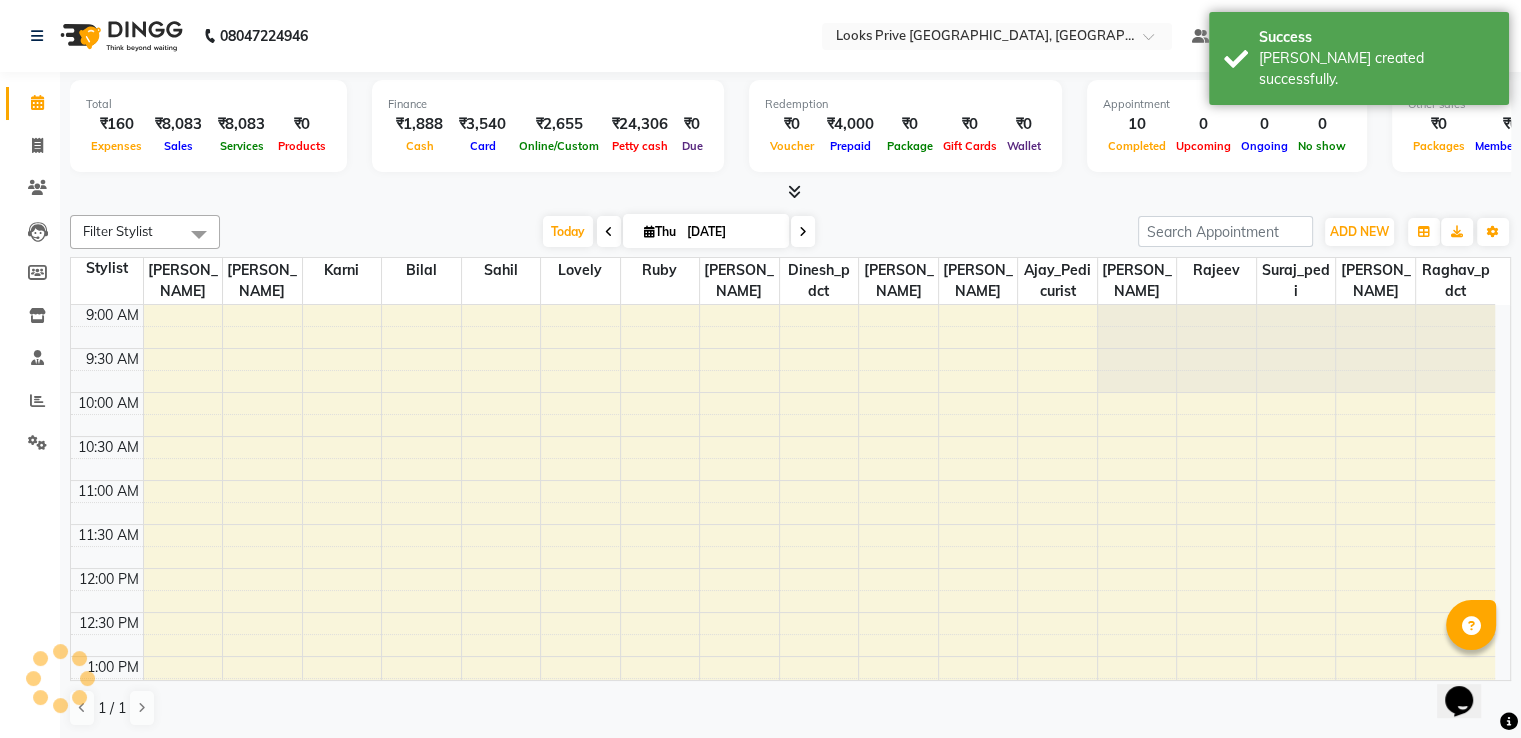 scroll, scrollTop: 0, scrollLeft: 0, axis: both 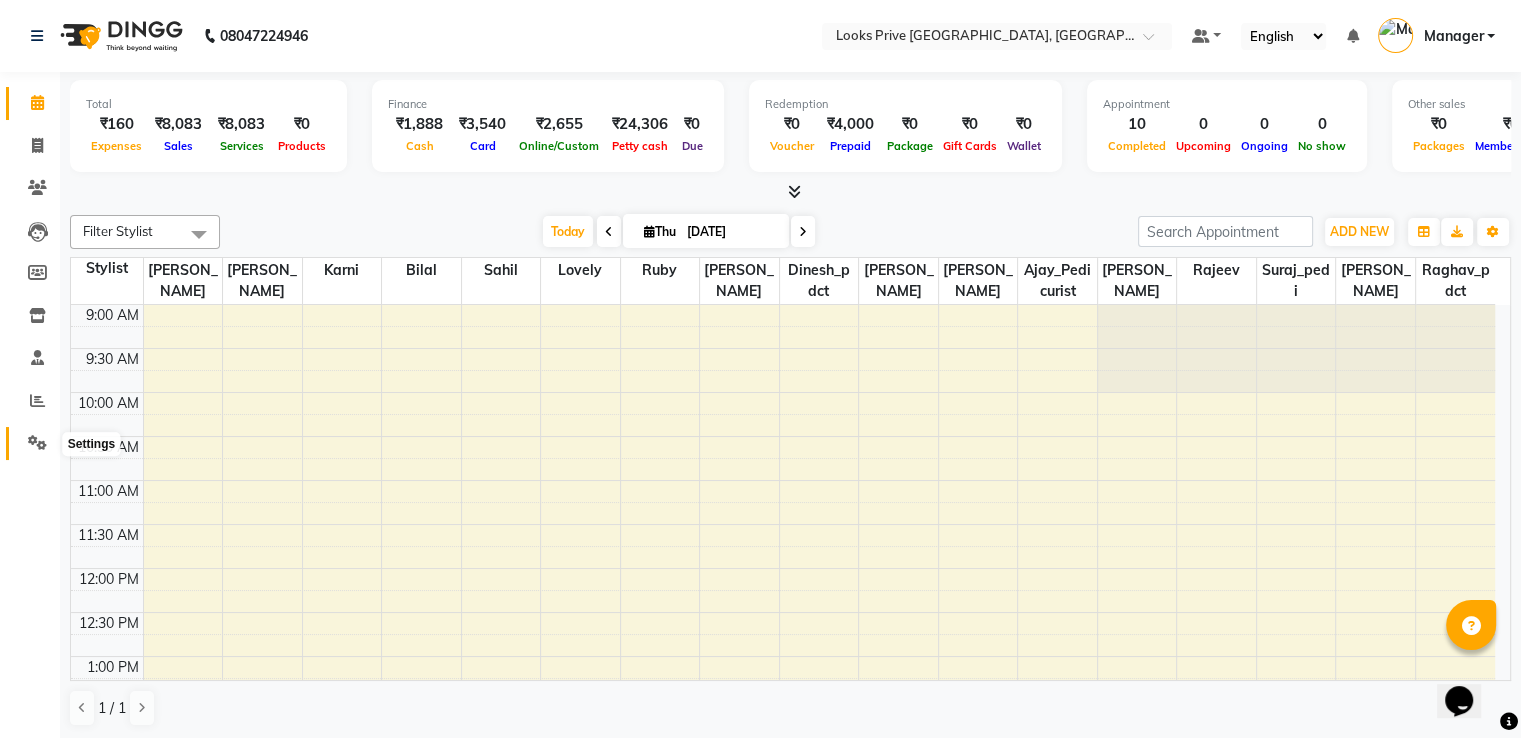 click 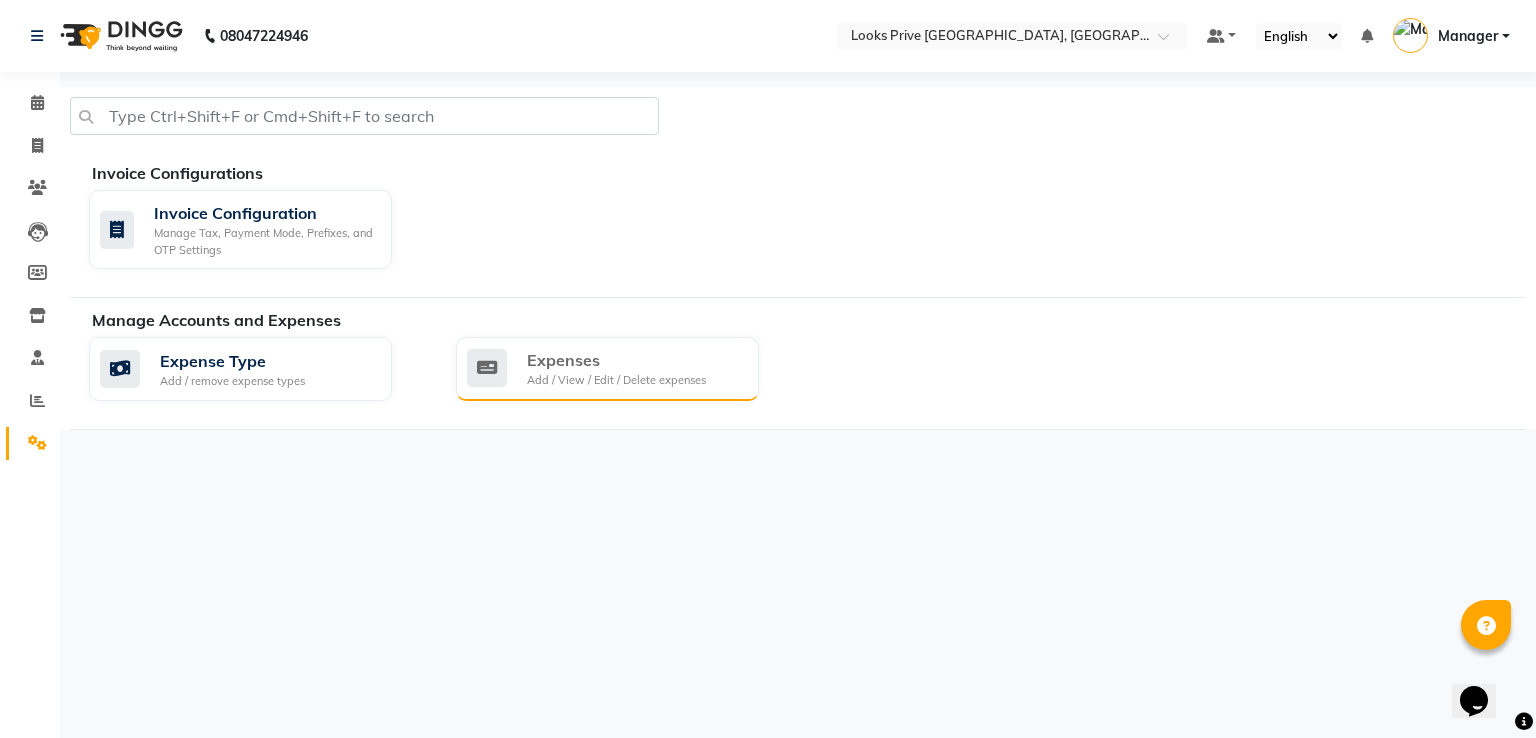 click on "Expenses" 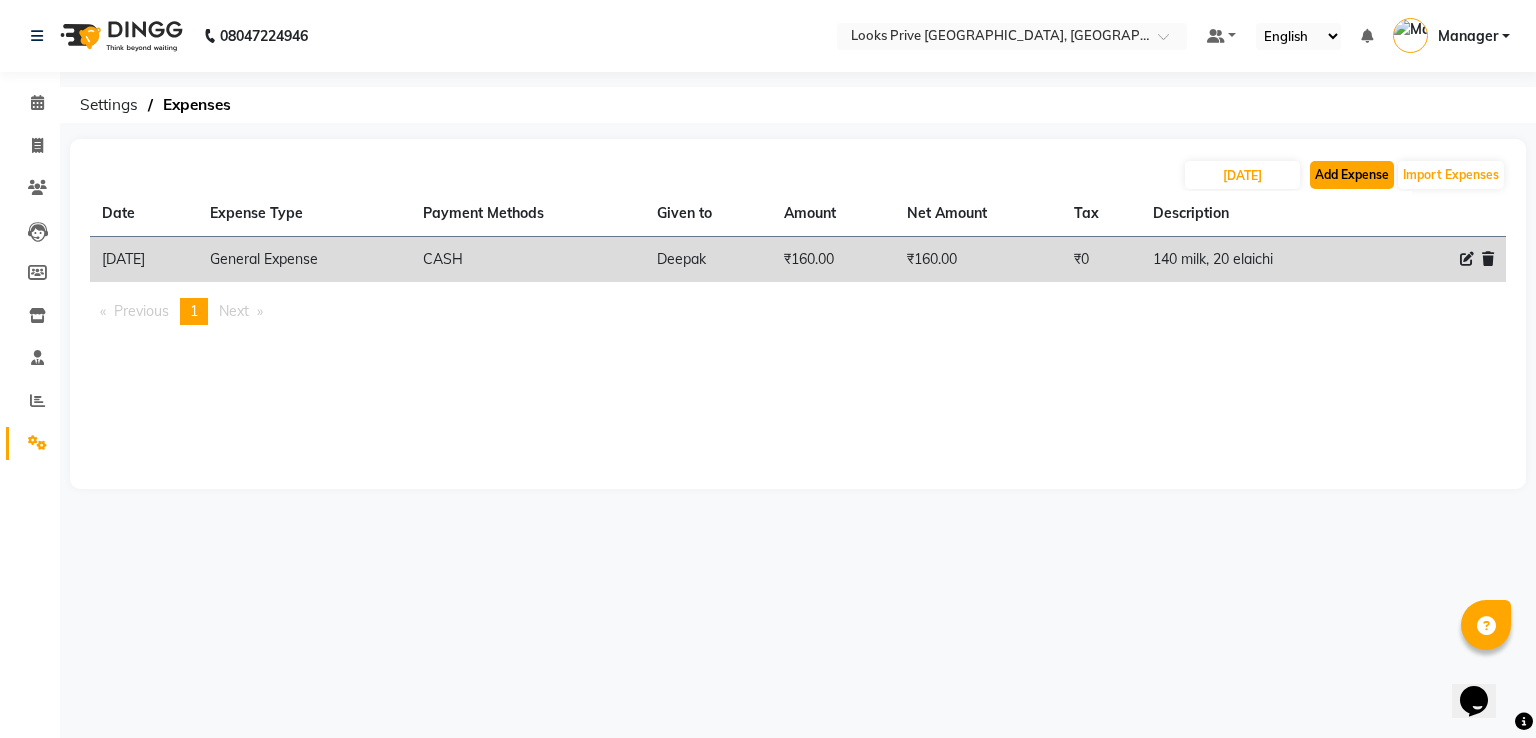 click on "Add Expense" 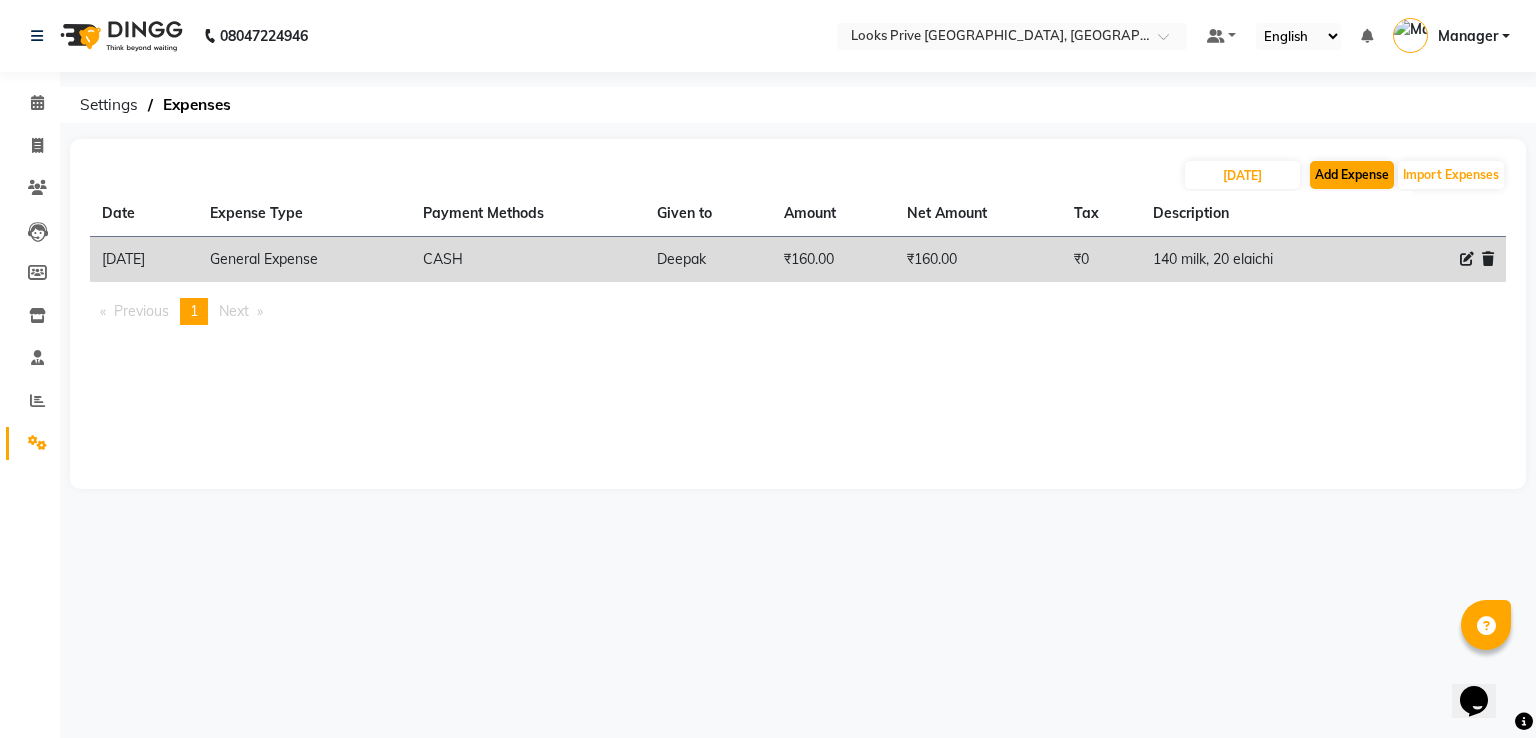 select on "1" 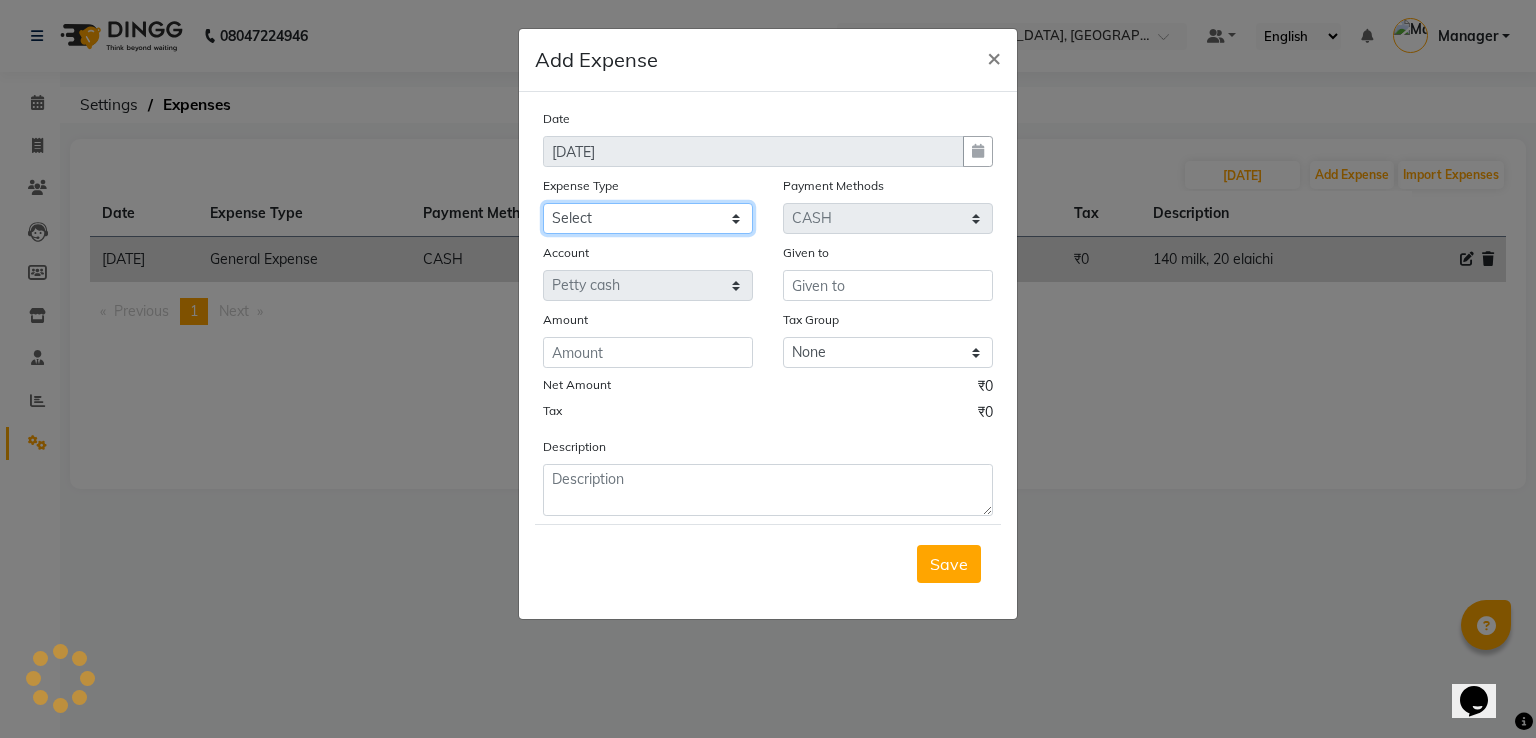 click on "Select Amazon order BANK DEPOSIT black coffee BLINKIT Cash change Cash Handover celebration Client Refreshment CLIENT WELFARE Convyance to staff Counter sale DIESEL Entertainment Expenses General Expense KKC Laundry Service MEDEICINE MILK MILK GINGER Miscellaneous MOBILE RECHARGE Monthly Grocery OFFICE UPKEEP Pantry Payment [PERSON_NAME] Prepaid Card Incentives Printing And Stationery Product Incentive purchase Refreshment Repair And Maintenance Salary Salary advance Service incentive staff accommodation Staff Convenyance Staff Welfare tip TIP CREDIT CARD Tip Online TIP UPI travel Travelling And Conveyance treat for staff WATER BILL Water Bills" 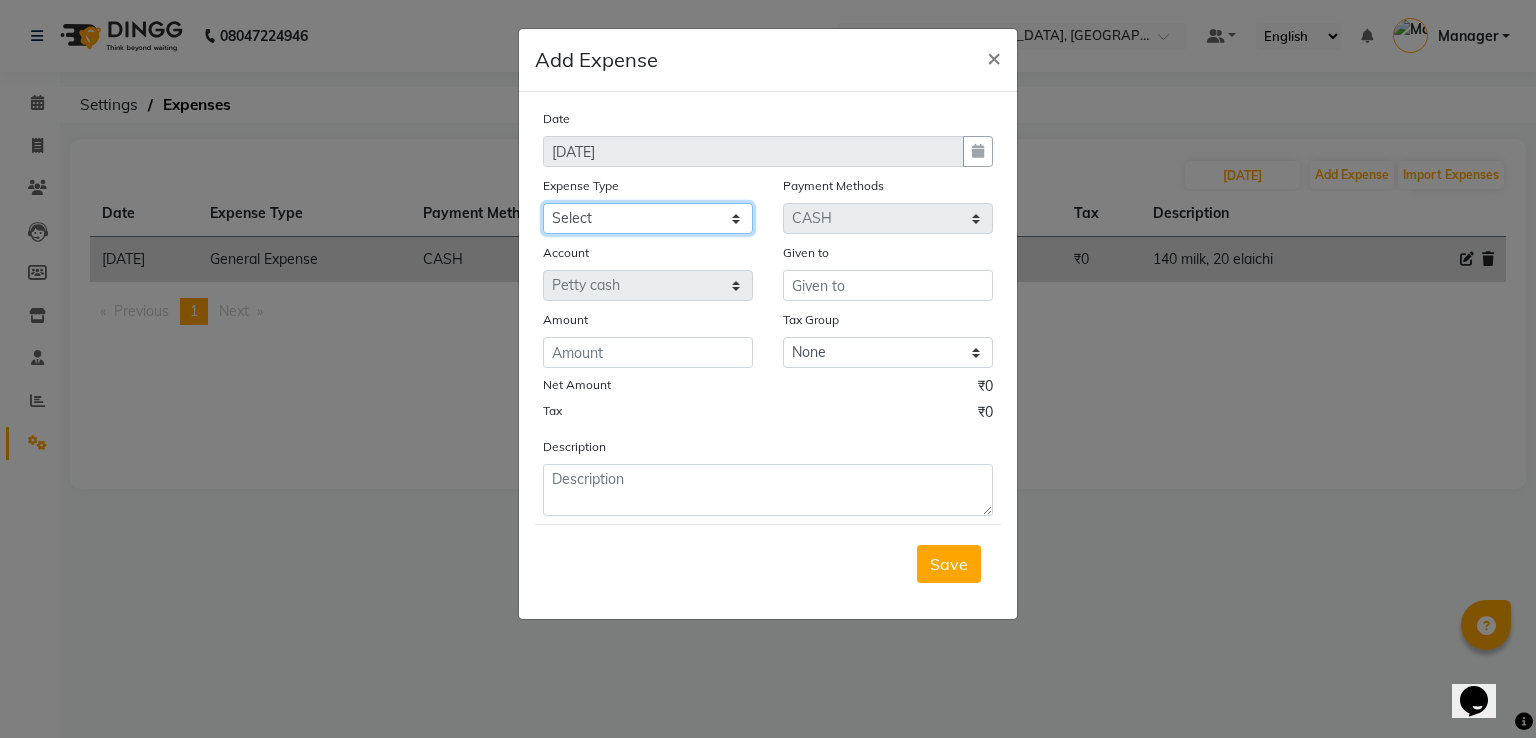 select on "22603" 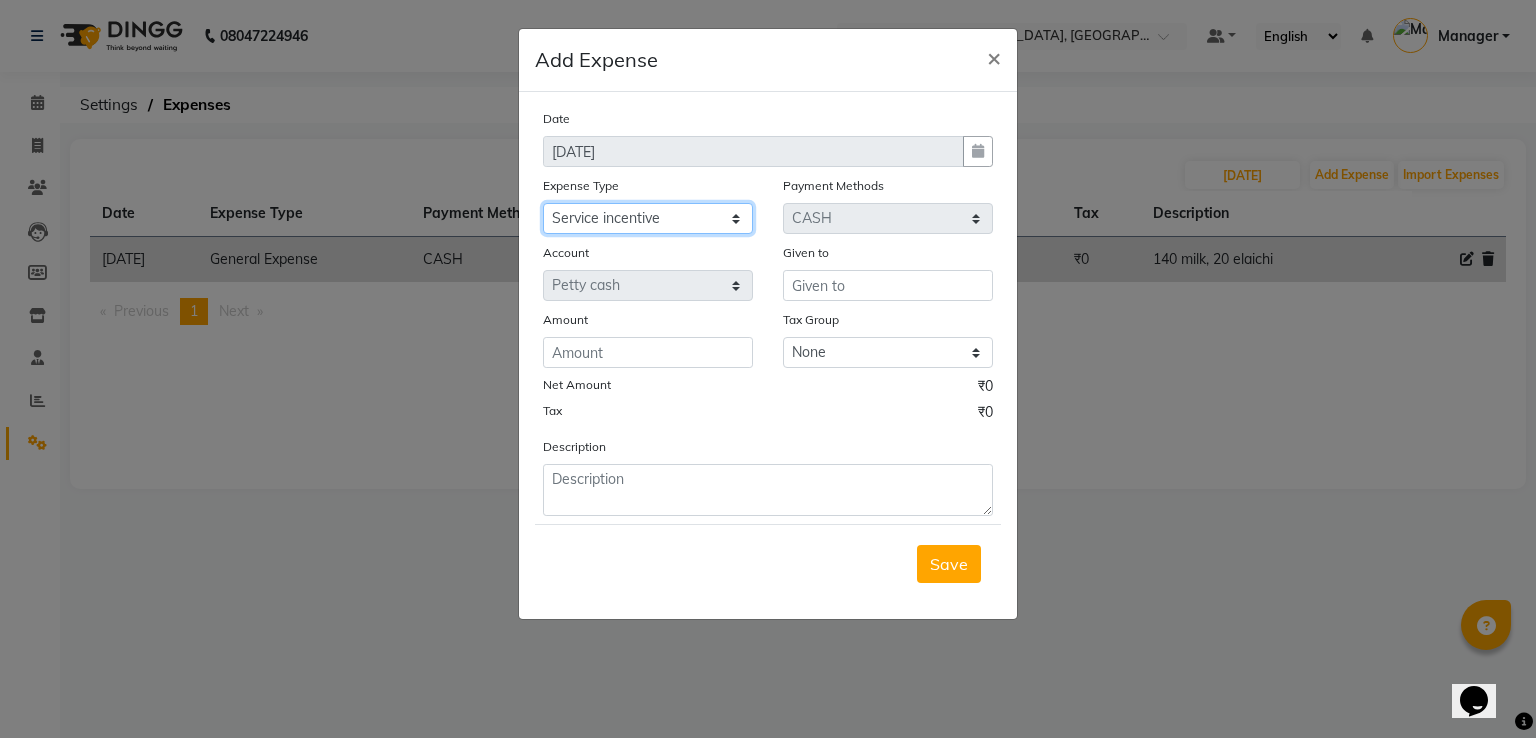 click on "Select Amazon order BANK DEPOSIT black coffee BLINKIT Cash change Cash Handover celebration Client Refreshment CLIENT WELFARE Convyance to staff Counter sale DIESEL Entertainment Expenses General Expense KKC Laundry Service MEDEICINE MILK MILK GINGER Miscellaneous MOBILE RECHARGE Monthly Grocery OFFICE UPKEEP Pantry Payment [PERSON_NAME] Prepaid Card Incentives Printing And Stationery Product Incentive purchase Refreshment Repair And Maintenance Salary Salary advance Service incentive staff accommodation Staff Convenyance Staff Welfare tip TIP CREDIT CARD Tip Online TIP UPI travel Travelling And Conveyance treat for staff WATER BILL Water Bills" 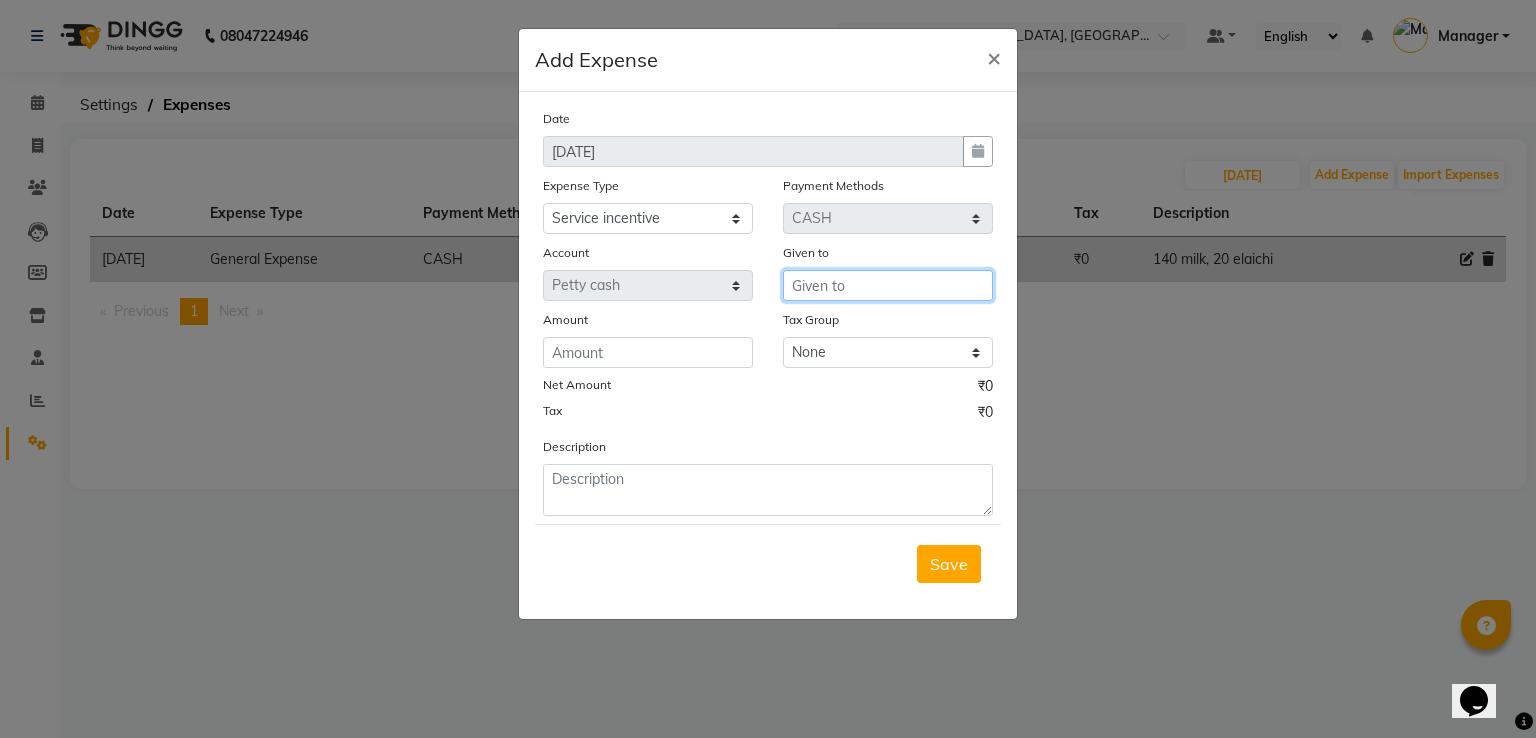 click at bounding box center (888, 285) 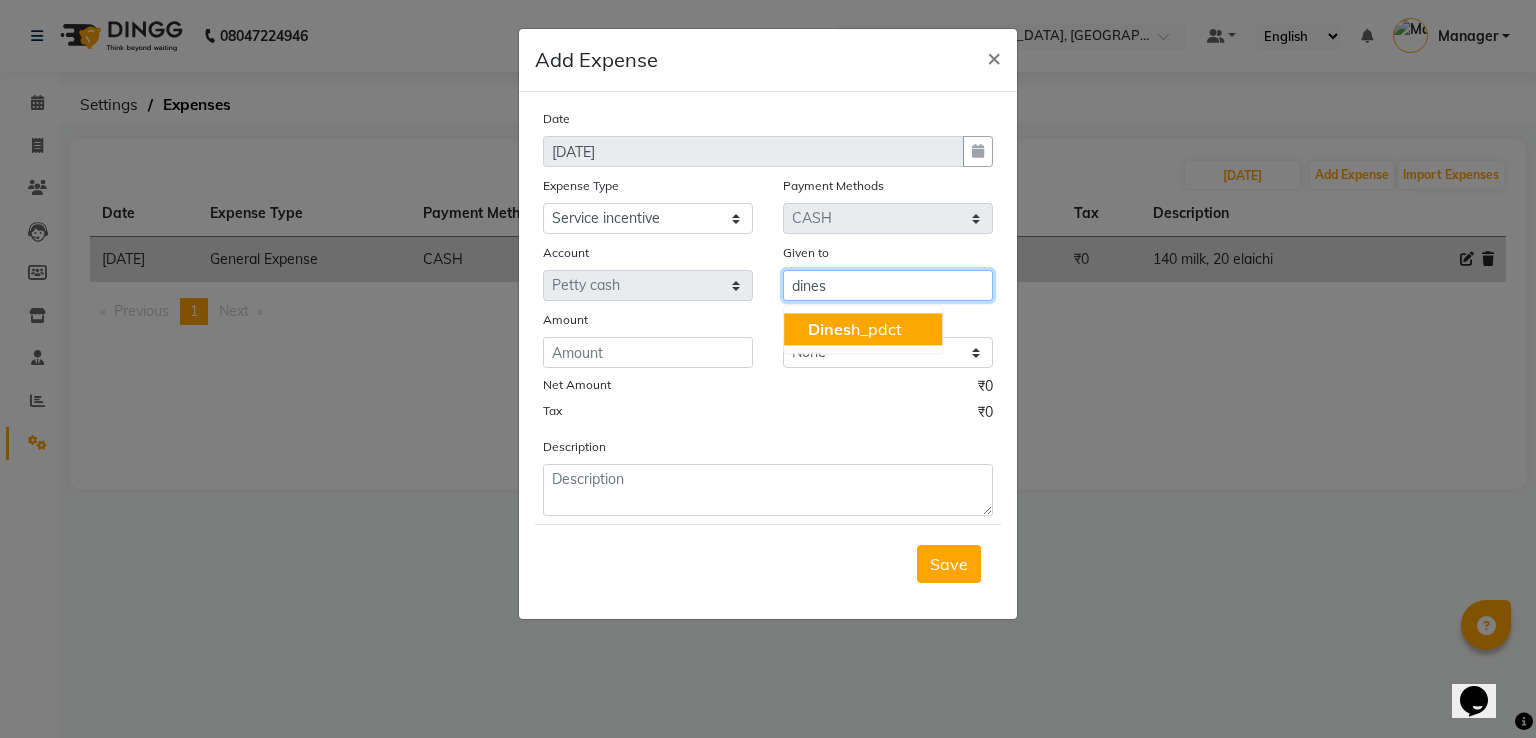 click on "Dines" 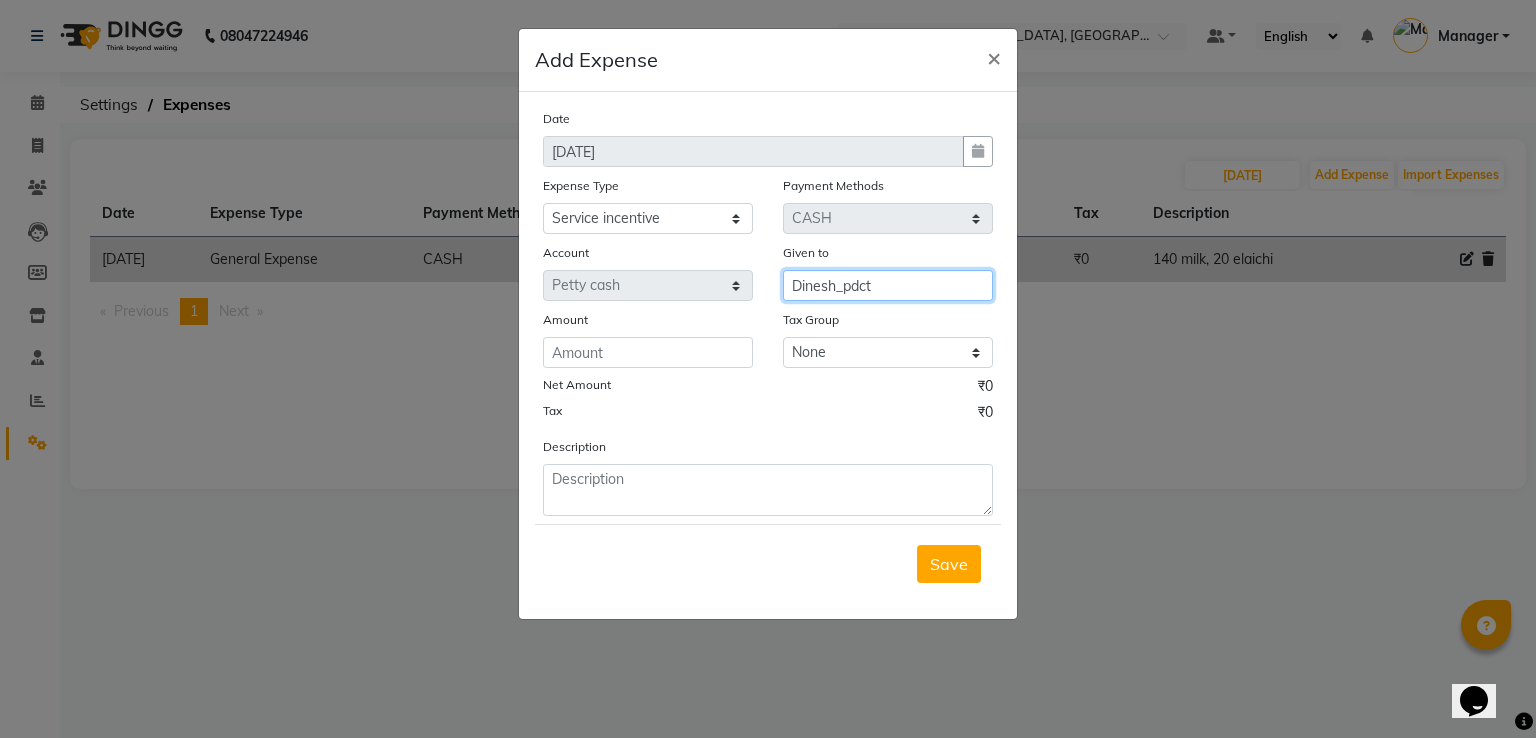 type on "Dinesh_pdct" 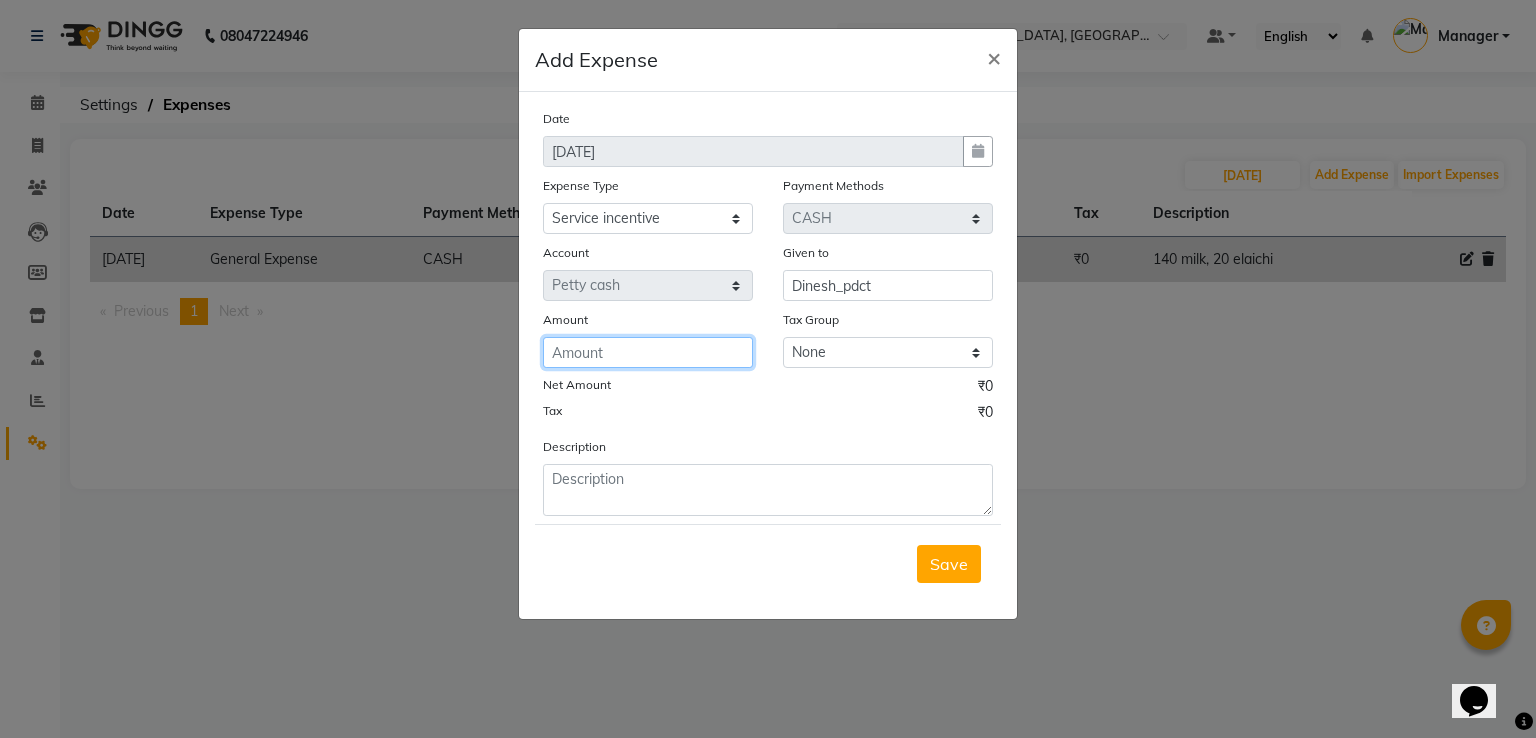 click 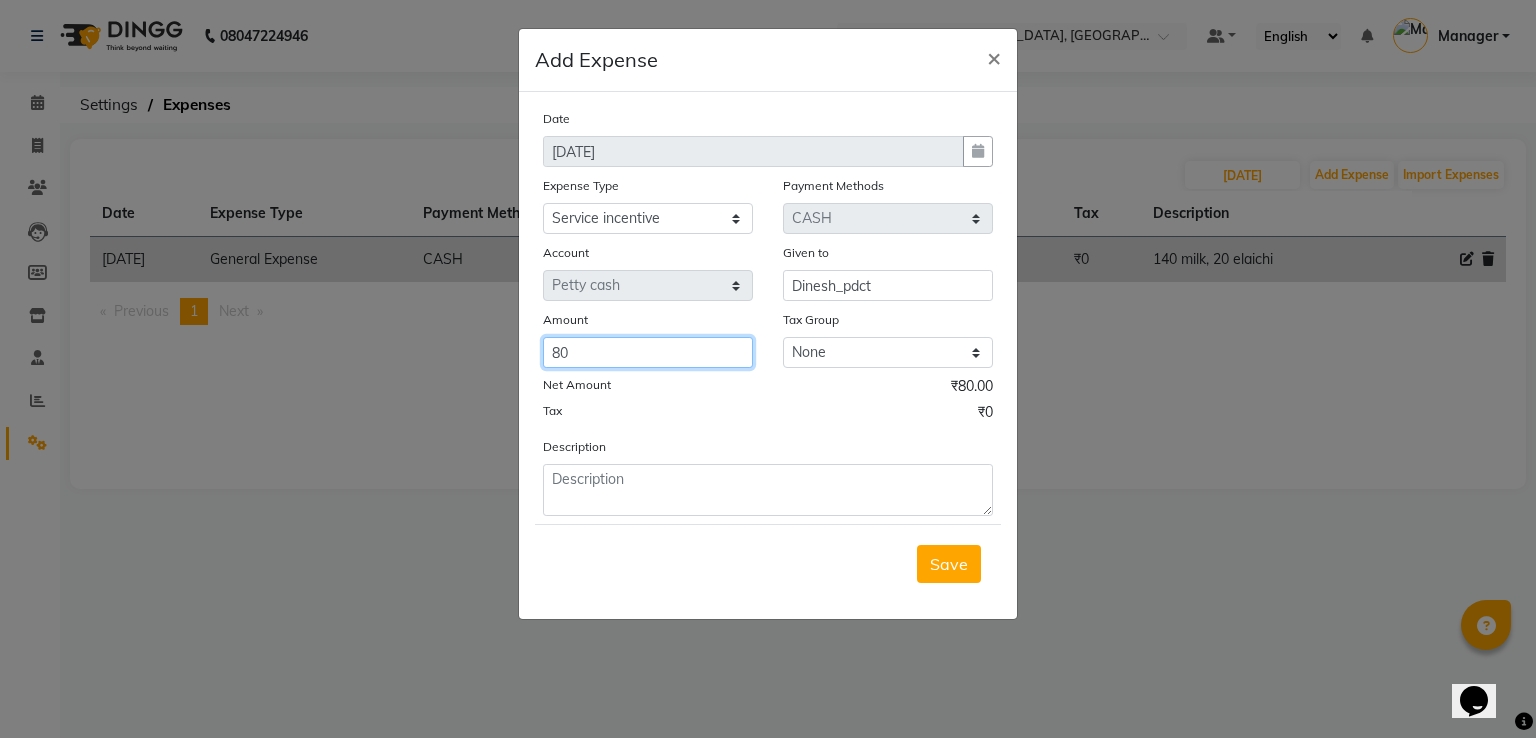 type on "80" 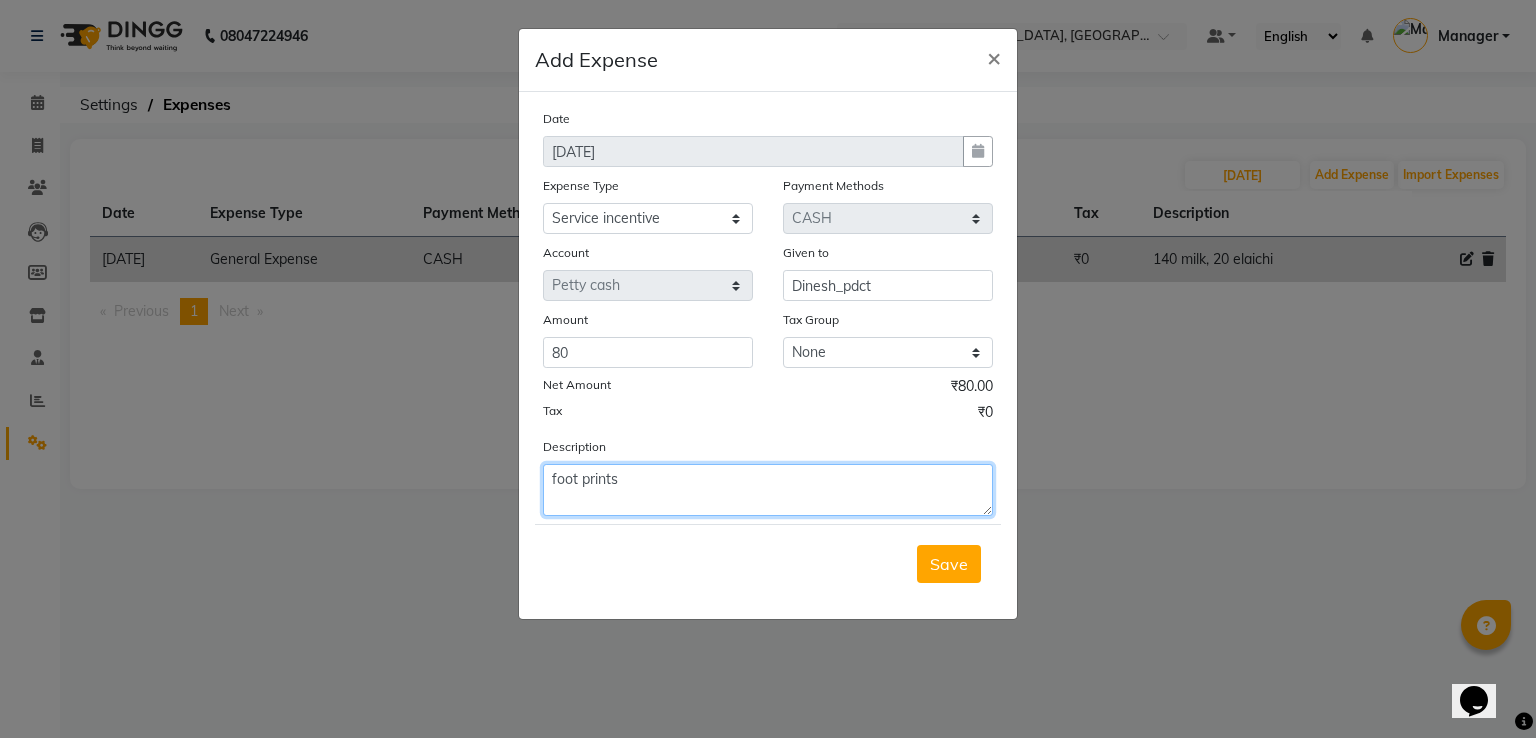type on "foot prints" 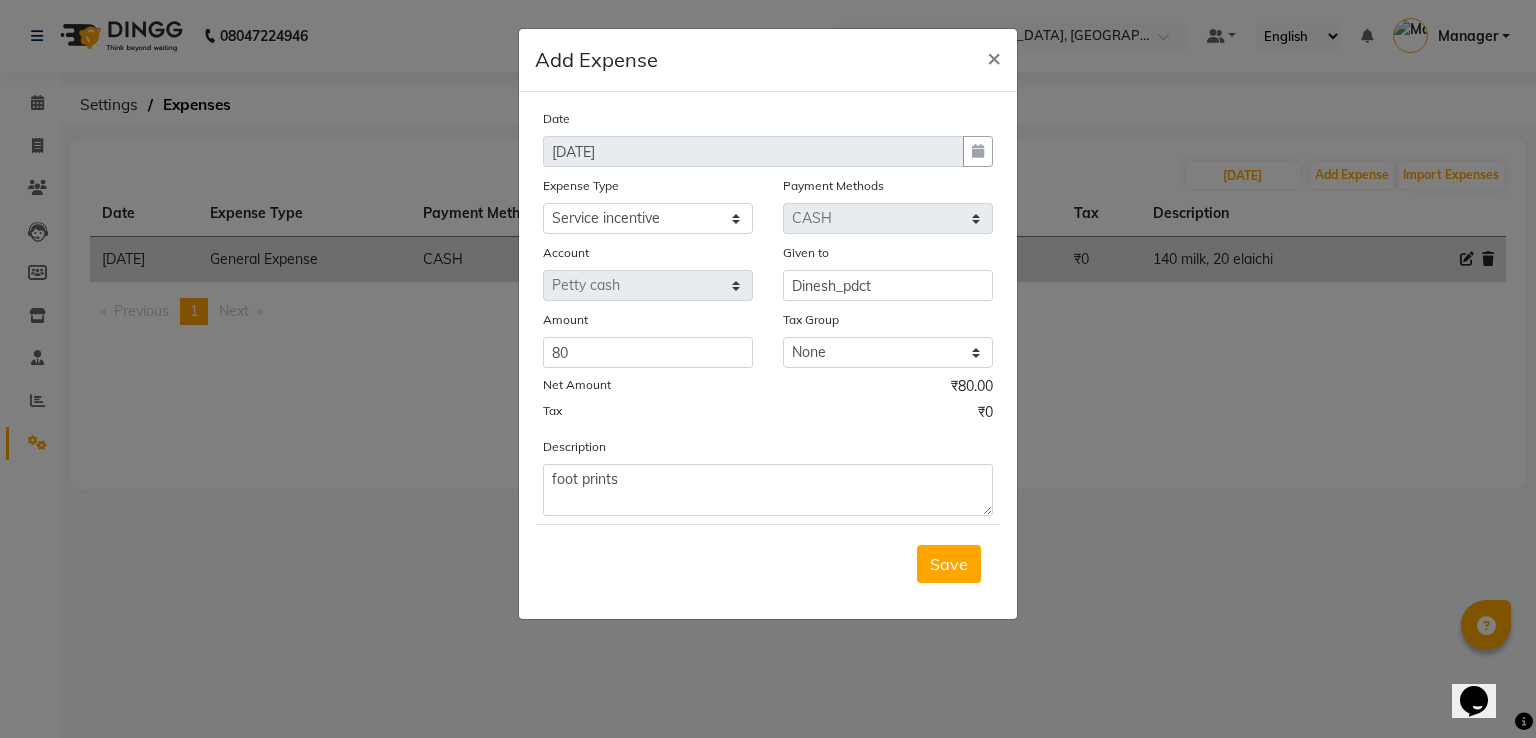 click on "Save" at bounding box center [949, 564] 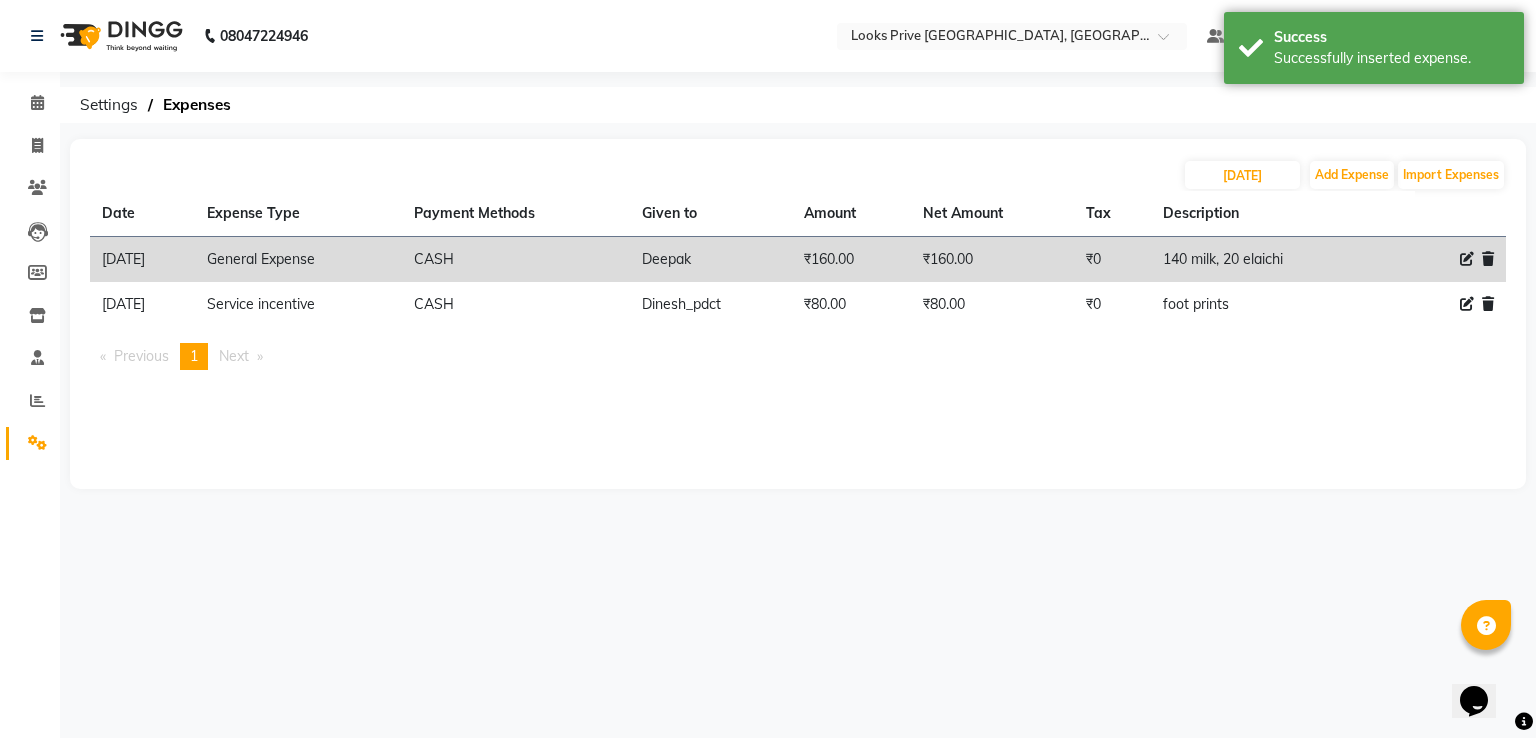click 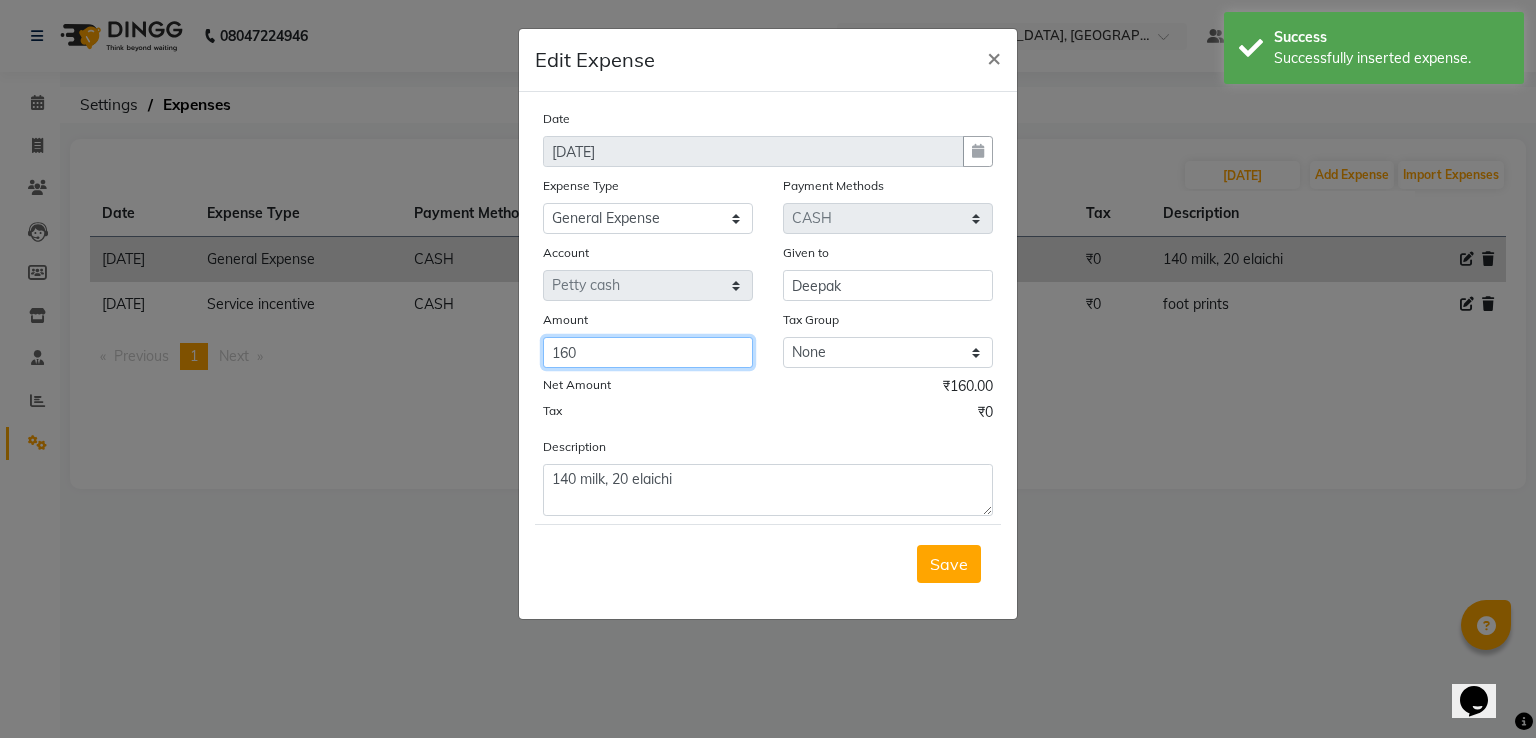 drag, startPoint x: 584, startPoint y: 356, endPoint x: 395, endPoint y: 338, distance: 189.85521 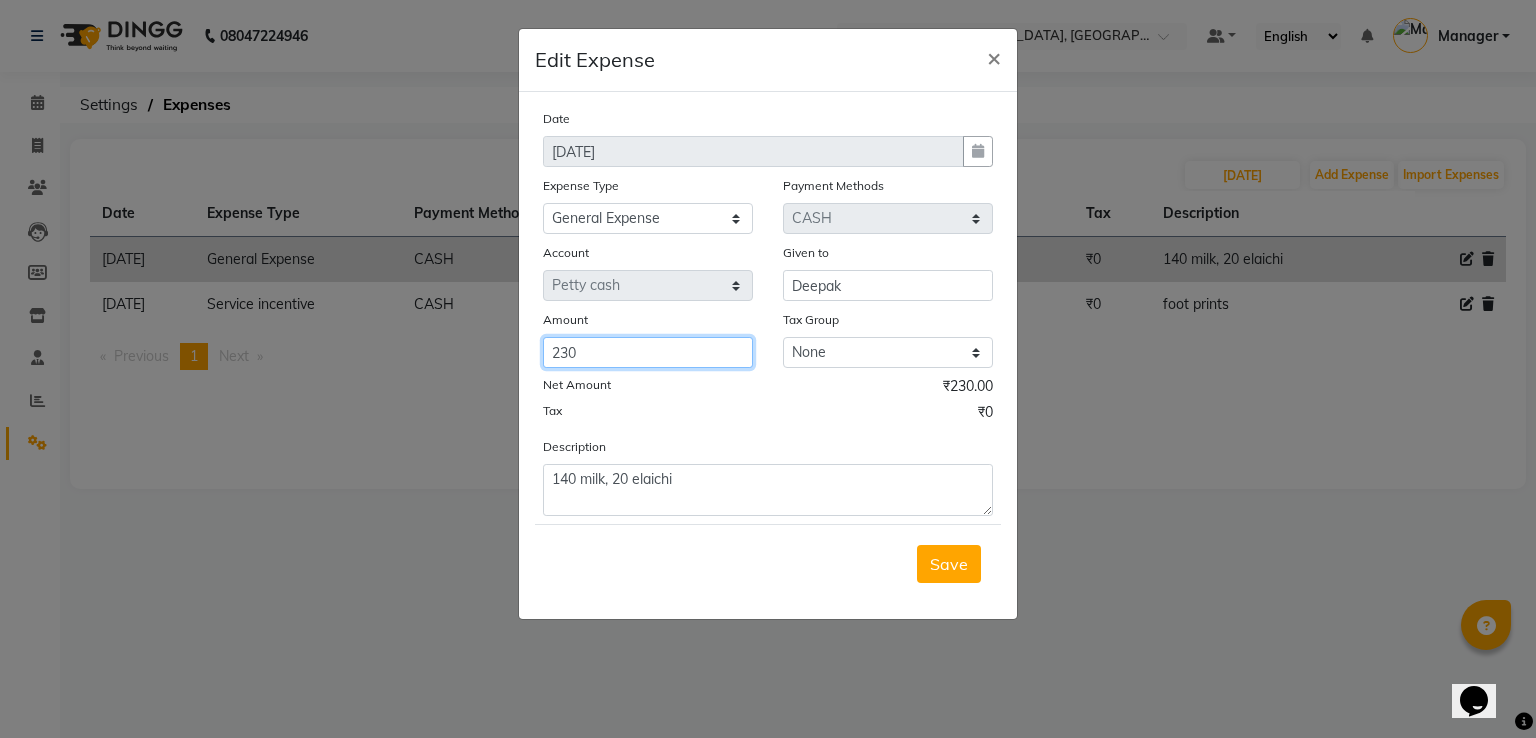 type on "230" 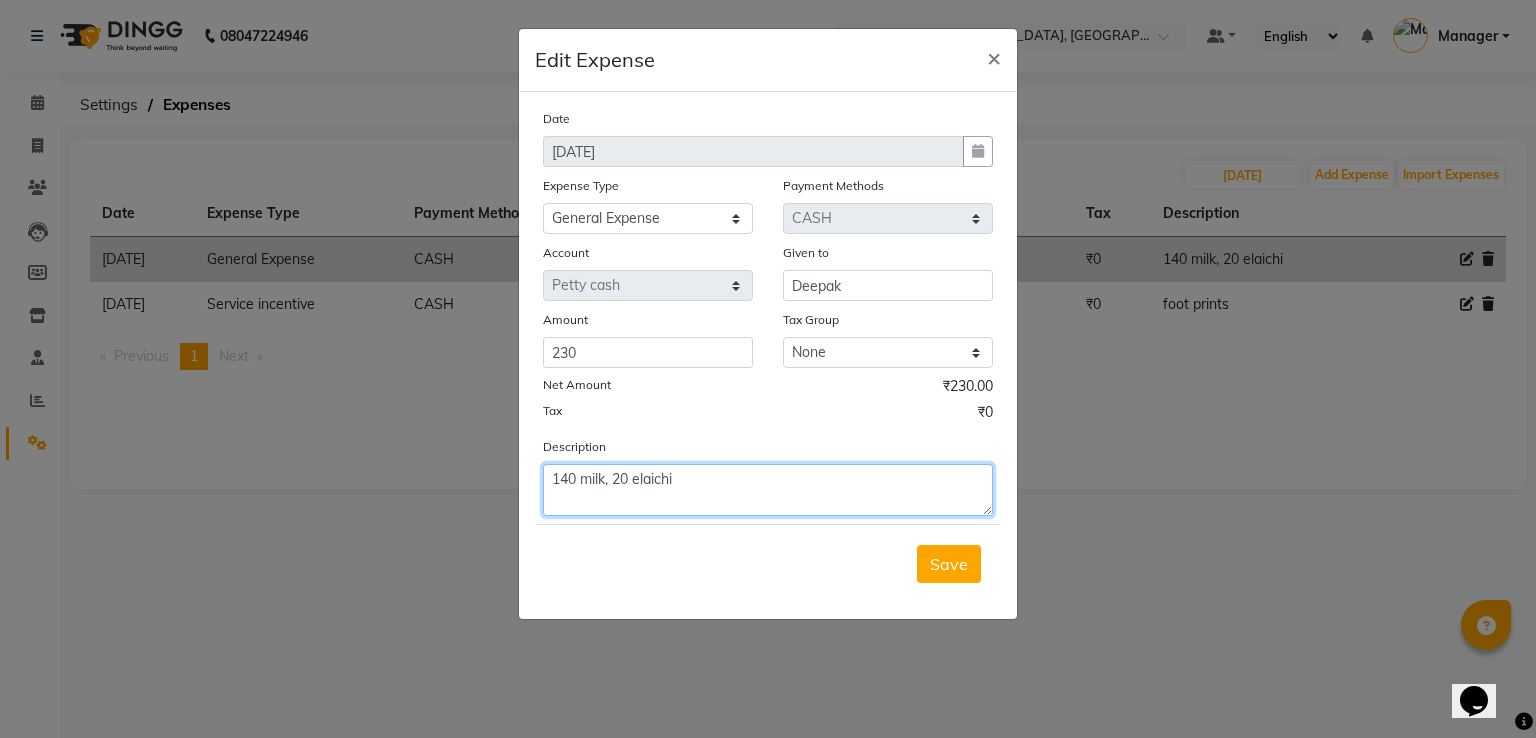 drag, startPoint x: 576, startPoint y: 483, endPoint x: 514, endPoint y: 476, distance: 62.39391 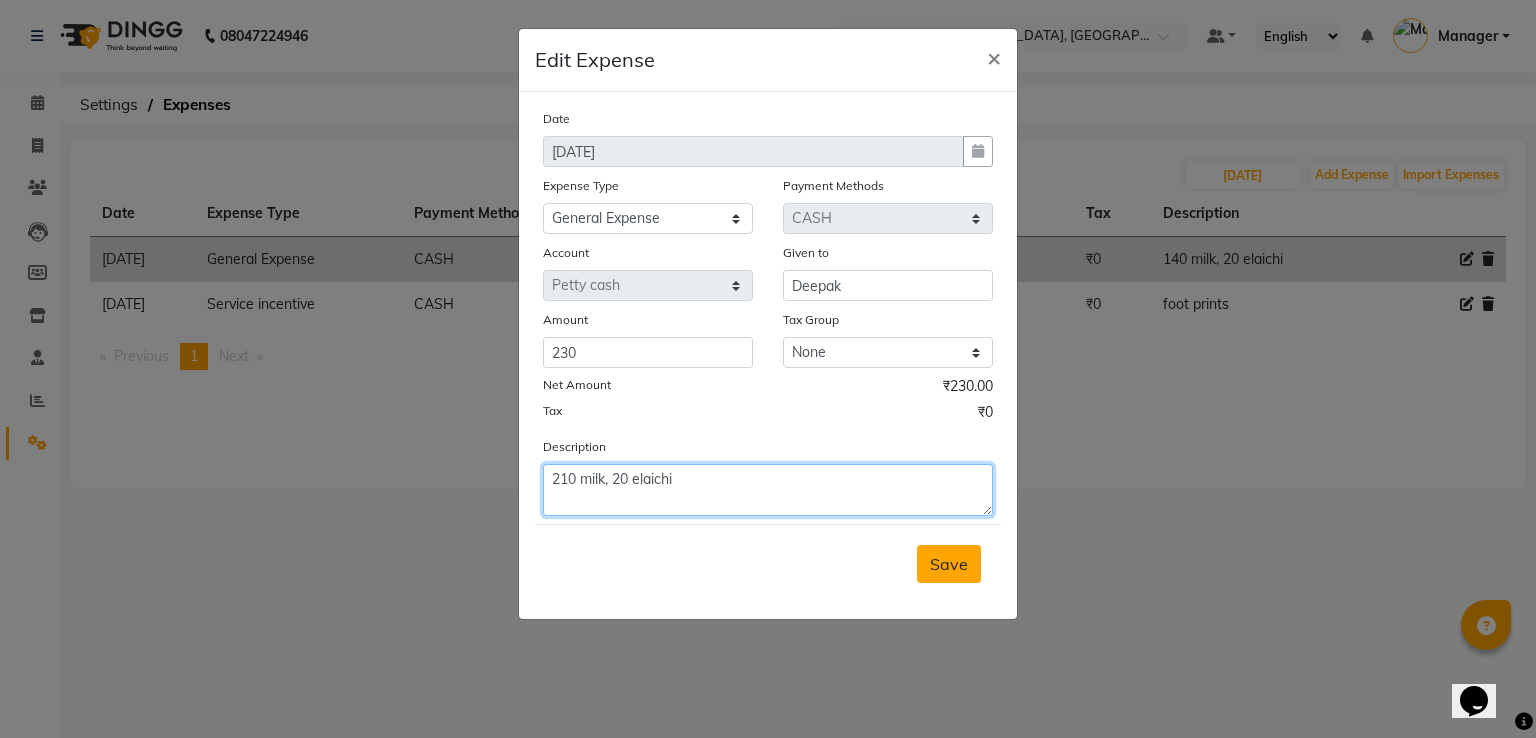 type on "210 milk, 20 elaichi" 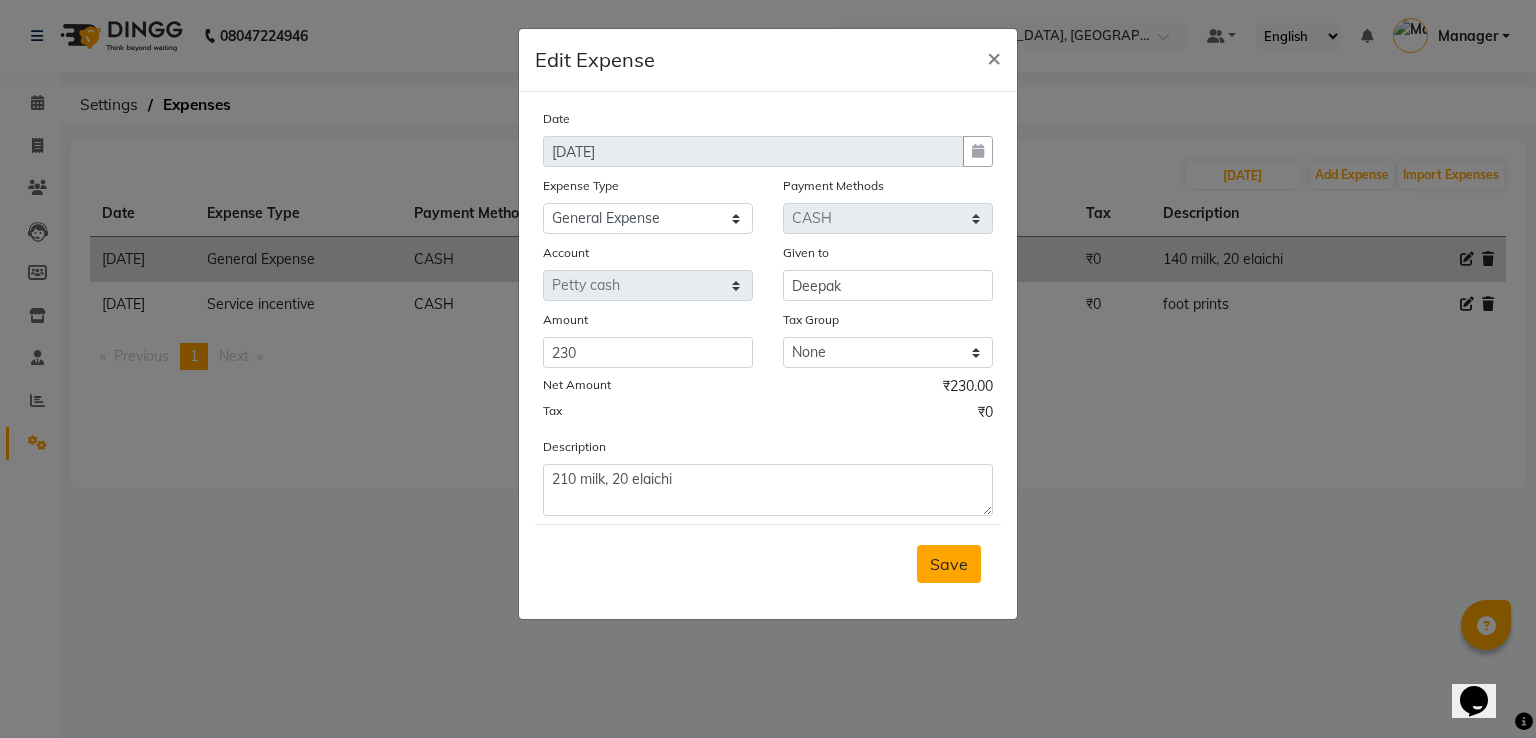 click on "Save" at bounding box center (949, 564) 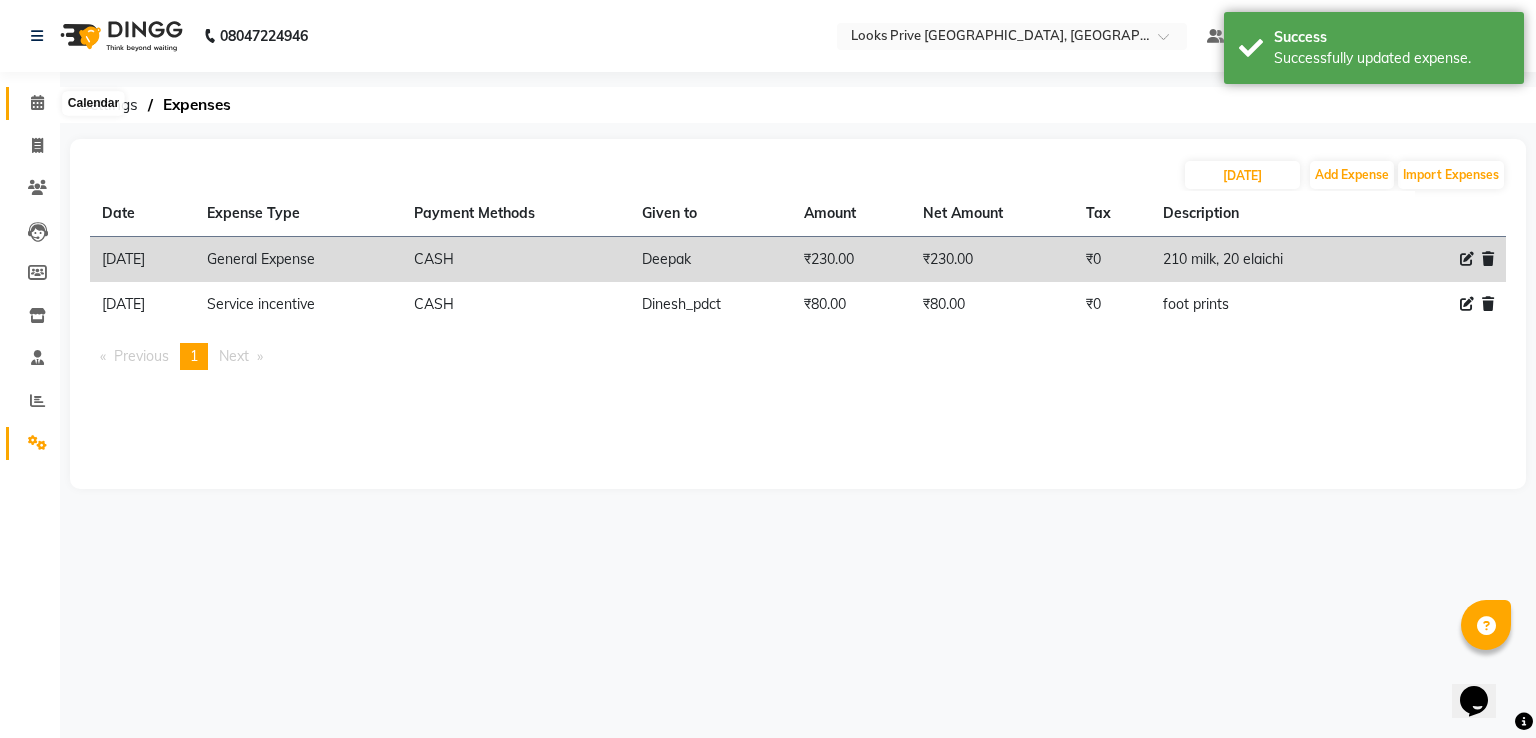 click 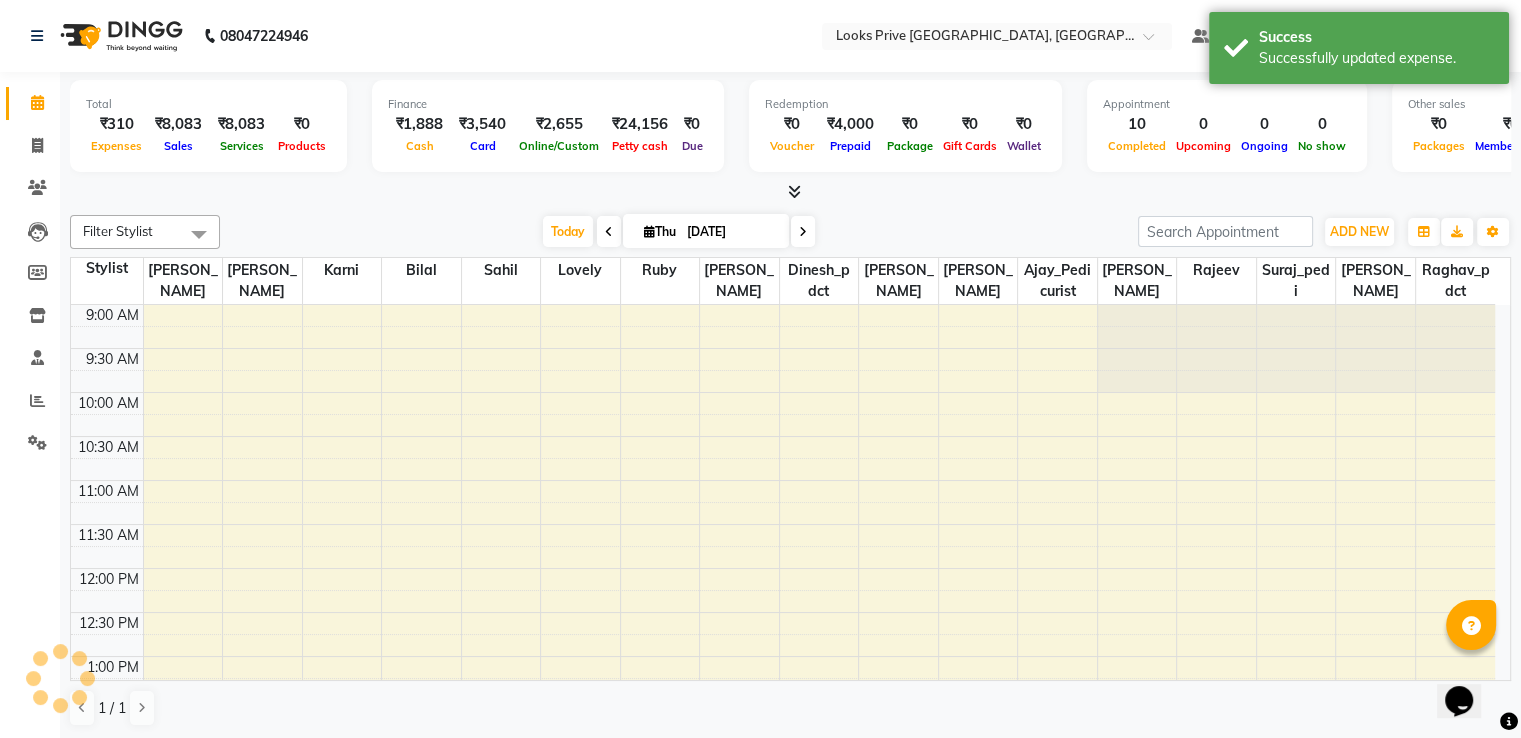 scroll, scrollTop: 0, scrollLeft: 0, axis: both 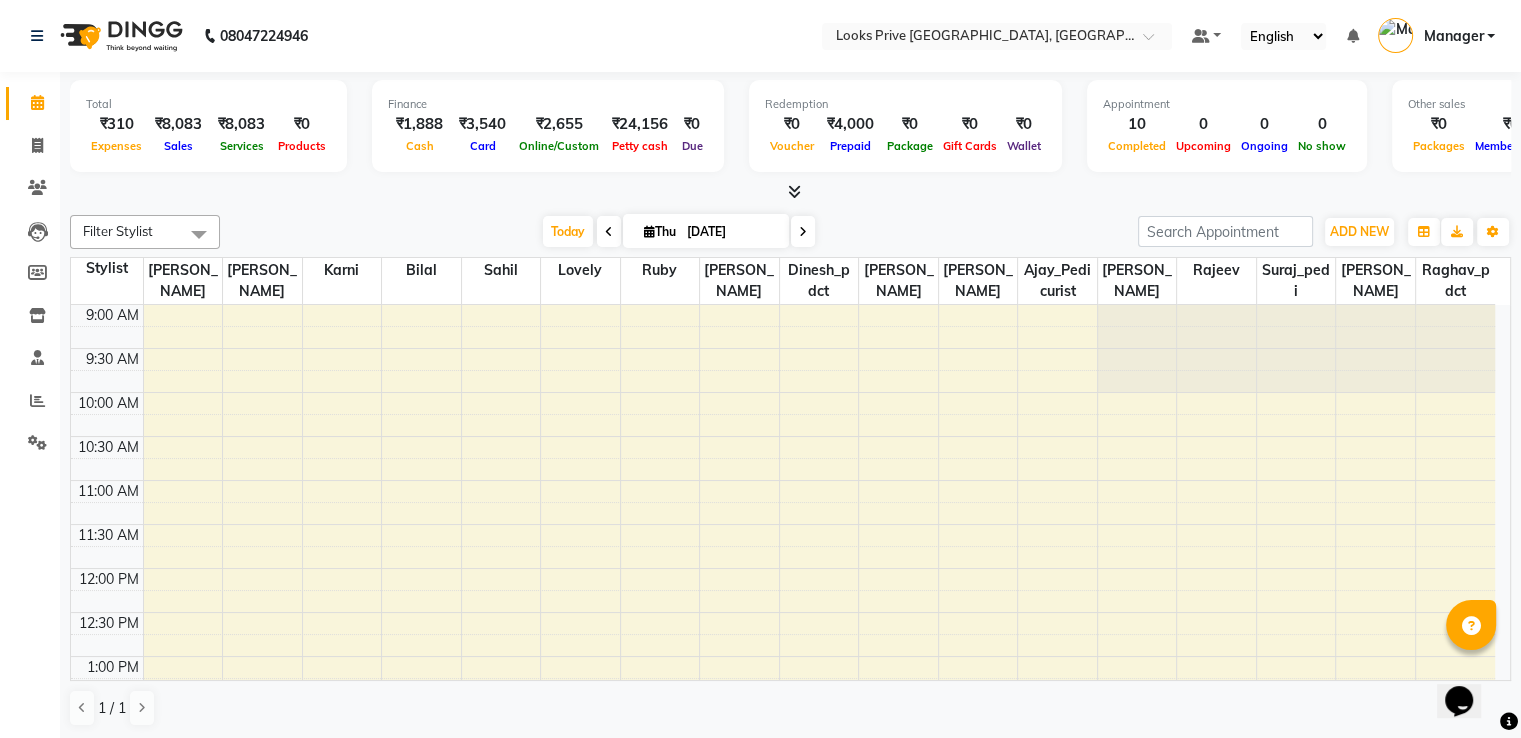 click at bounding box center [794, 191] 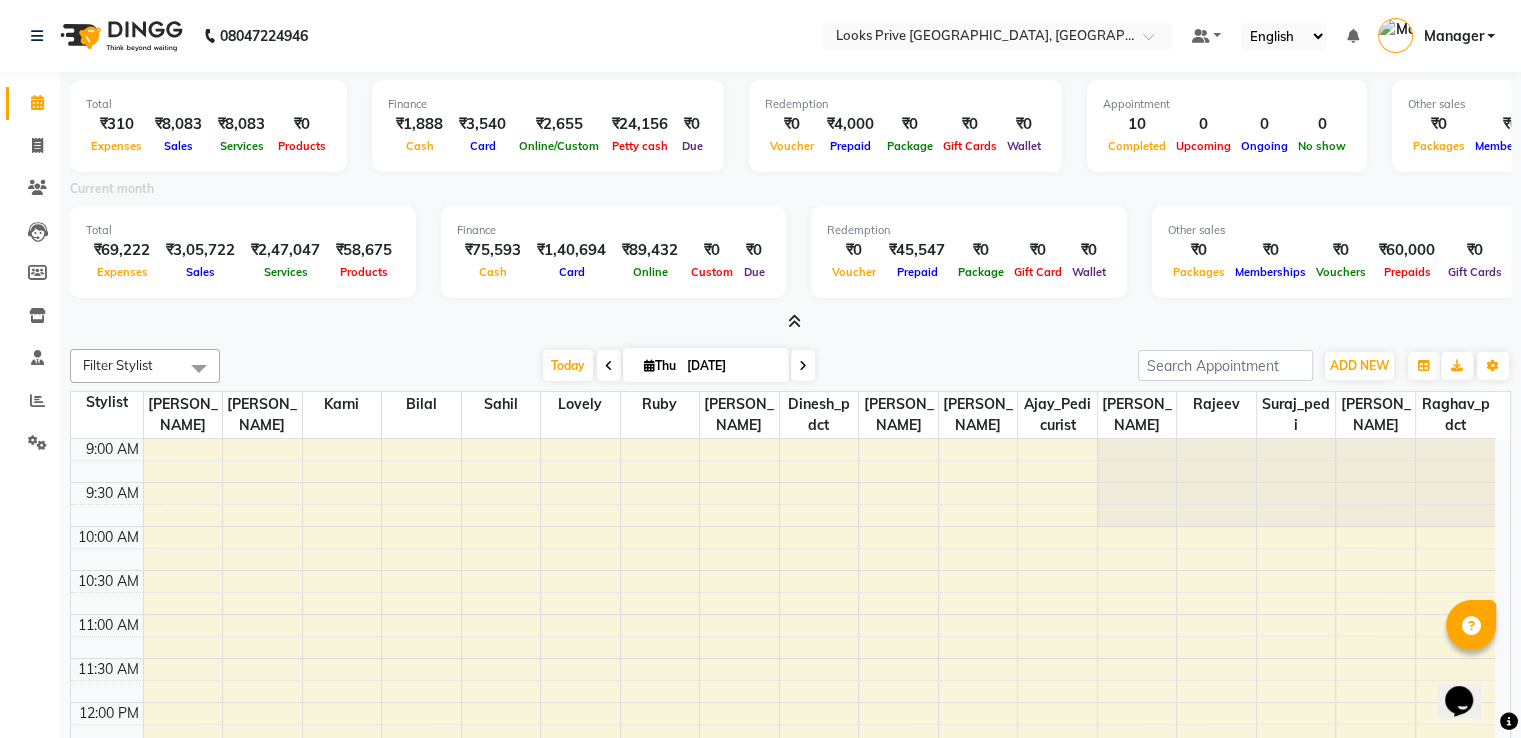 click at bounding box center [794, 321] 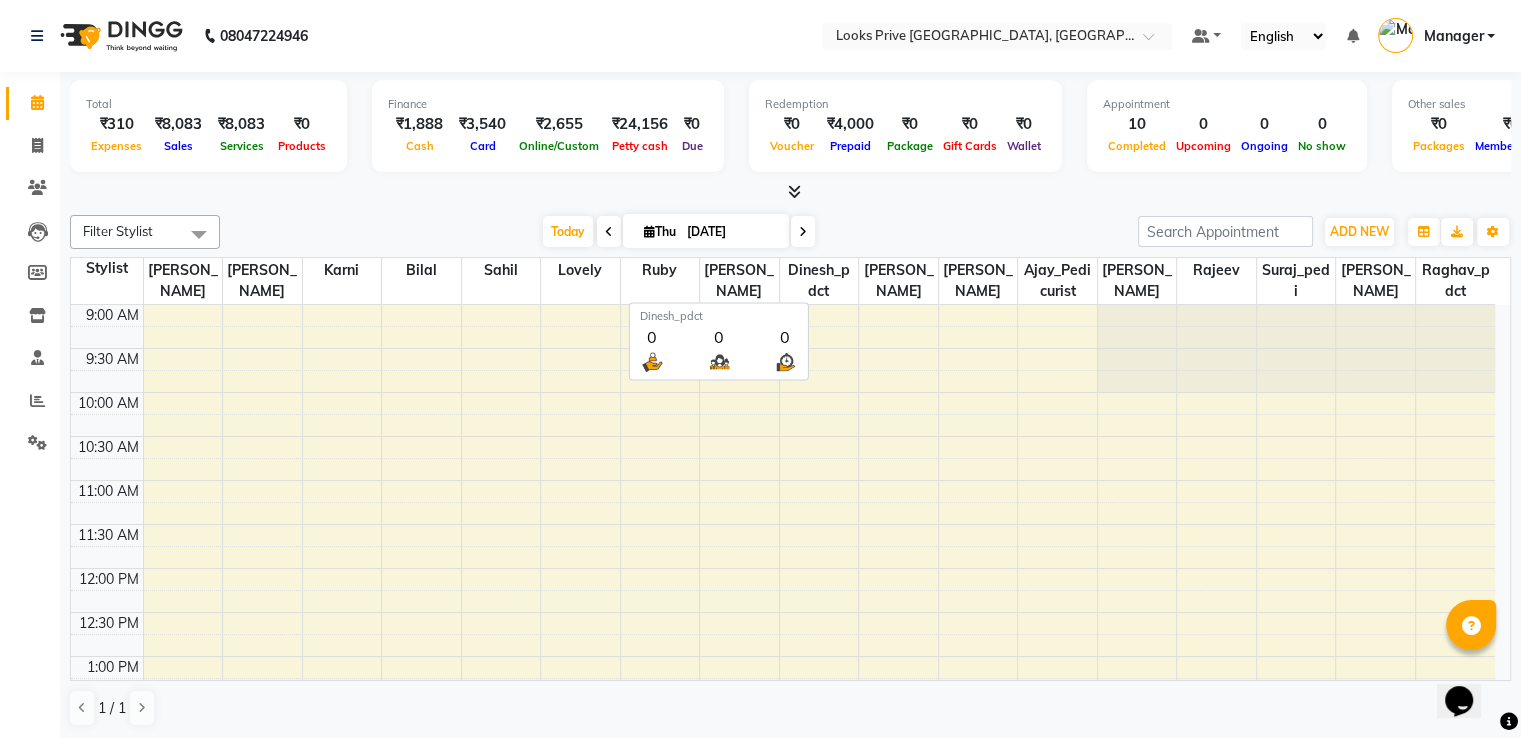 scroll, scrollTop: 1, scrollLeft: 0, axis: vertical 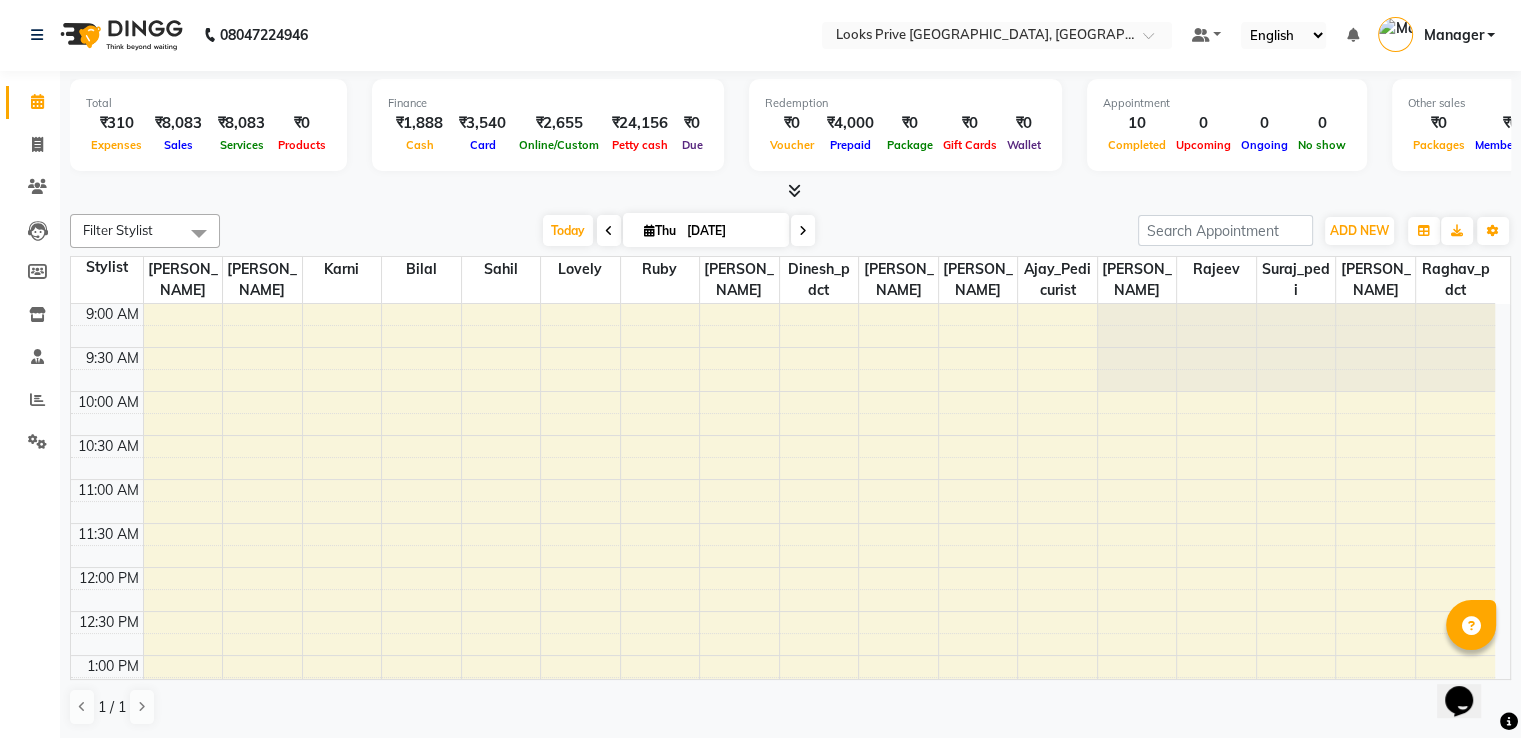 click at bounding box center [794, 190] 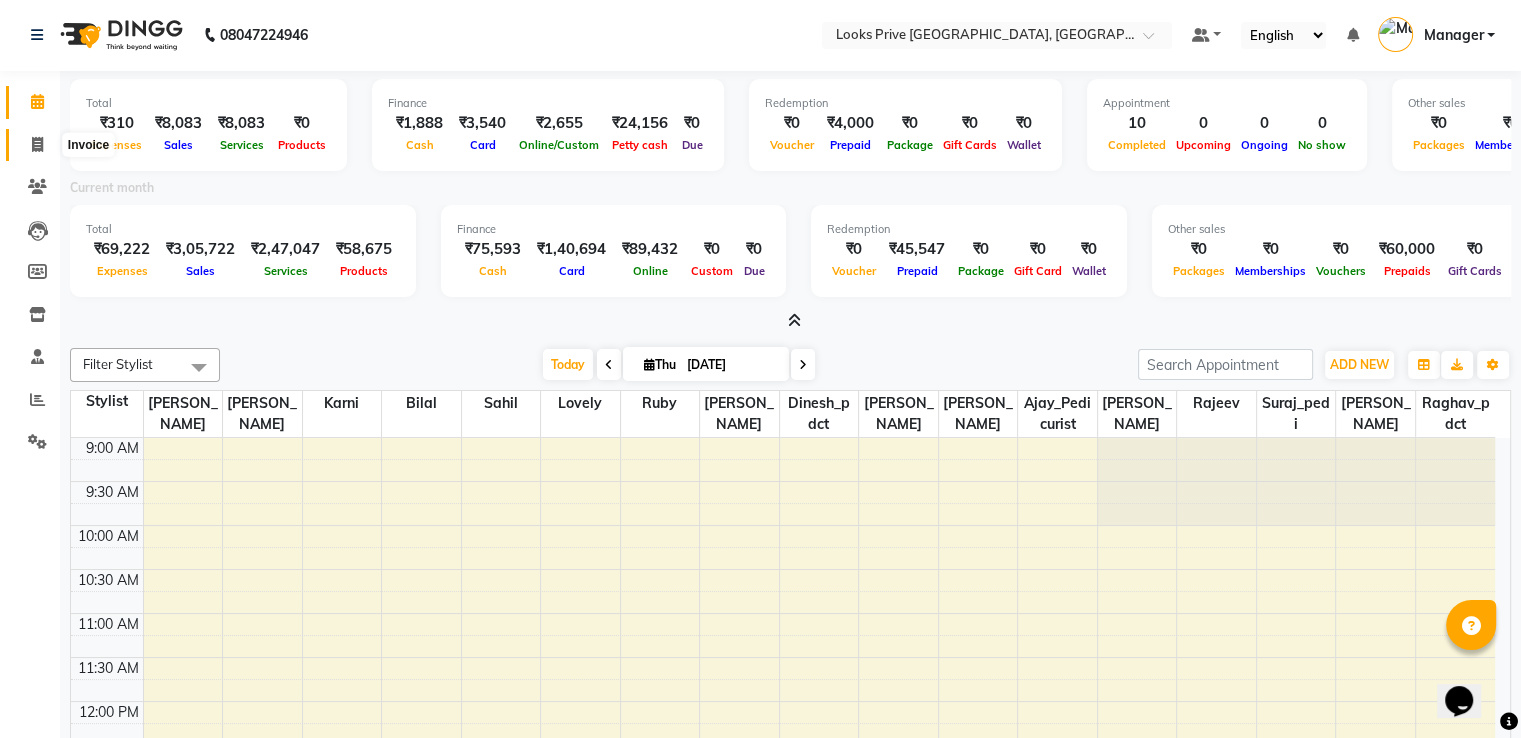 click 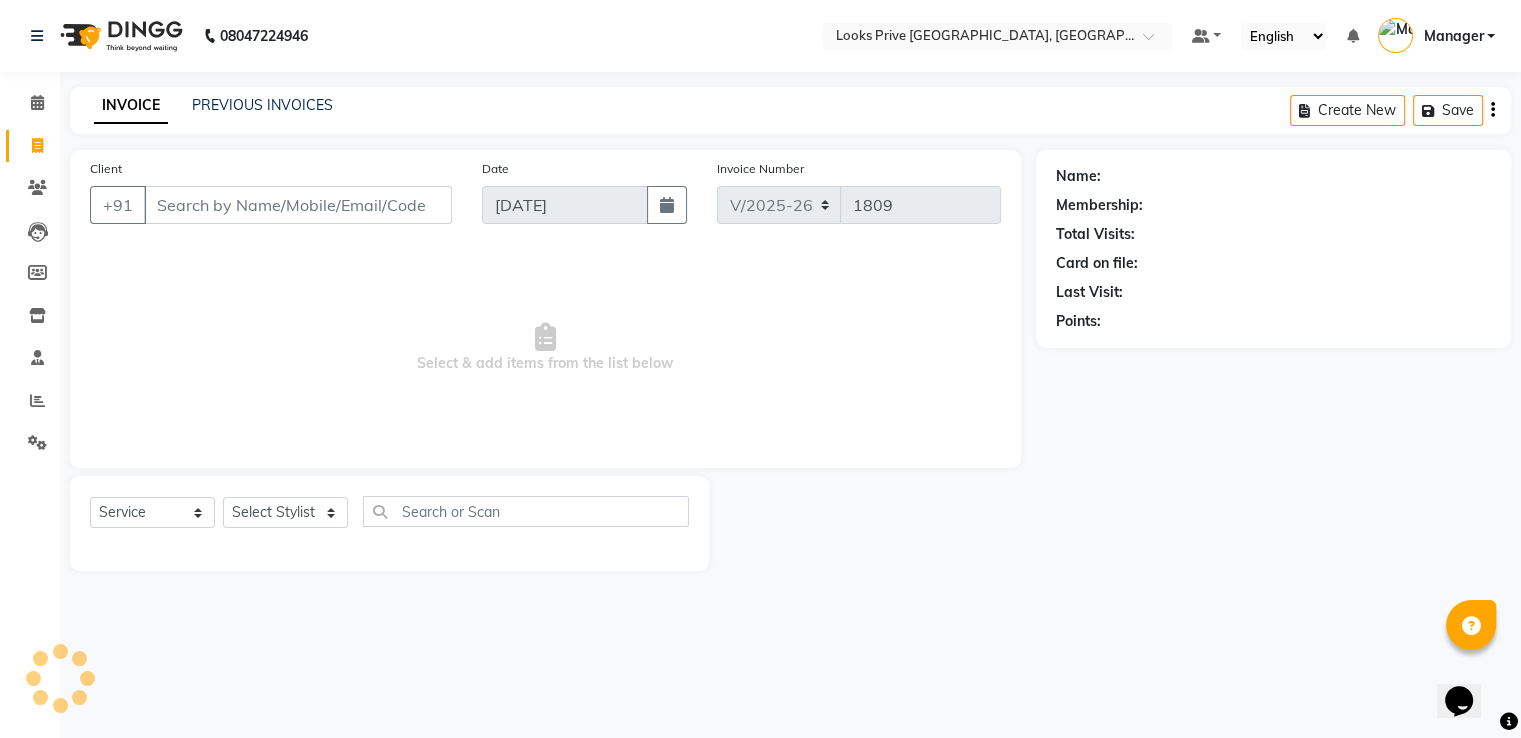 scroll, scrollTop: 0, scrollLeft: 0, axis: both 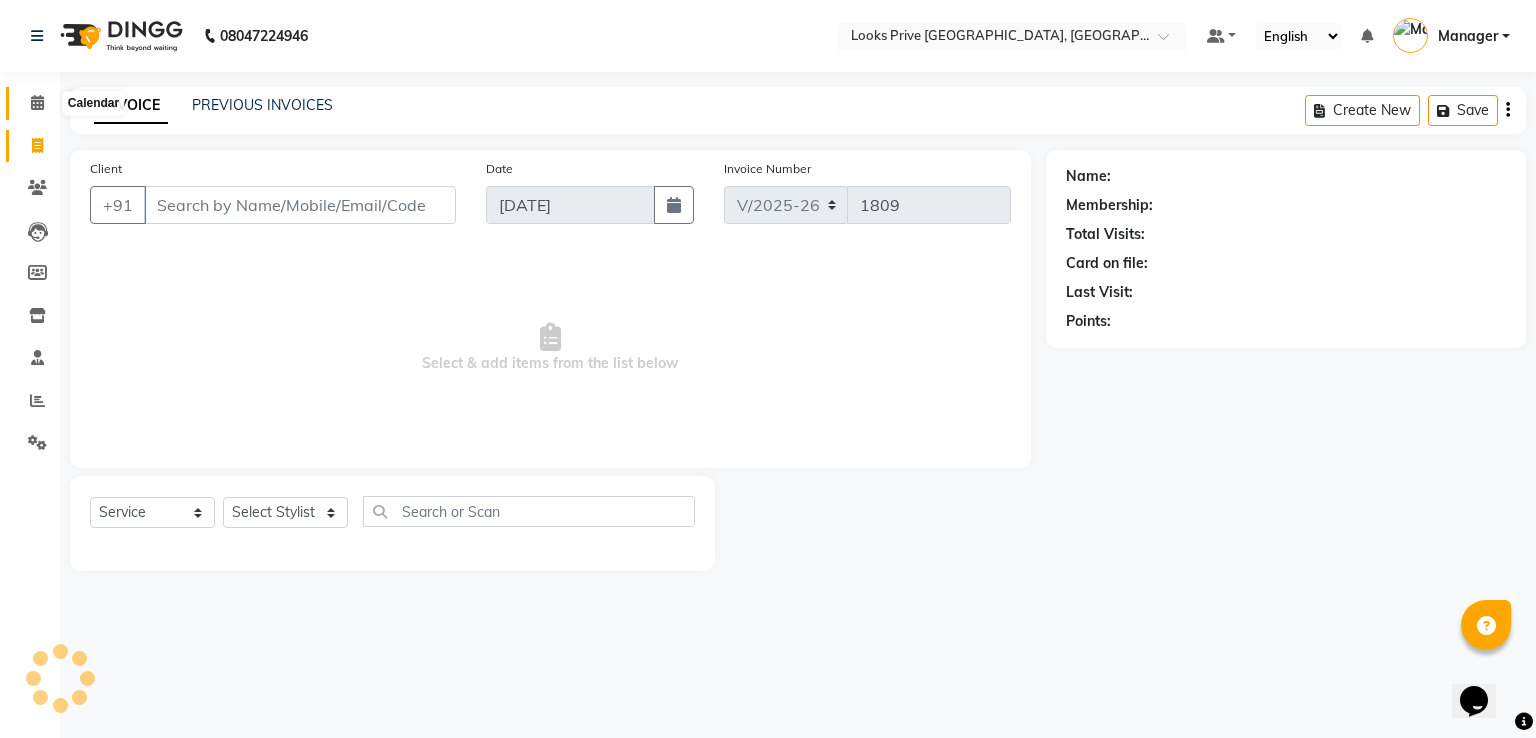 click 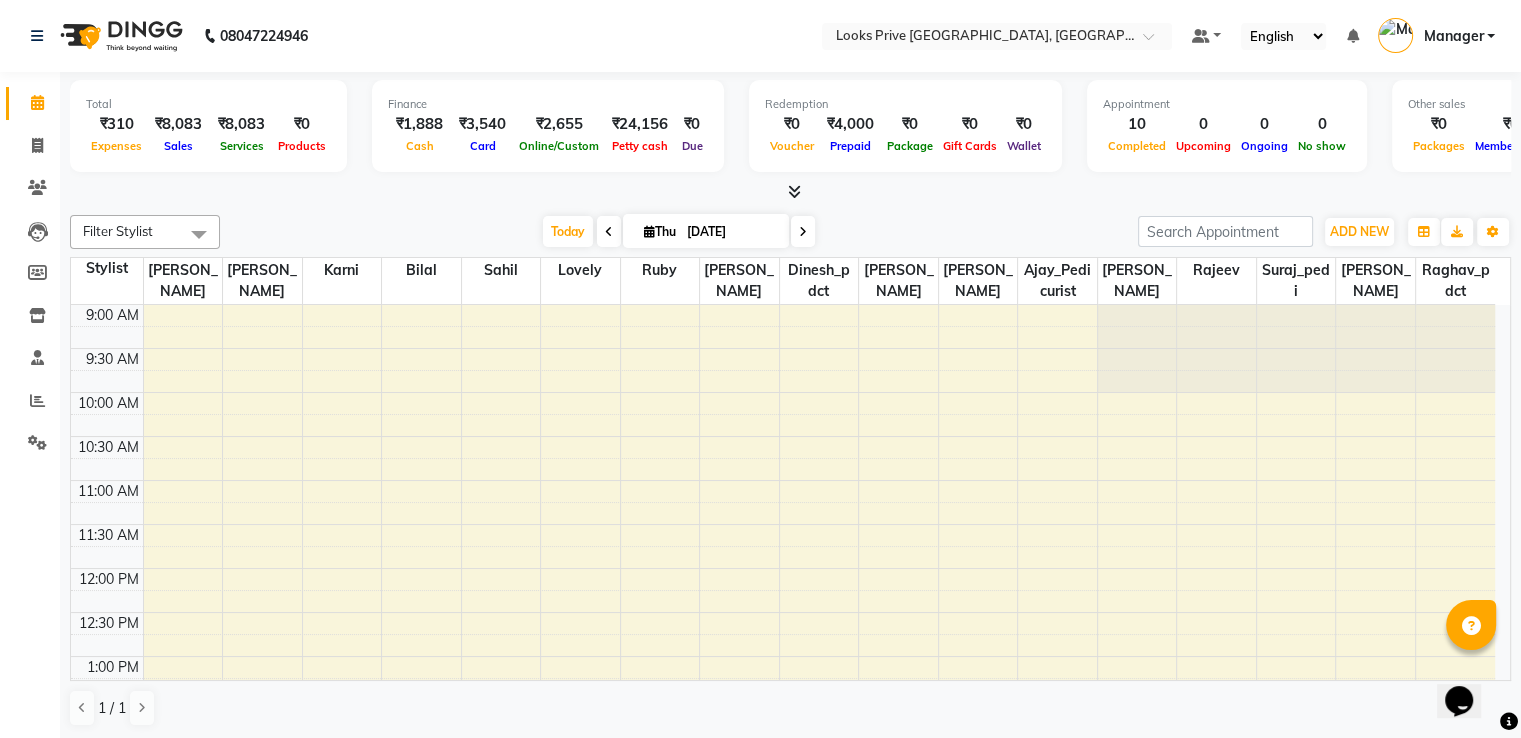 scroll, scrollTop: 0, scrollLeft: 0, axis: both 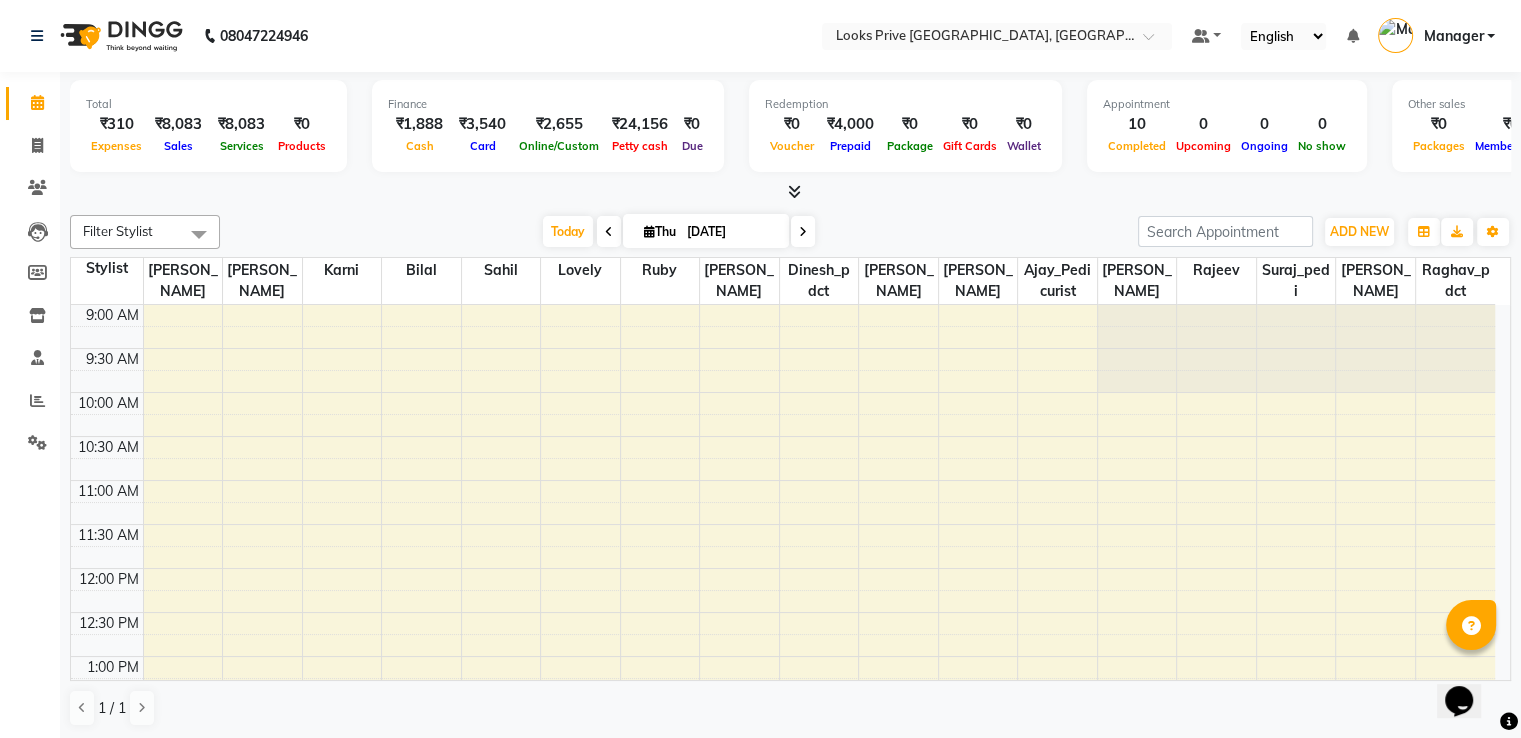 click on "Total  ₹310  Expenses ₹8,083  Sales ₹8,083  Services ₹0  Products Finance  ₹1,888  Cash ₹3,540  Card ₹2,655  Online/Custom ₹24,156 Petty cash ₹0 Due  Redemption  ₹0 Voucher ₹4,000 Prepaid ₹0 Package ₹0  Gift Cards ₹0  Wallet  Appointment  10 Completed 0 Upcoming 0 Ongoing 0 No show  Other sales  ₹0  Packages ₹0  Memberships ₹0  Vouchers ₹0  Prepaids ₹0  Gift Cards" at bounding box center [790, 129] 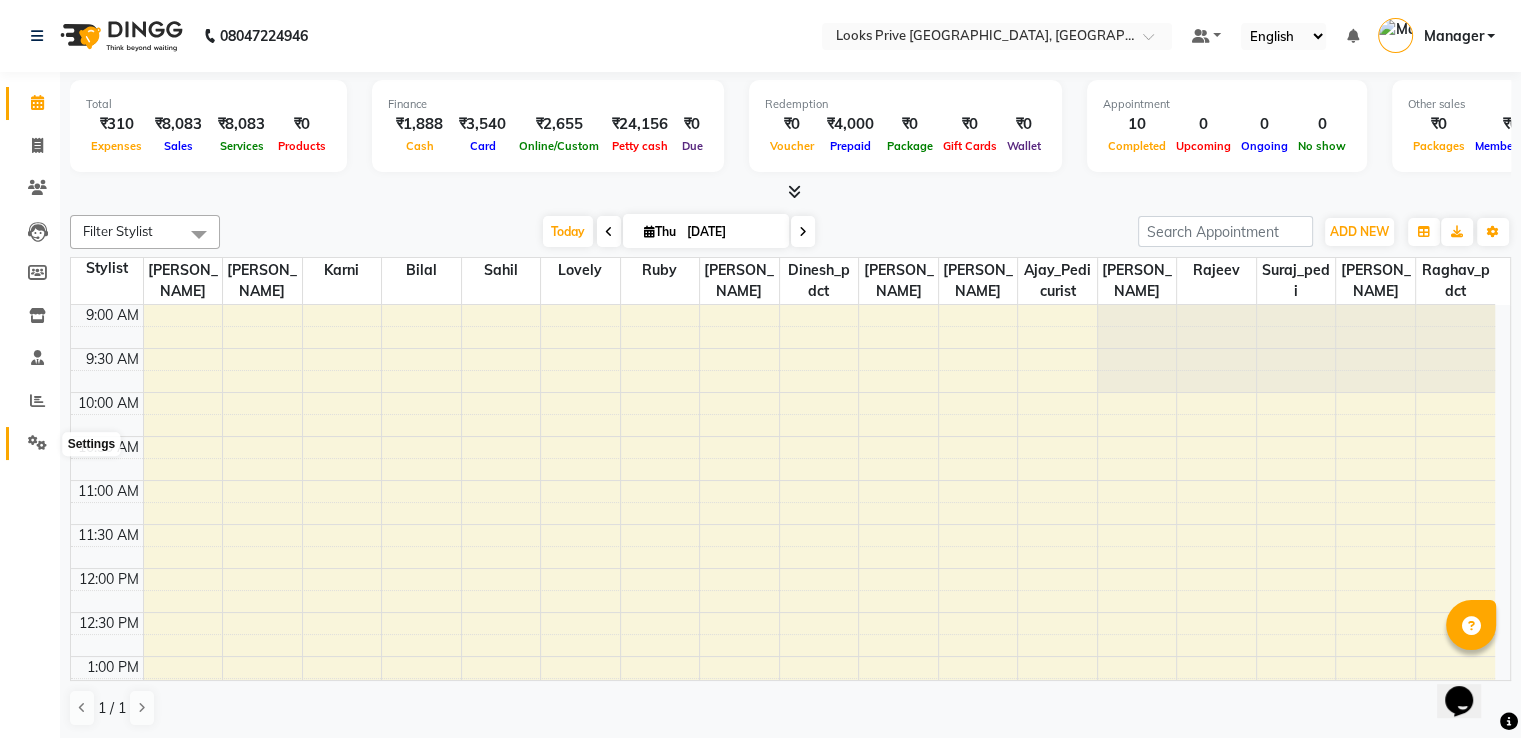 click 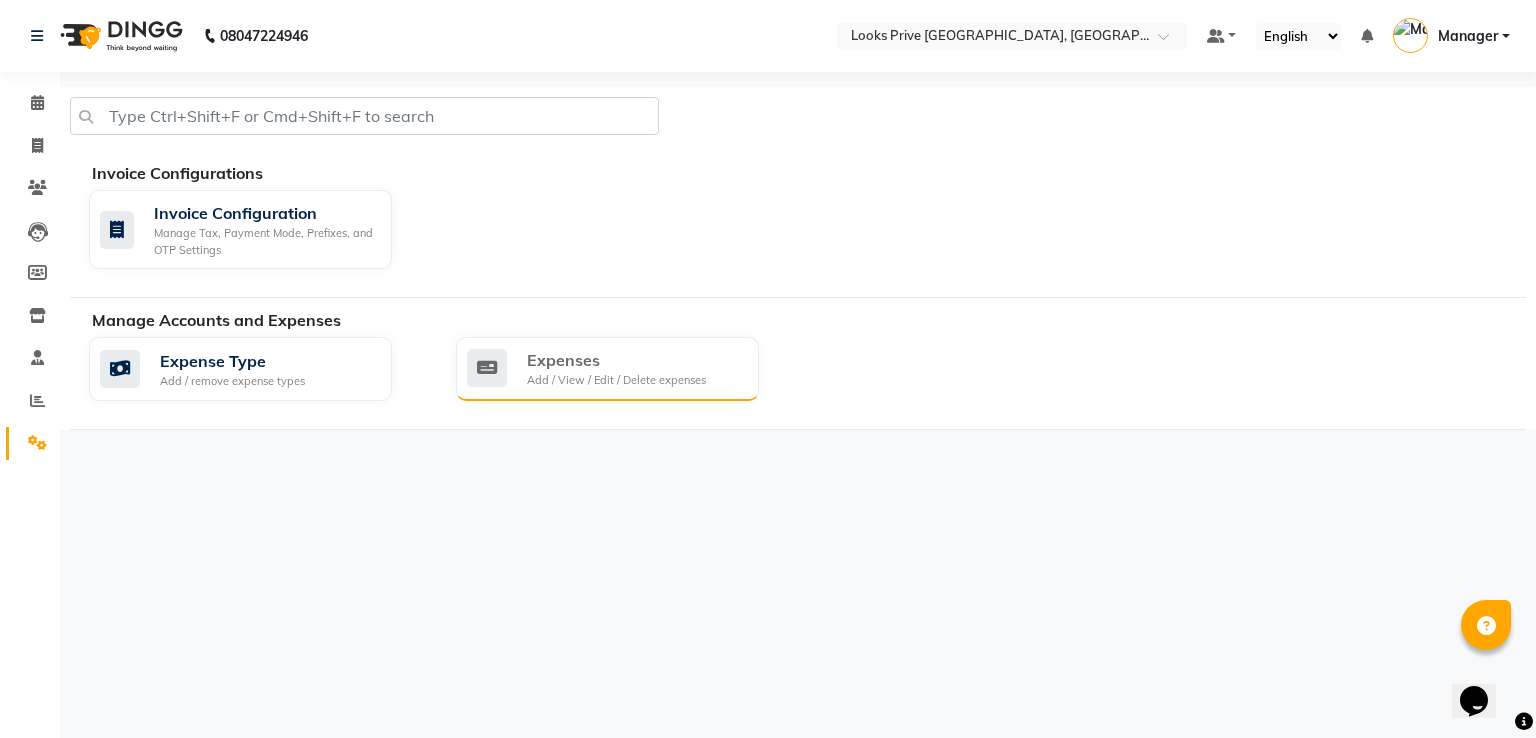 click on "Add / View / Edit / Delete expenses" 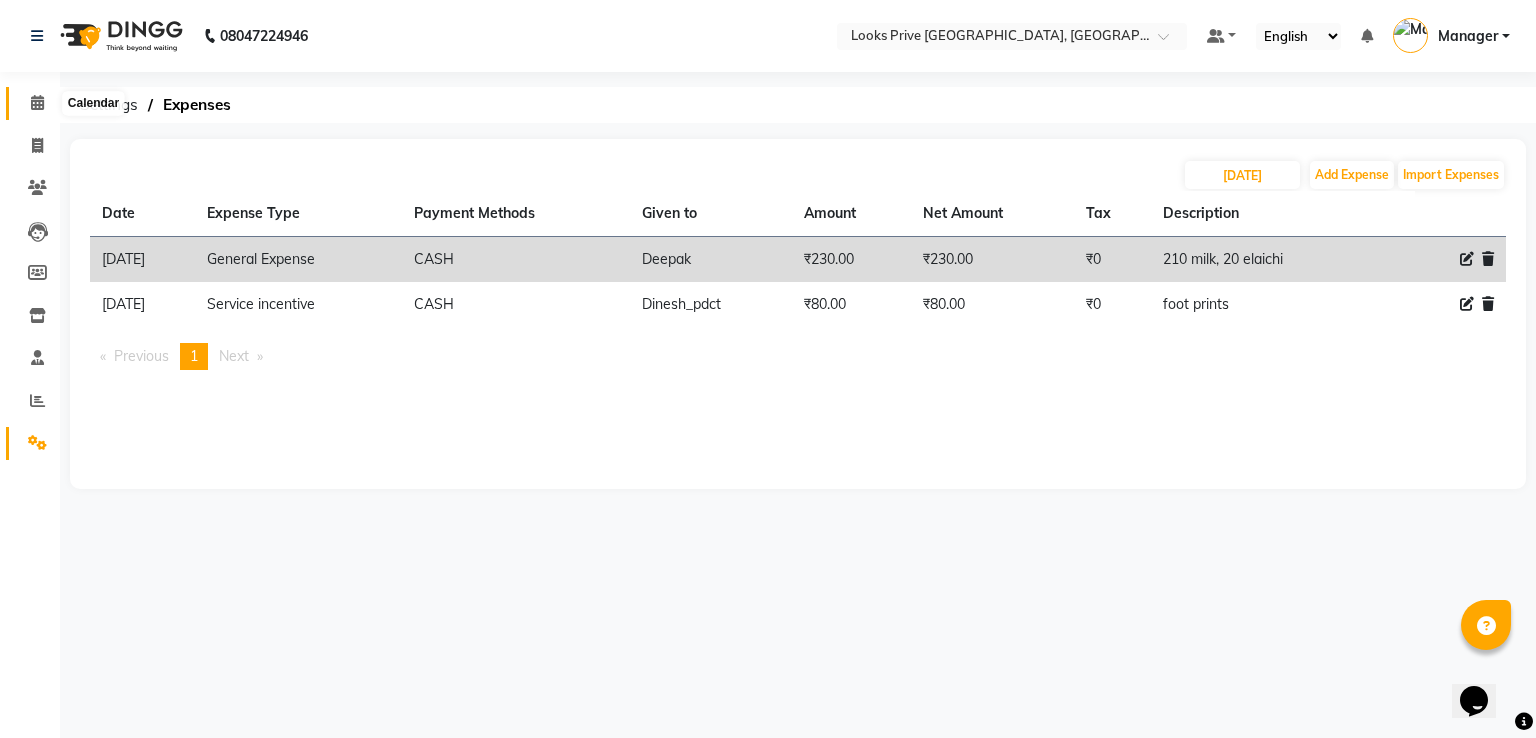 click 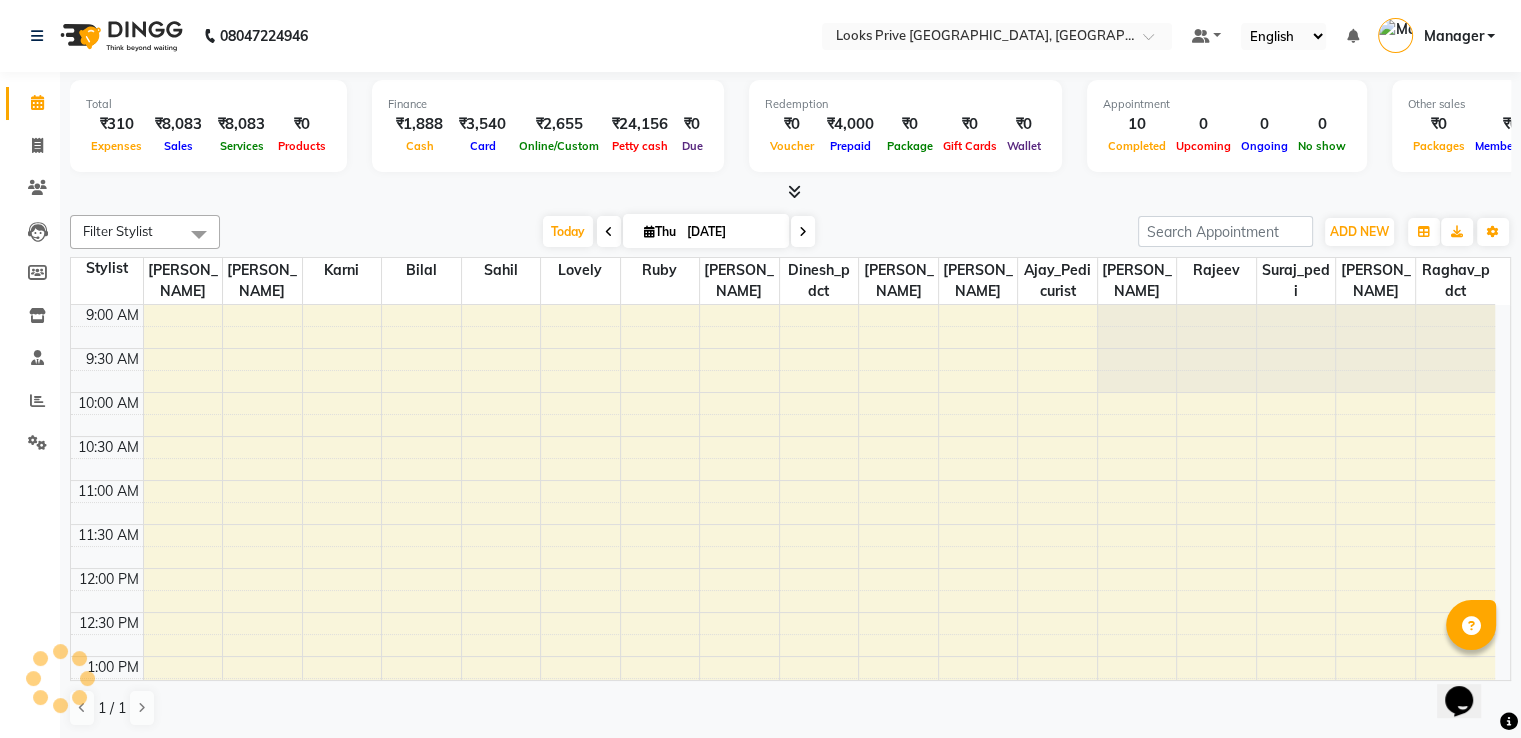 scroll, scrollTop: 632, scrollLeft: 0, axis: vertical 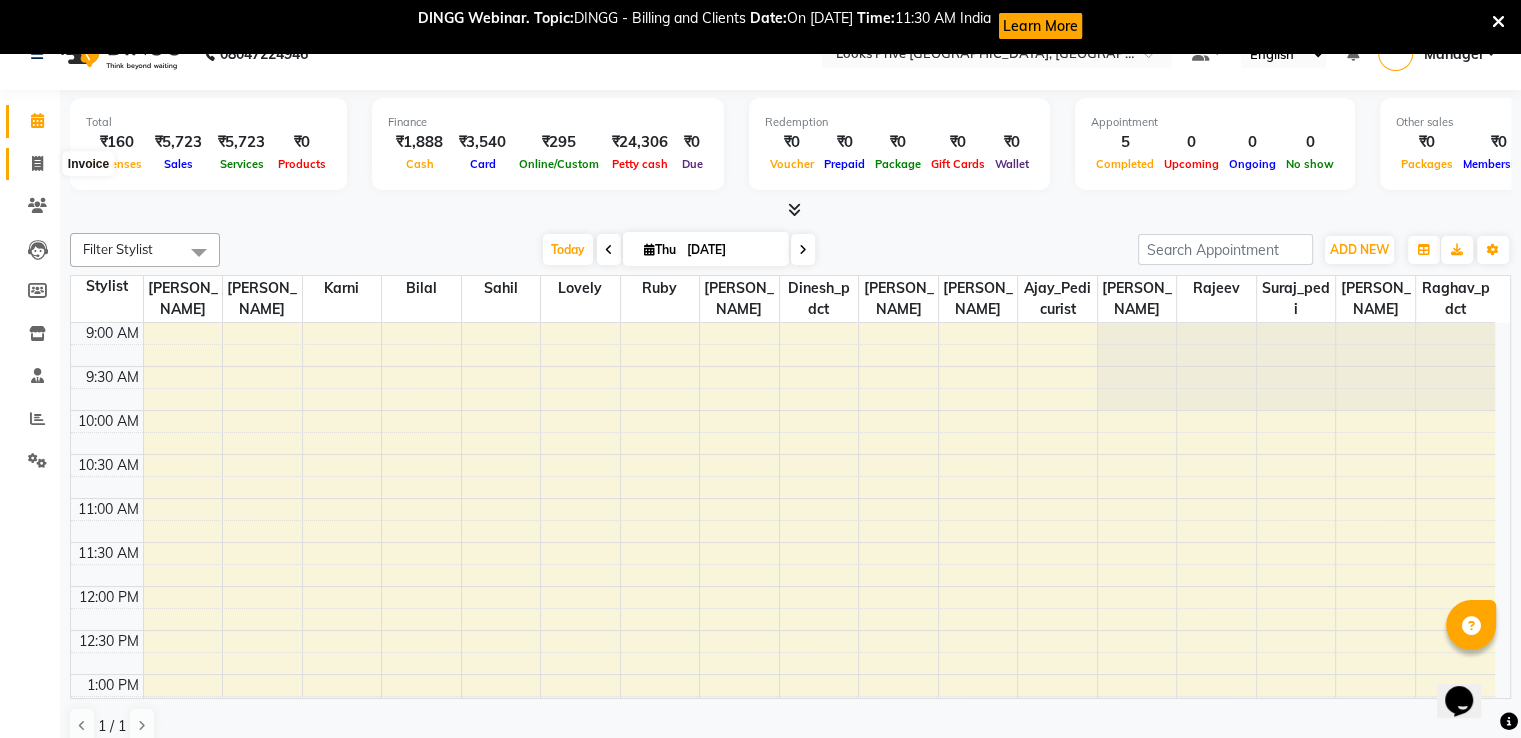 click 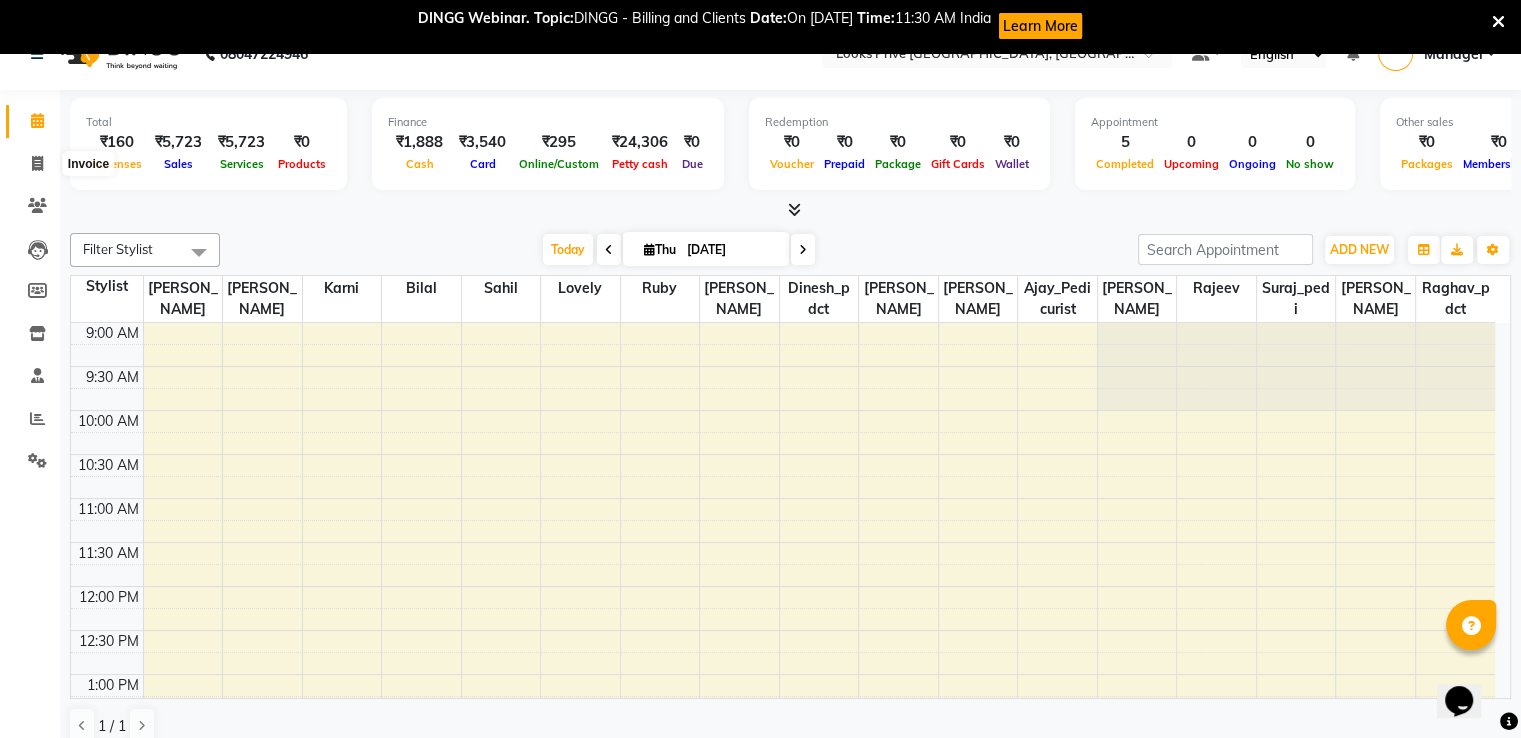 select on "service" 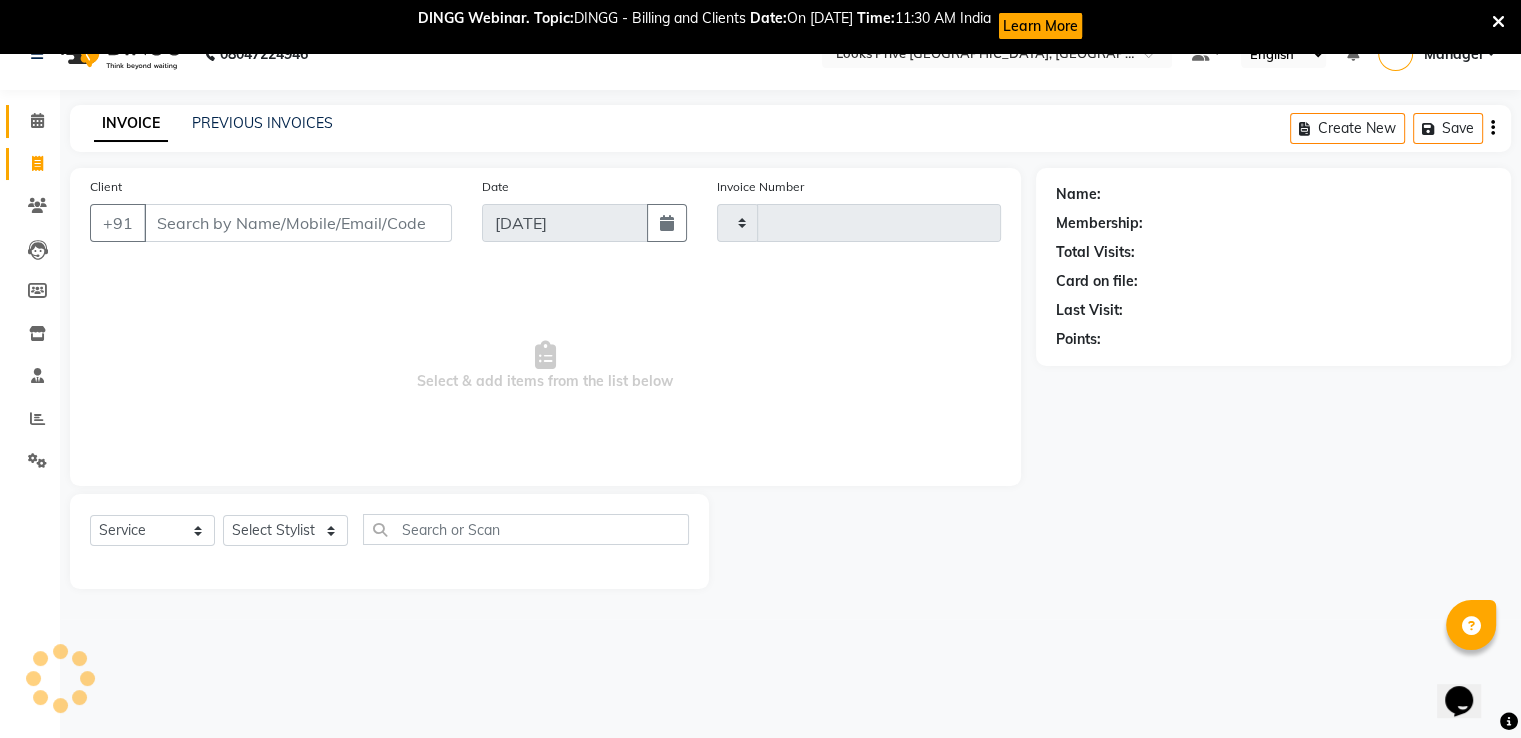 type on "1809" 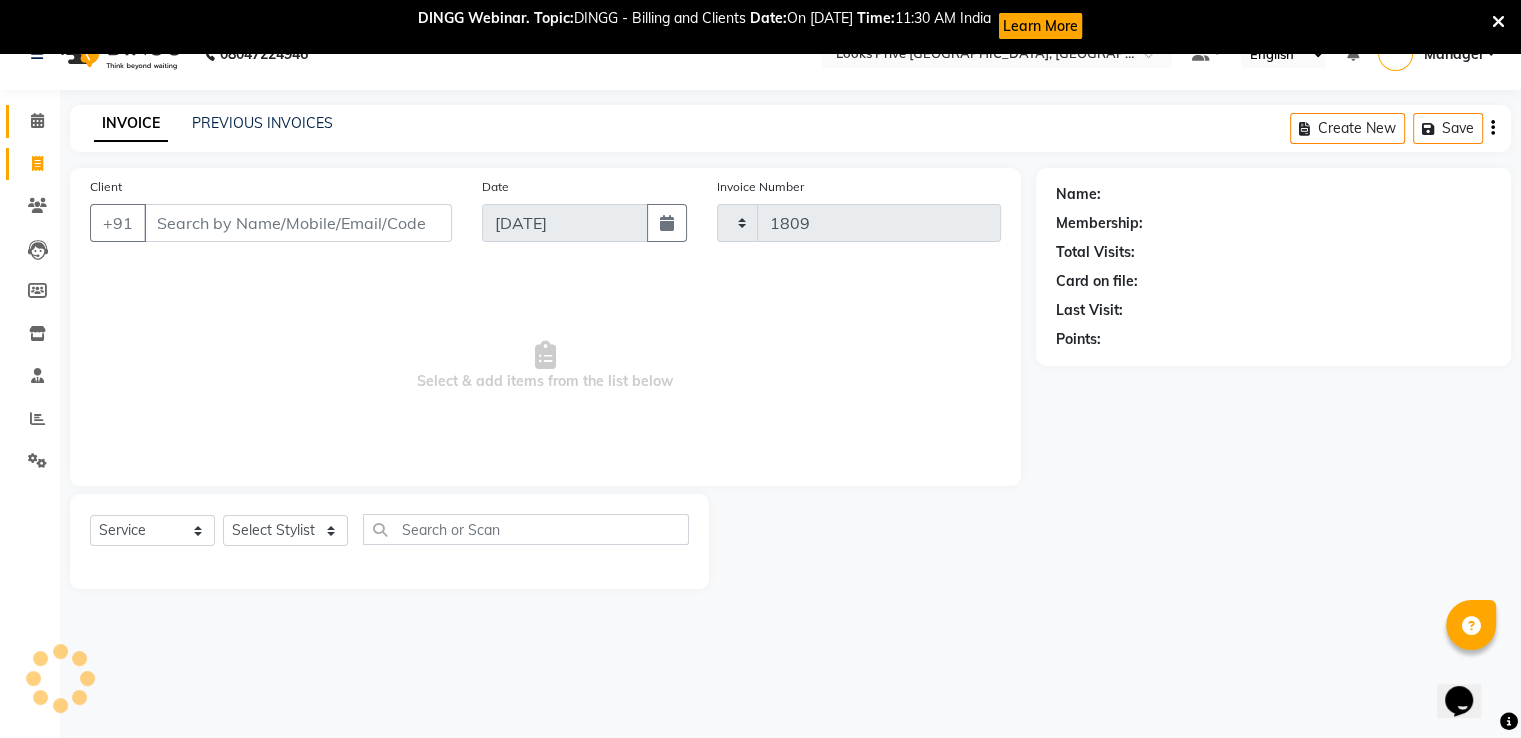 select on "6205" 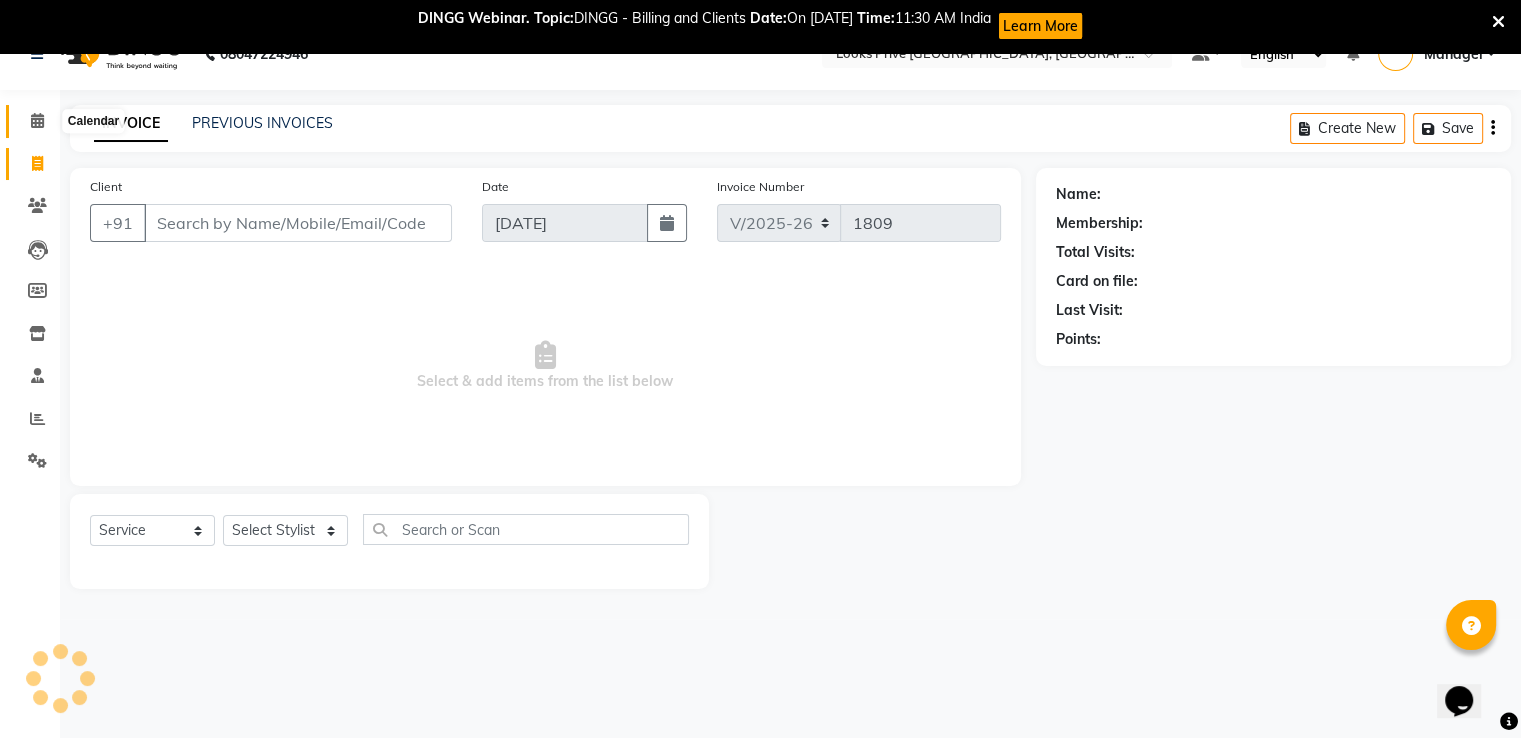 click 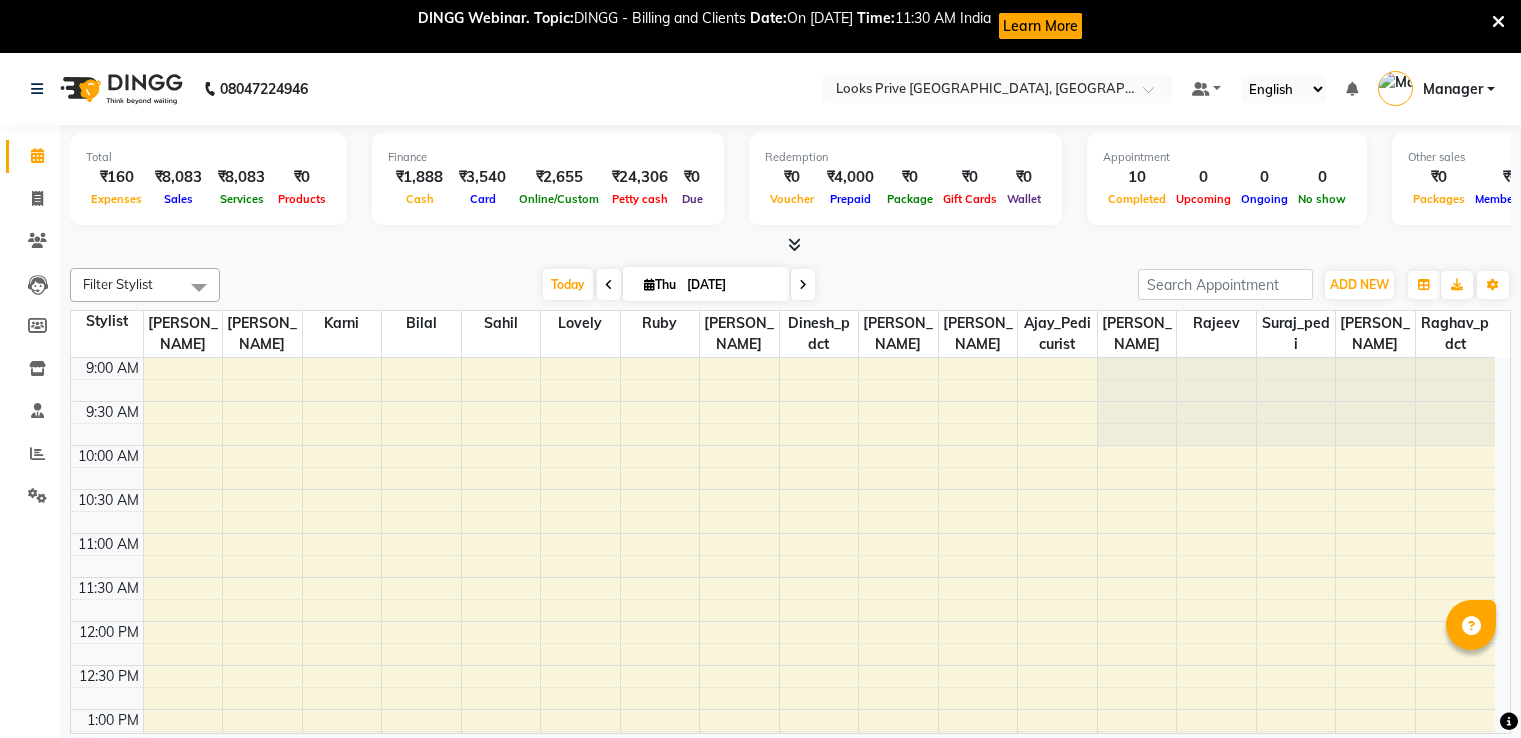 scroll, scrollTop: 35, scrollLeft: 0, axis: vertical 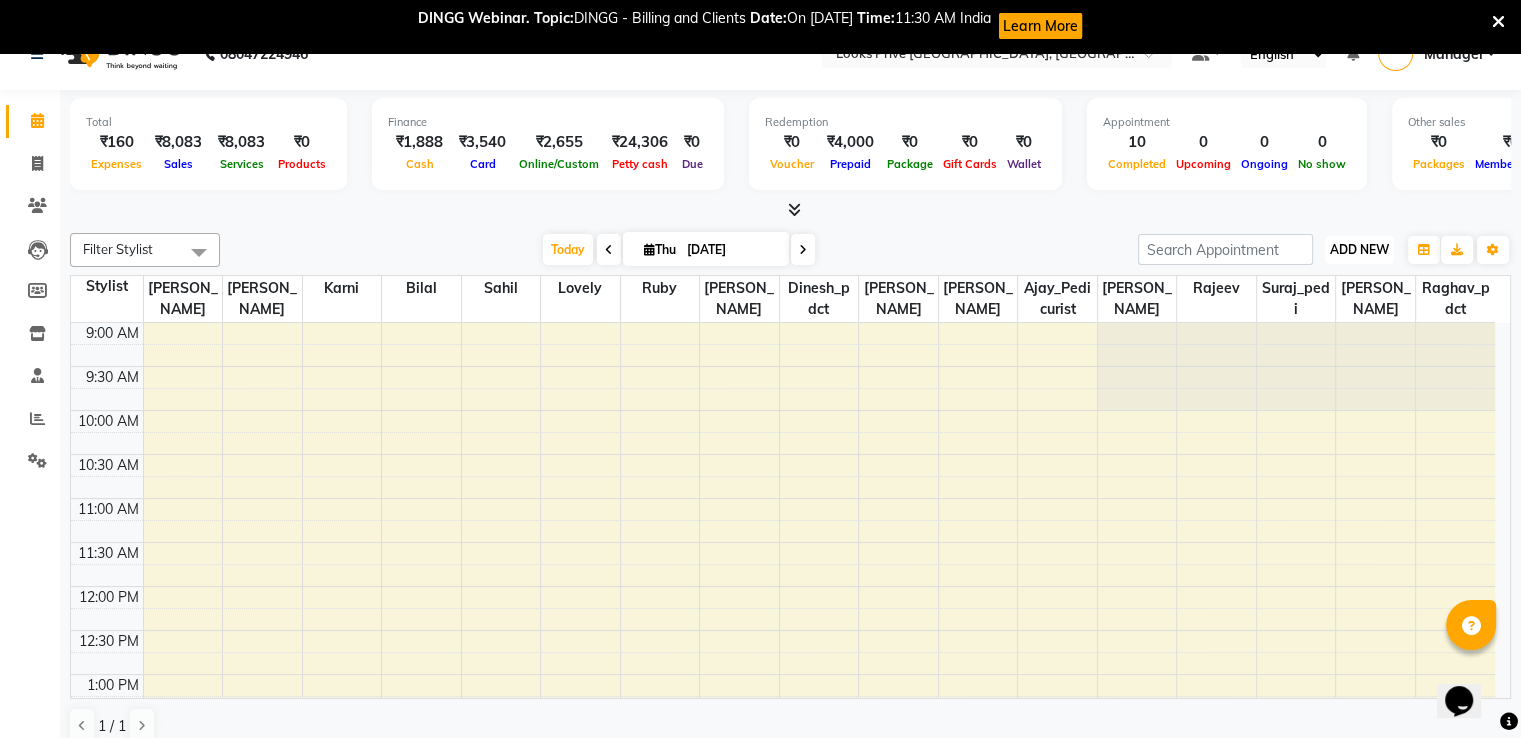 click on "ADD NEW" at bounding box center (1359, 249) 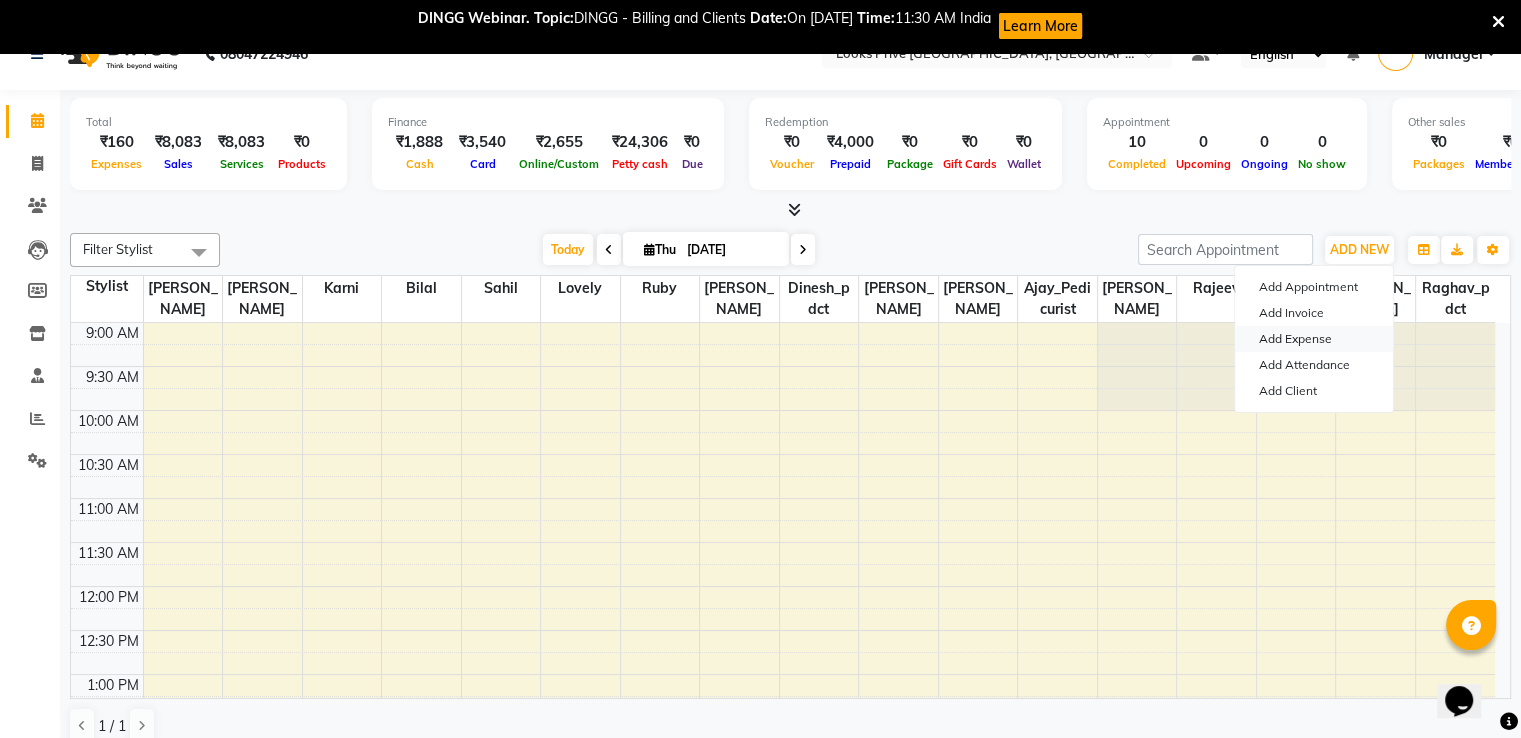 click on "Add Expense" at bounding box center [1314, 339] 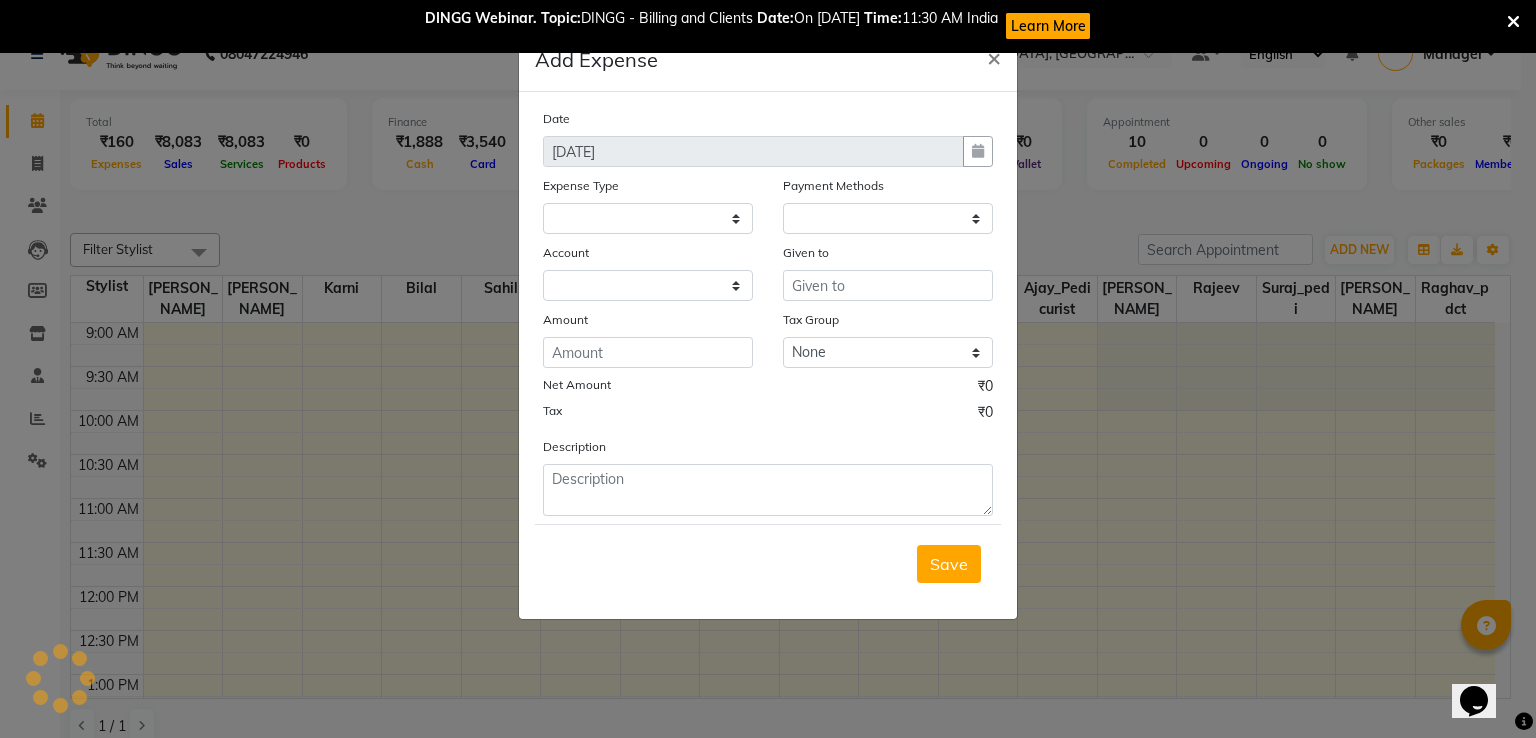 select on "1" 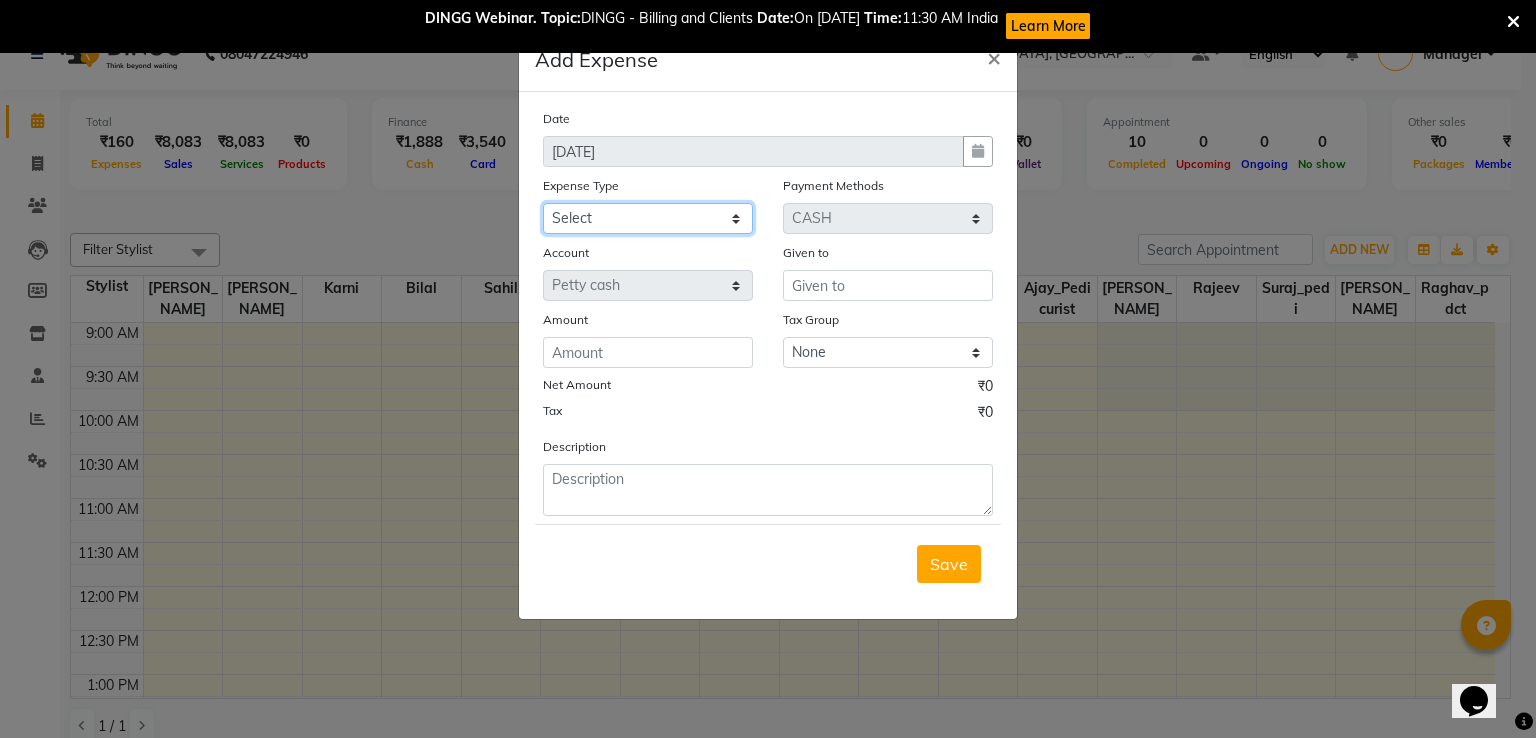 click on "Select Amazon order BANK DEPOSIT black coffee BLINKIT Cash change Cash Handover celebration Client Refreshment CLIENT WELFARE Convyance to staff Counter sale DIESEL Entertainment Expenses General Expense KKC Laundry Service MEDEICINE MILK MILK GINGER Miscellaneous MOBILE RECHARGE Monthly Grocery OFFICE UPKEEP Pantry Payment [PERSON_NAME] Prepaid Card Incentives Printing And Stationery Product Incentive purchase Refreshment Repair And Maintenance Salary Salary advance Service incentive staff accommodation Staff Convenyance Staff Welfare tip TIP CREDIT CARD Tip Online TIP UPI travel Travelling And Conveyance treat for staff WATER BILL Water Bills" 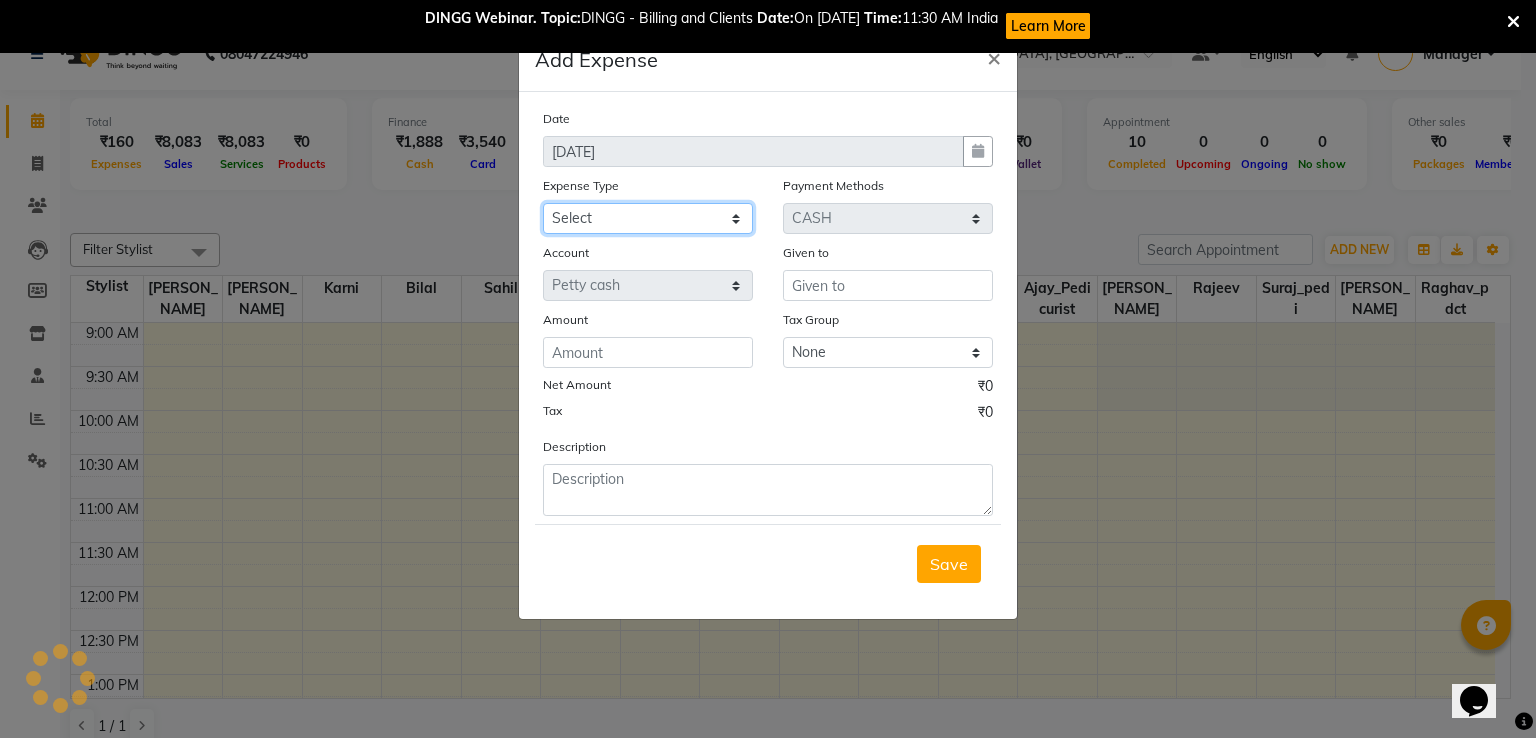 select on "22603" 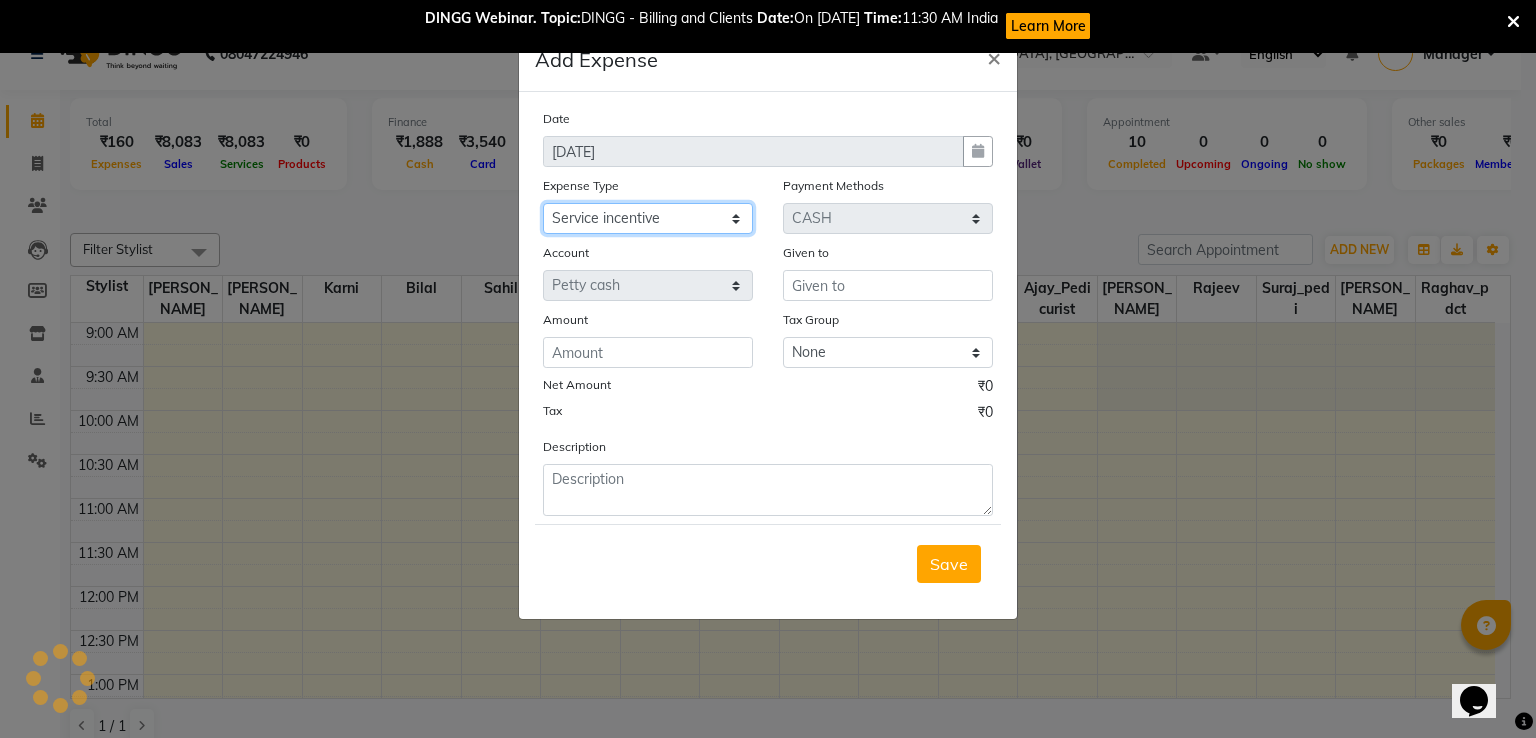 click on "Select Amazon order BANK DEPOSIT black coffee BLINKIT Cash change Cash Handover celebration Client Refreshment CLIENT WELFARE Convyance to staff Counter sale DIESEL Entertainment Expenses General Expense KKC Laundry Service MEDEICINE MILK MILK GINGER Miscellaneous MOBILE RECHARGE Monthly Grocery OFFICE UPKEEP Pantry Payment [PERSON_NAME] Prepaid Card Incentives Printing And Stationery Product Incentive purchase Refreshment Repair And Maintenance Salary Salary advance Service incentive staff accommodation Staff Convenyance Staff Welfare tip TIP CREDIT CARD Tip Online TIP UPI travel Travelling And Conveyance treat for staff WATER BILL Water Bills" 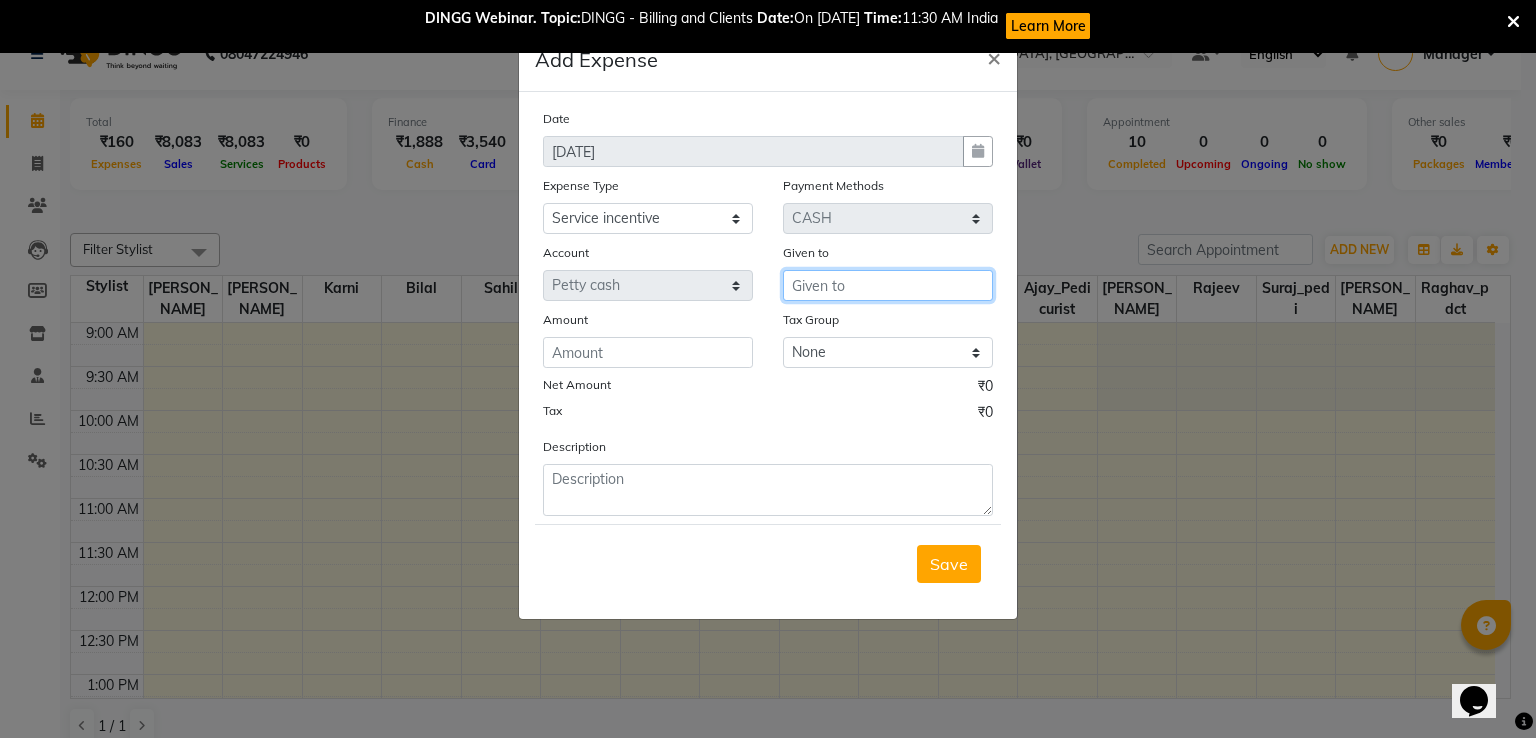 click at bounding box center [888, 285] 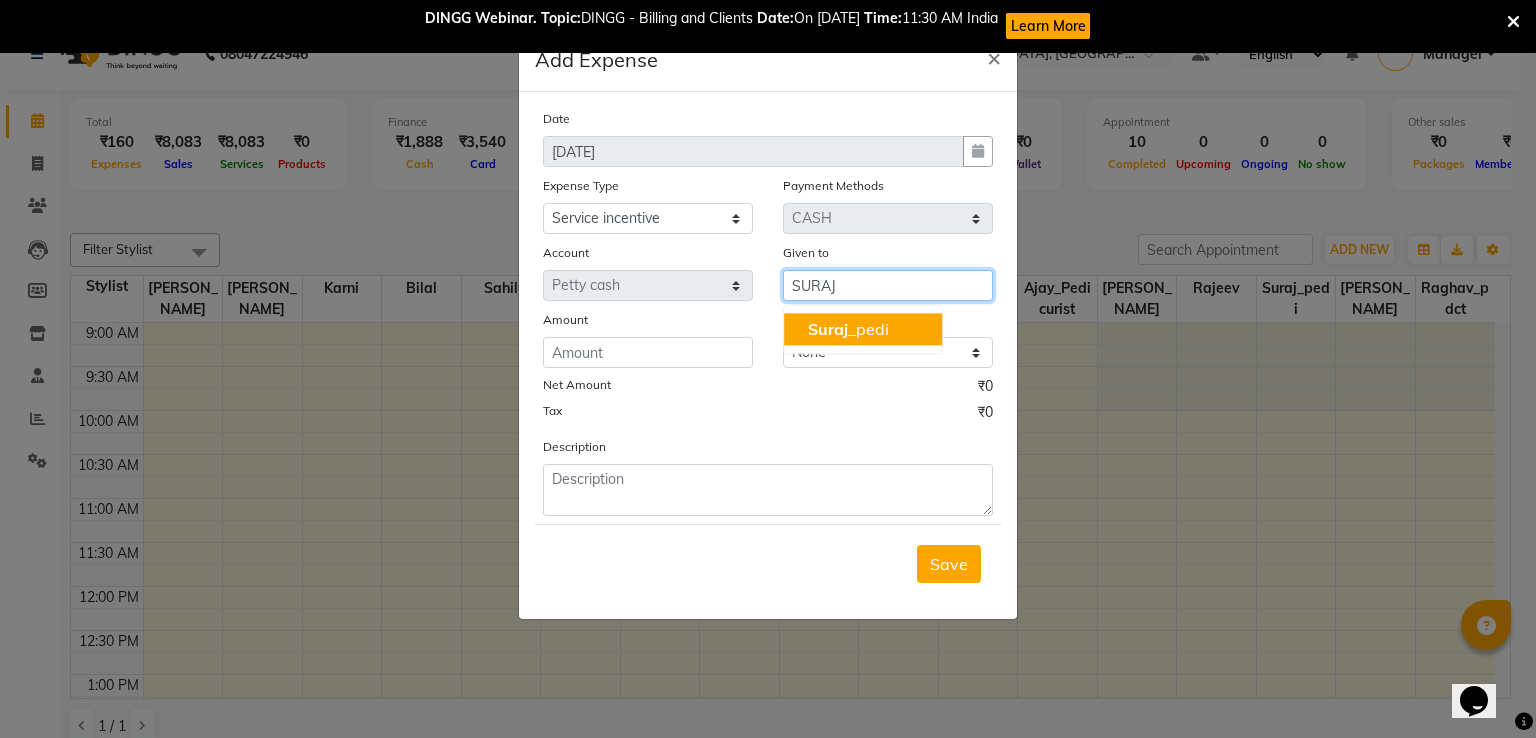 click on "Suraj _pedi" at bounding box center [848, 329] 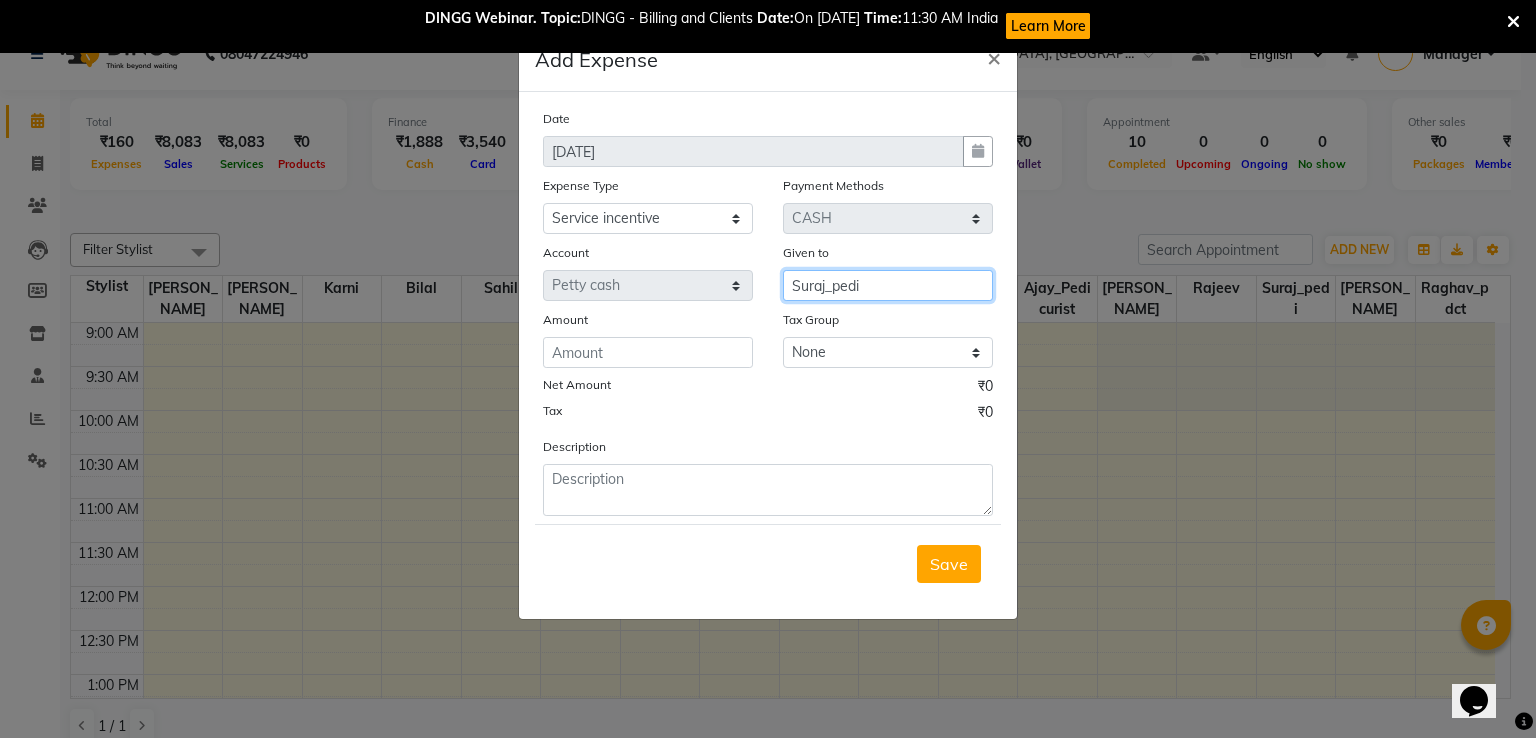 type on "Suraj_pedi" 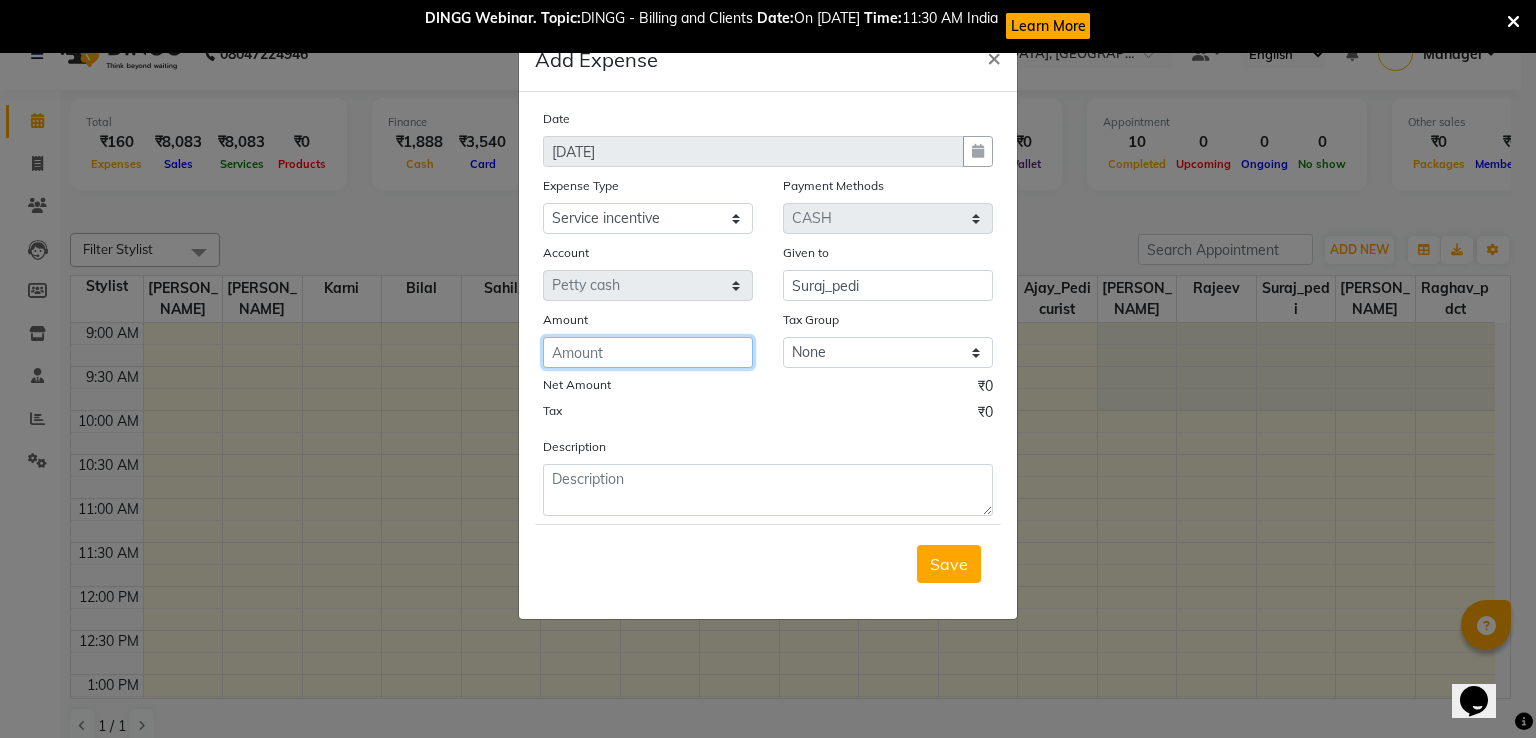 click 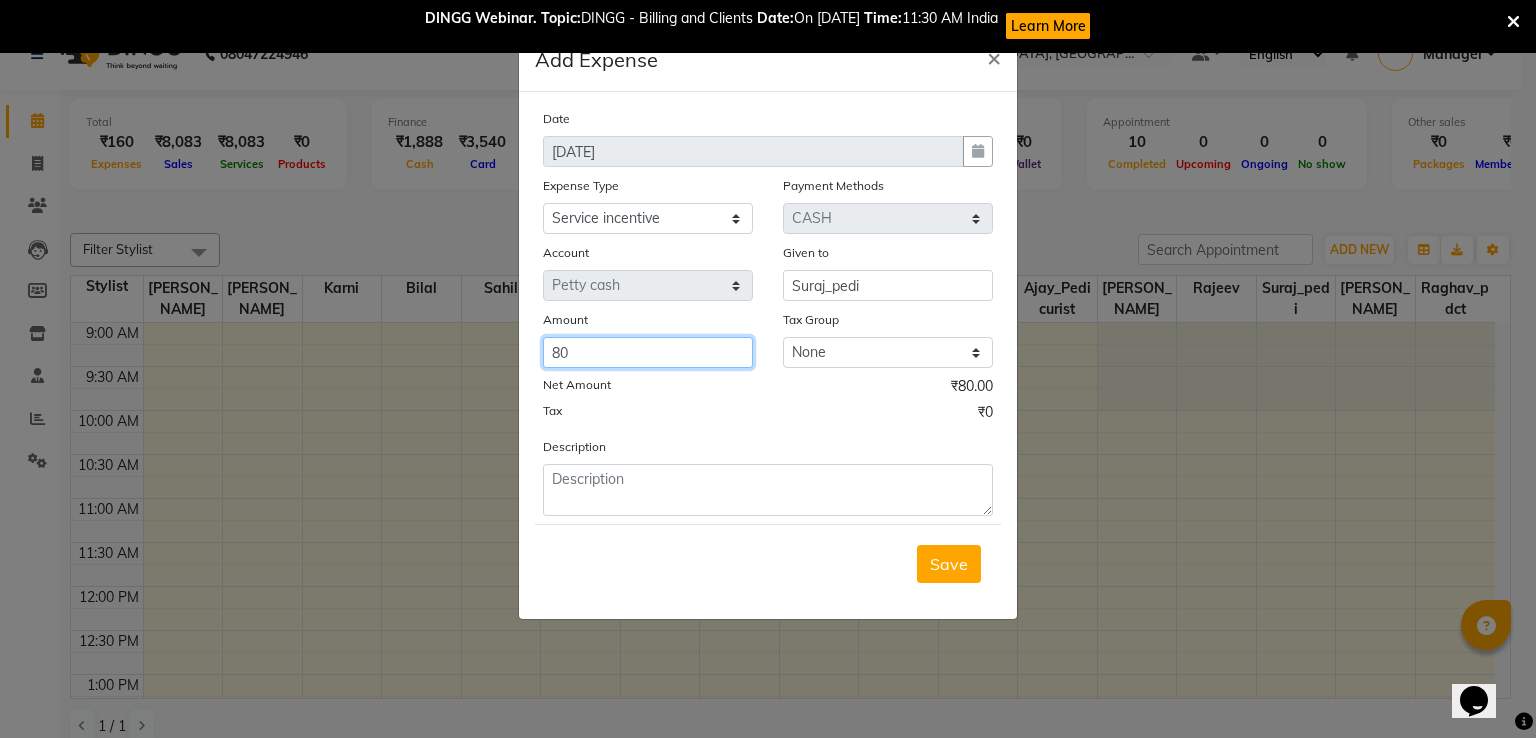 type on "80" 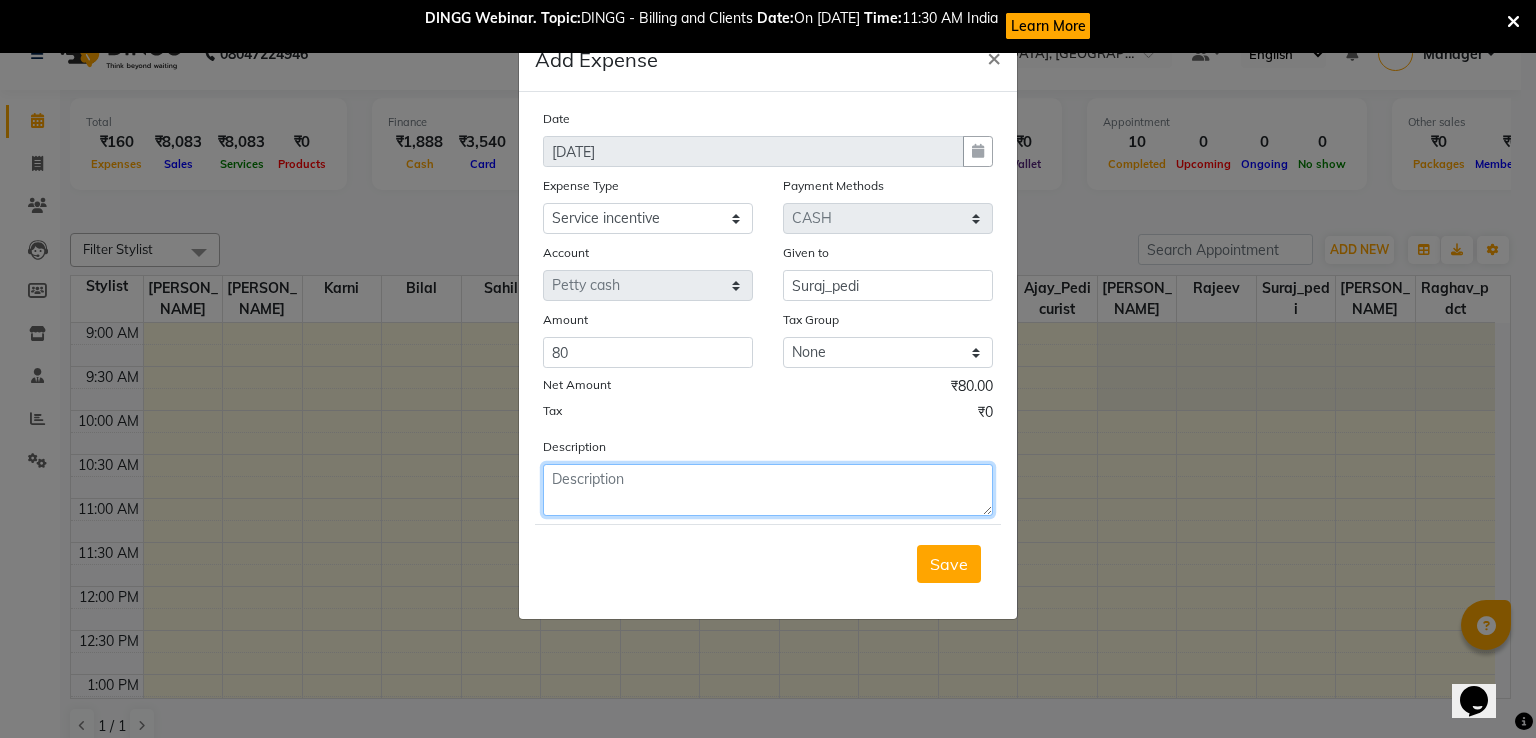 click 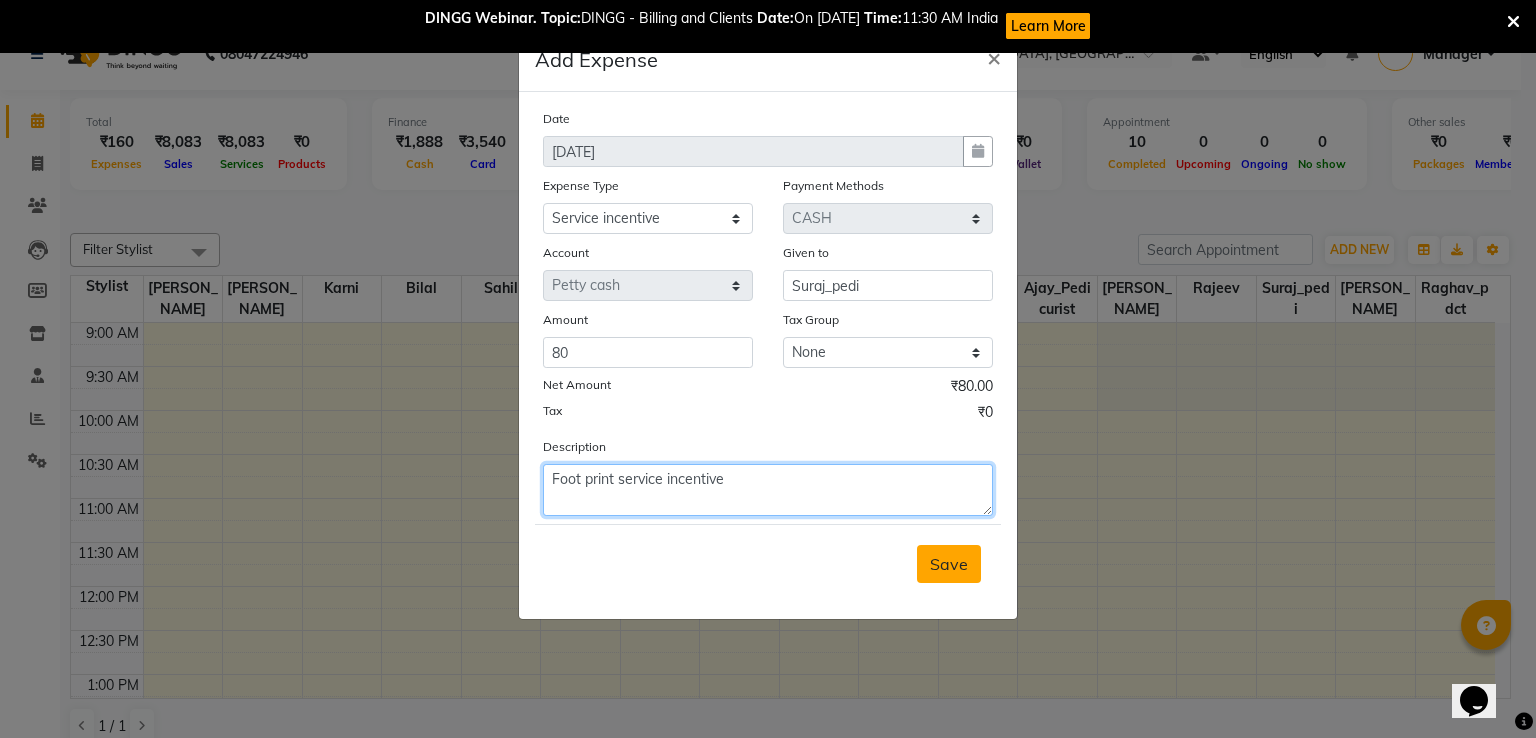 type on "Foot print service incentive" 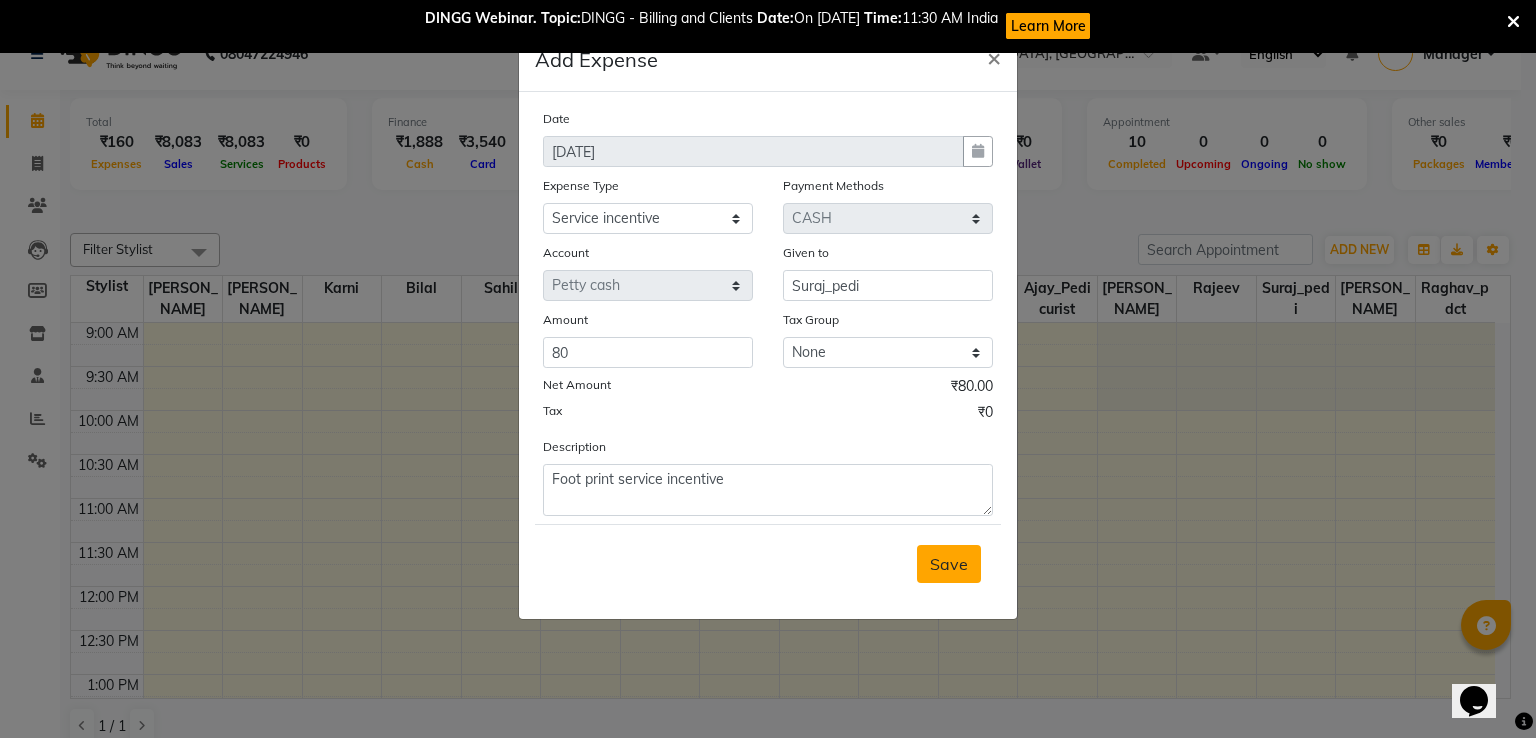 click on "Save" at bounding box center [949, 564] 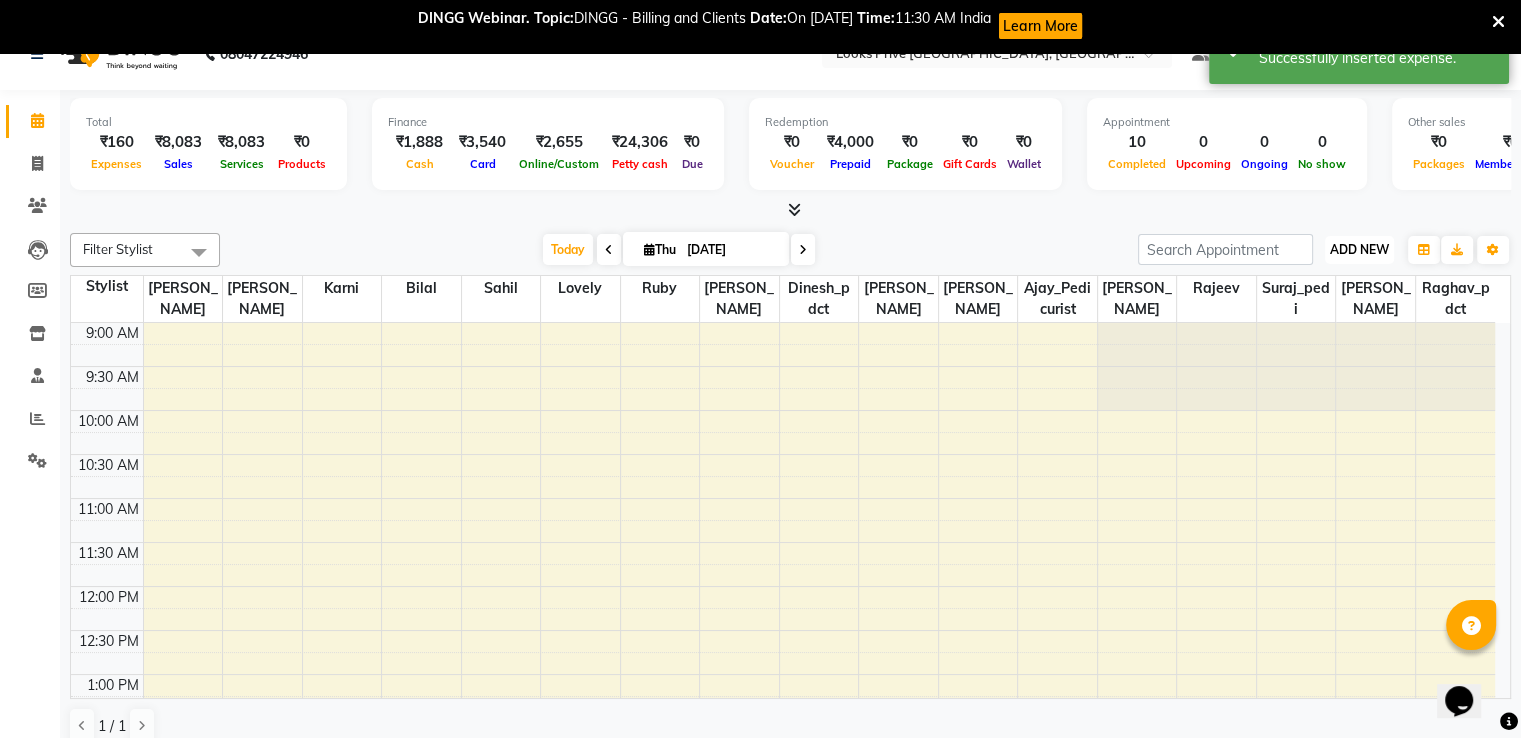 click on "ADD NEW" at bounding box center [1359, 249] 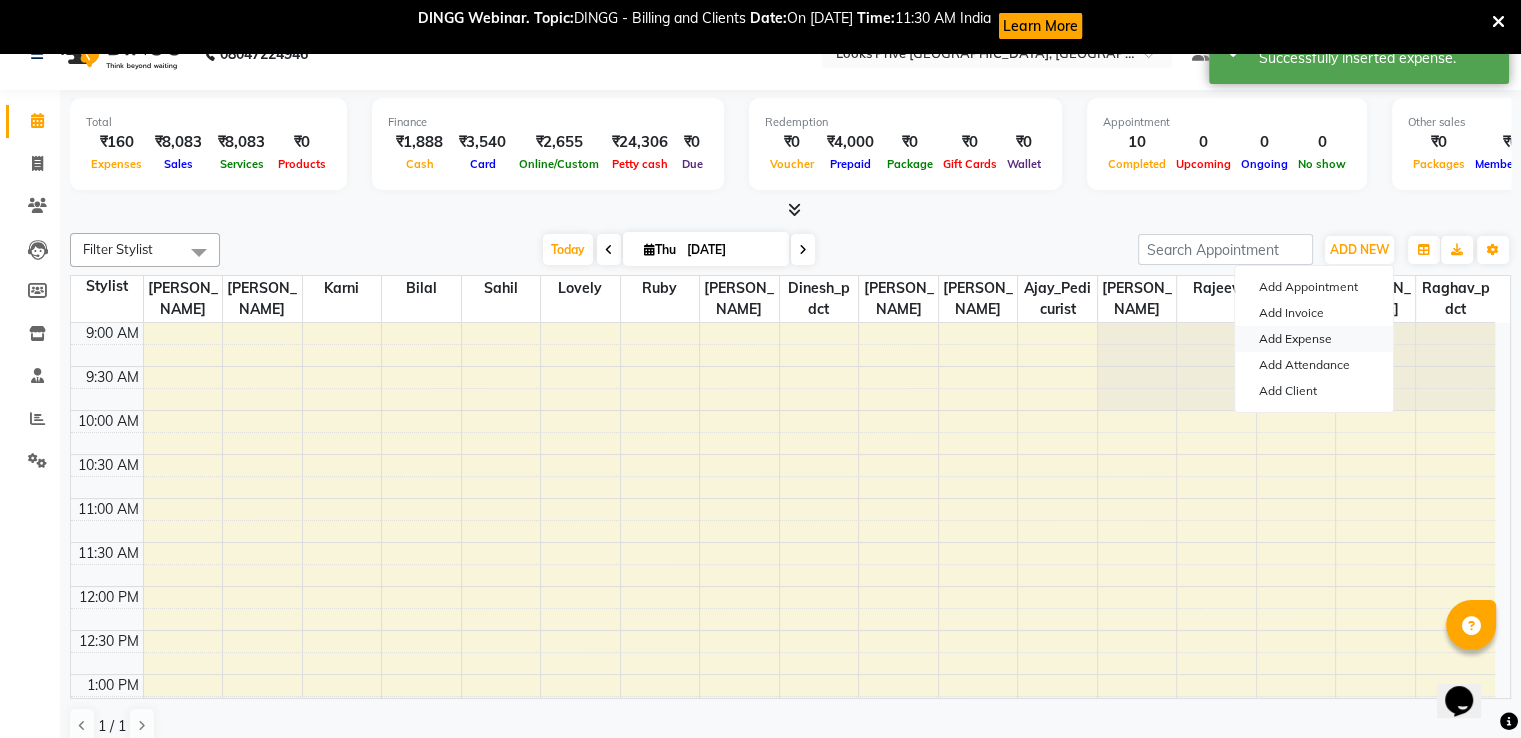 click on "Add Expense" at bounding box center [1314, 339] 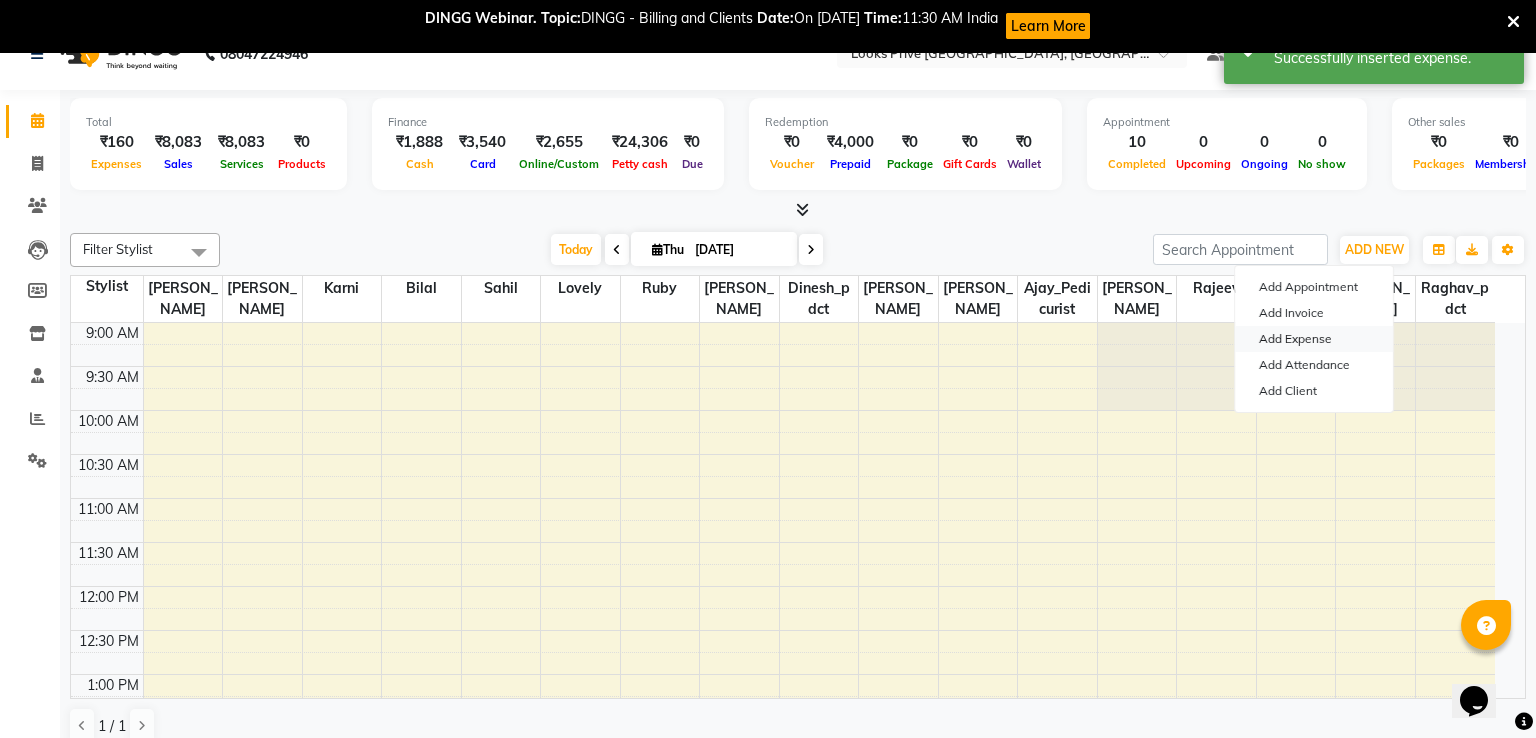 select on "1" 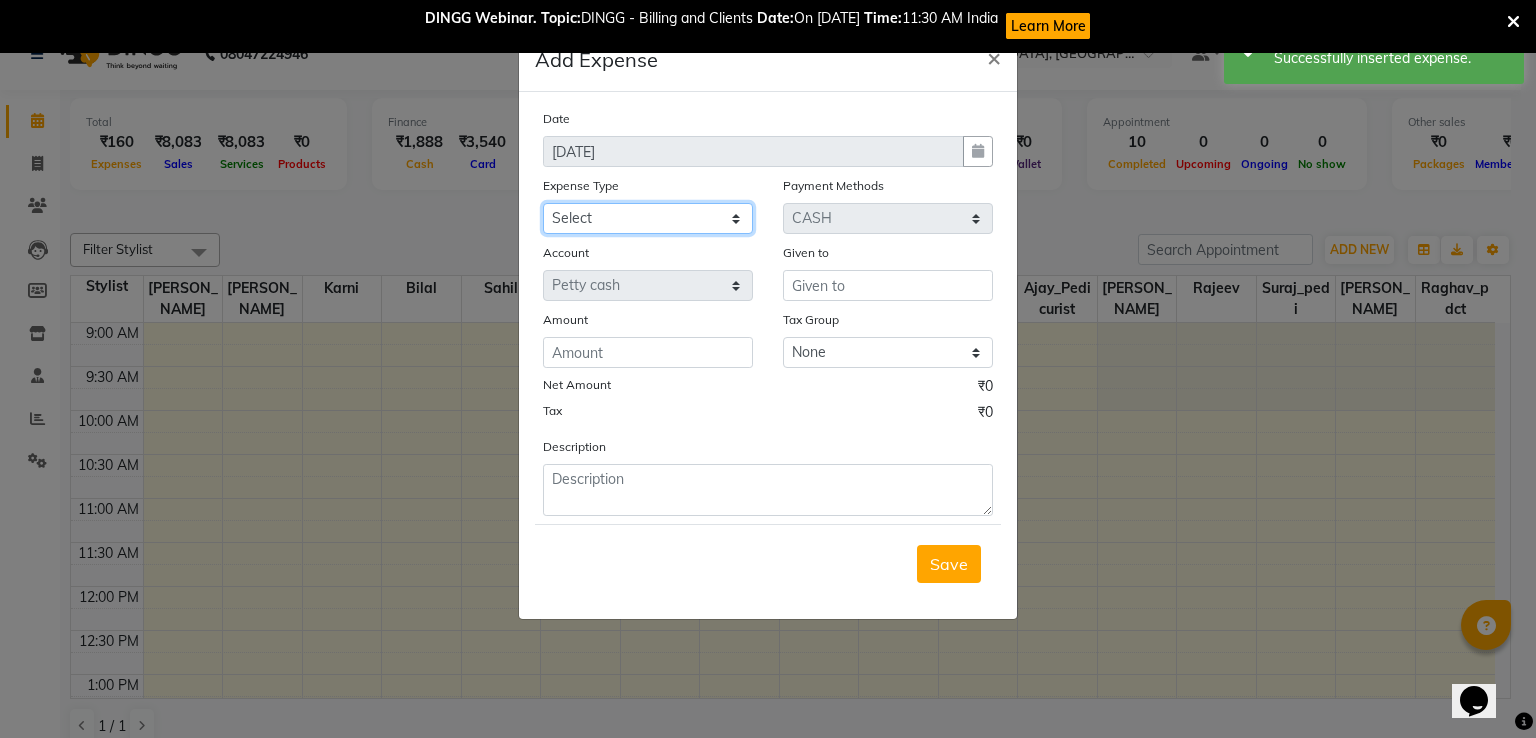 click on "Select Amazon order BANK DEPOSIT black coffee BLINKIT Cash change Cash Handover celebration Client Refreshment CLIENT WELFARE Convyance to staff Counter sale DIESEL Entertainment Expenses General Expense KKC Laundry Service MEDEICINE MILK MILK GINGER Miscellaneous MOBILE RECHARGE Monthly Grocery OFFICE UPKEEP Pantry Payment [PERSON_NAME] Prepaid Card Incentives Printing And Stationery Product Incentive purchase Refreshment Repair And Maintenance Salary Salary advance Service incentive staff accommodation Staff Convenyance Staff Welfare tip TIP CREDIT CARD Tip Online TIP UPI travel Travelling And Conveyance treat for staff WATER BILL Water Bills" 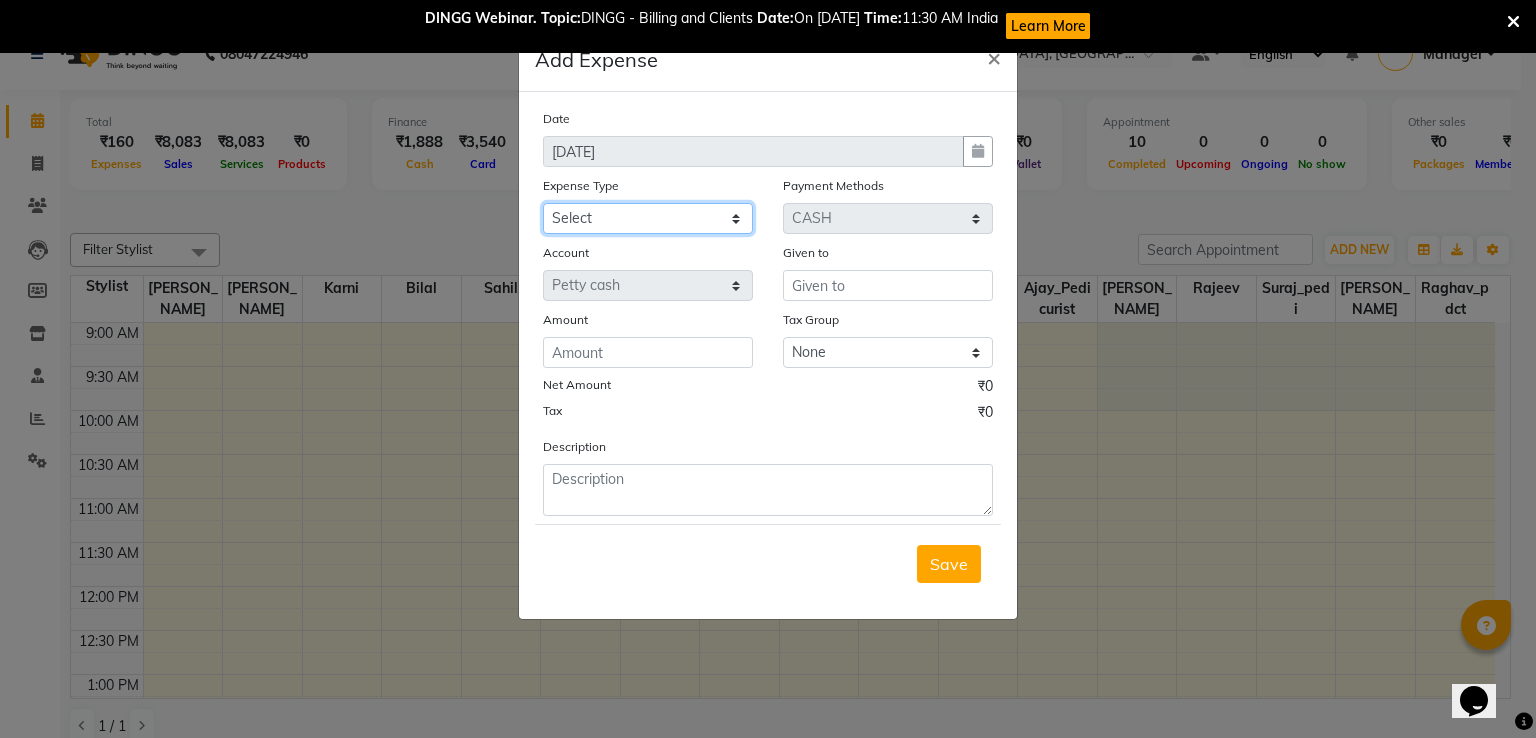 select on "22603" 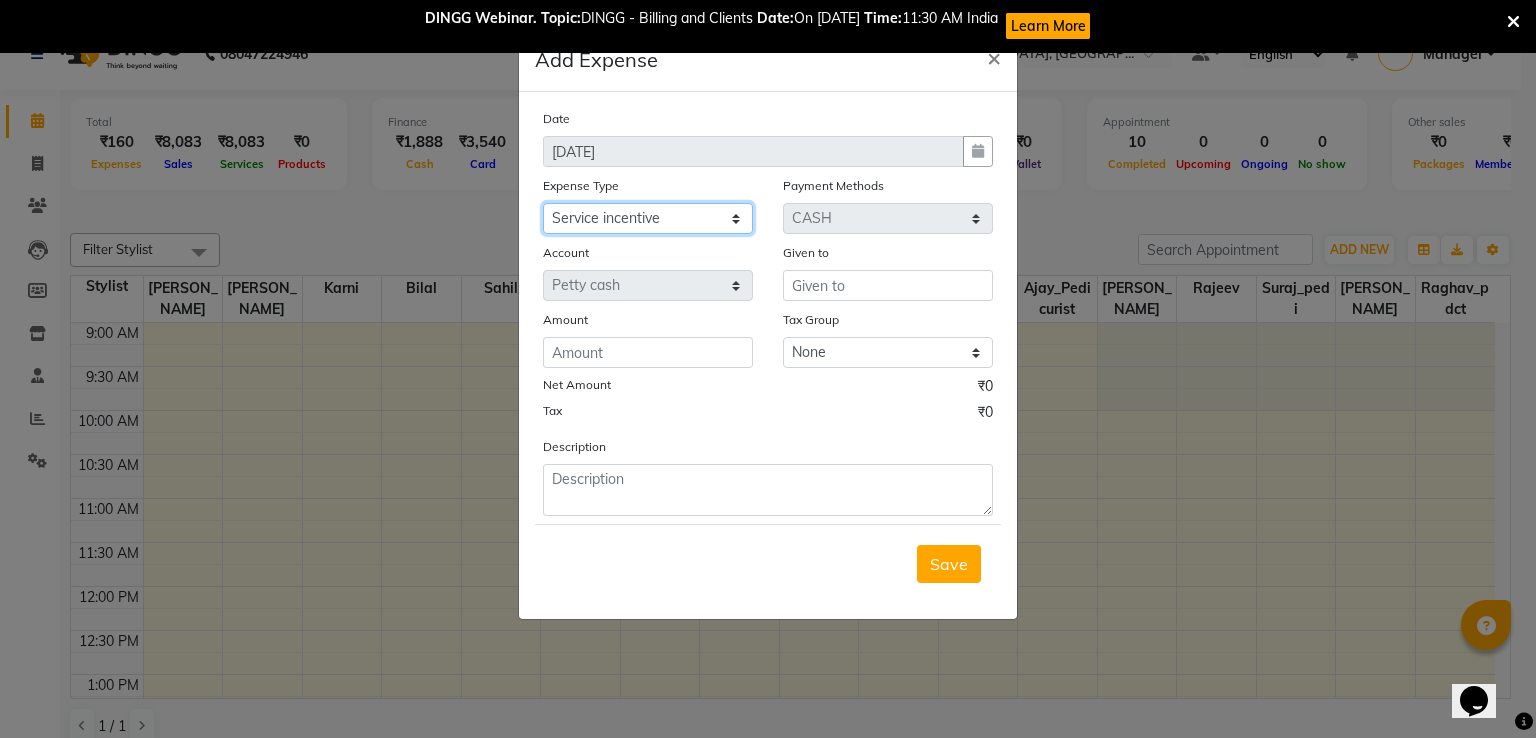 click on "Select Amazon order BANK DEPOSIT black coffee BLINKIT Cash change Cash Handover celebration Client Refreshment CLIENT WELFARE Convyance to staff Counter sale DIESEL Entertainment Expenses General Expense KKC Laundry Service MEDEICINE MILK MILK GINGER Miscellaneous MOBILE RECHARGE Monthly Grocery OFFICE UPKEEP Pantry Payment [PERSON_NAME] Prepaid Card Incentives Printing And Stationery Product Incentive purchase Refreshment Repair And Maintenance Salary Salary advance Service incentive staff accommodation Staff Convenyance Staff Welfare tip TIP CREDIT CARD Tip Online TIP UPI travel Travelling And Conveyance treat for staff WATER BILL Water Bills" 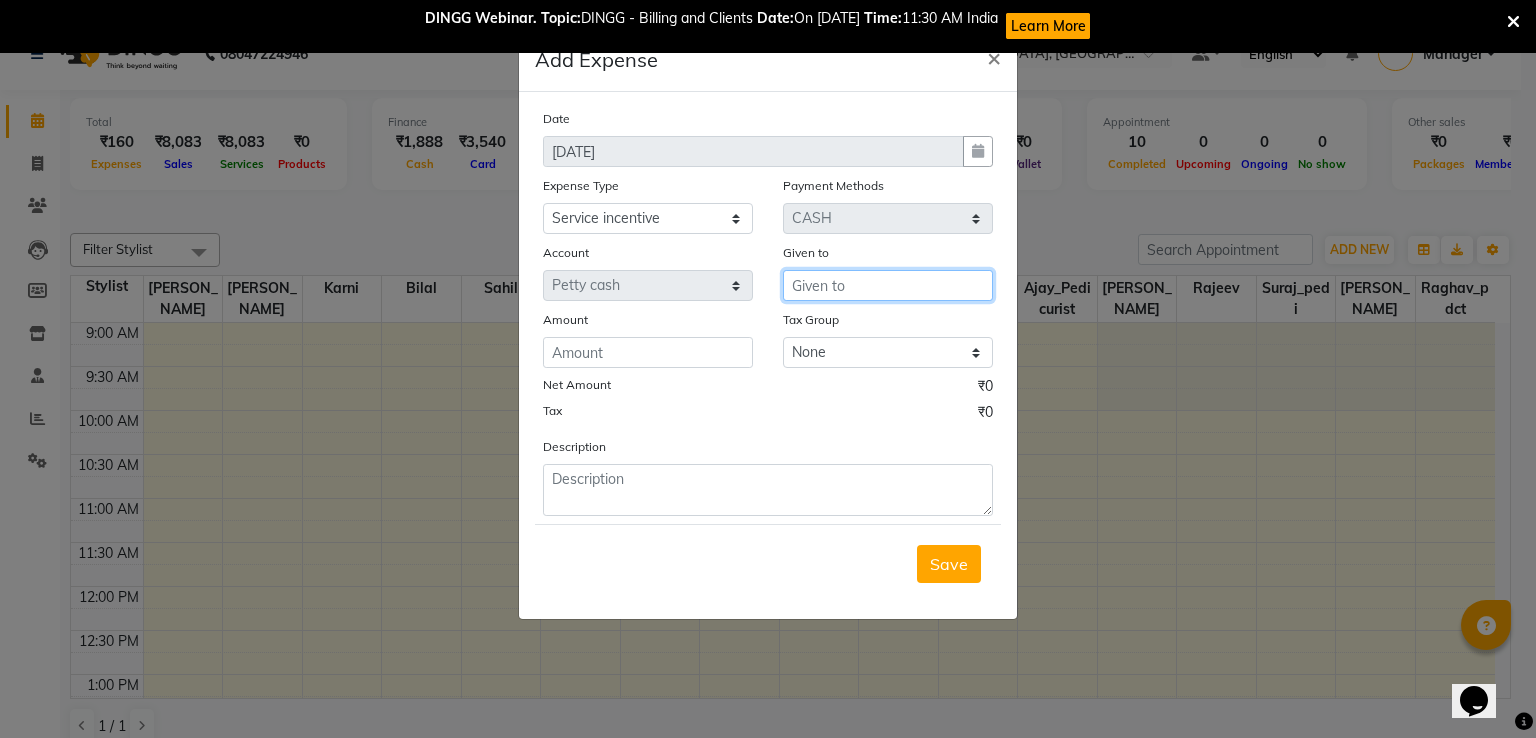 click at bounding box center [888, 285] 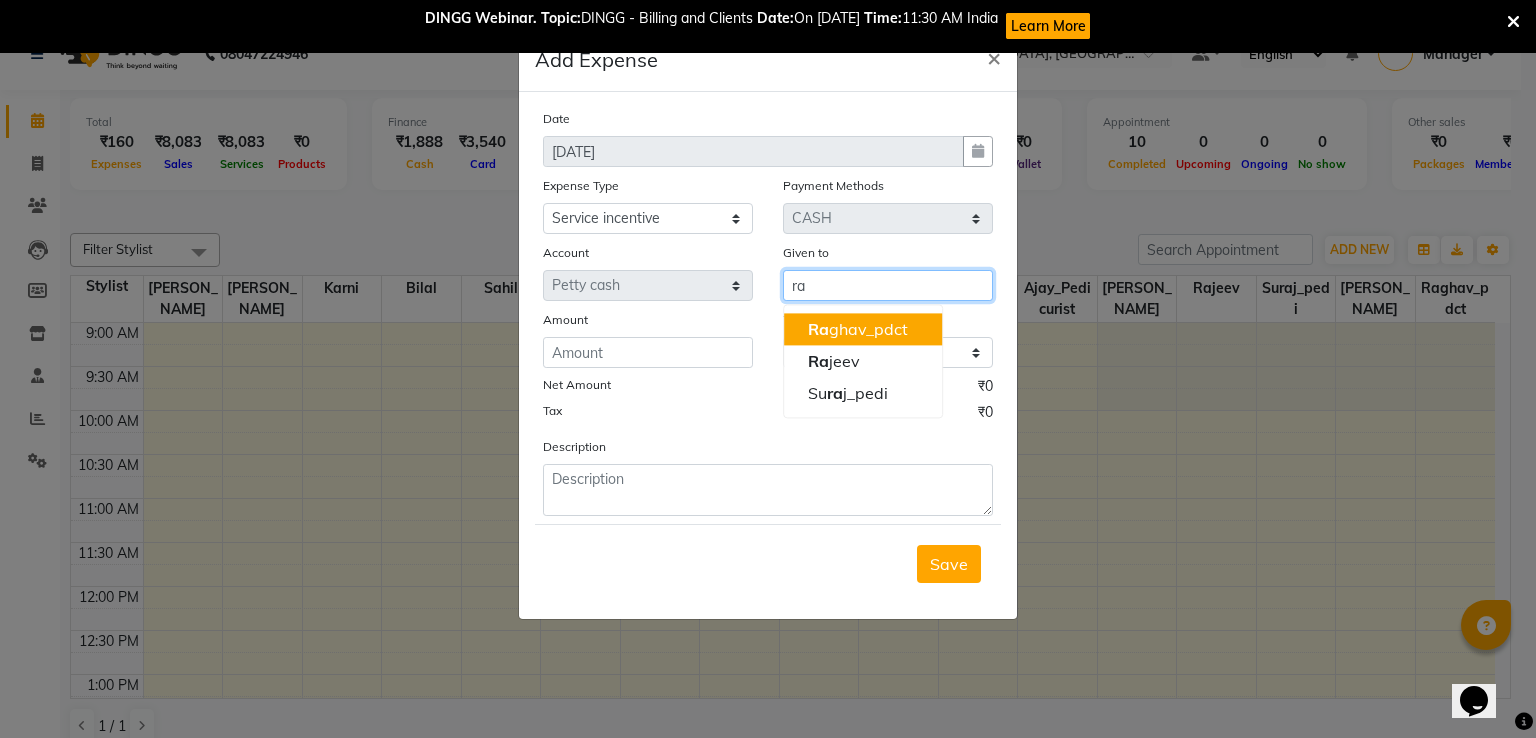 type on "r" 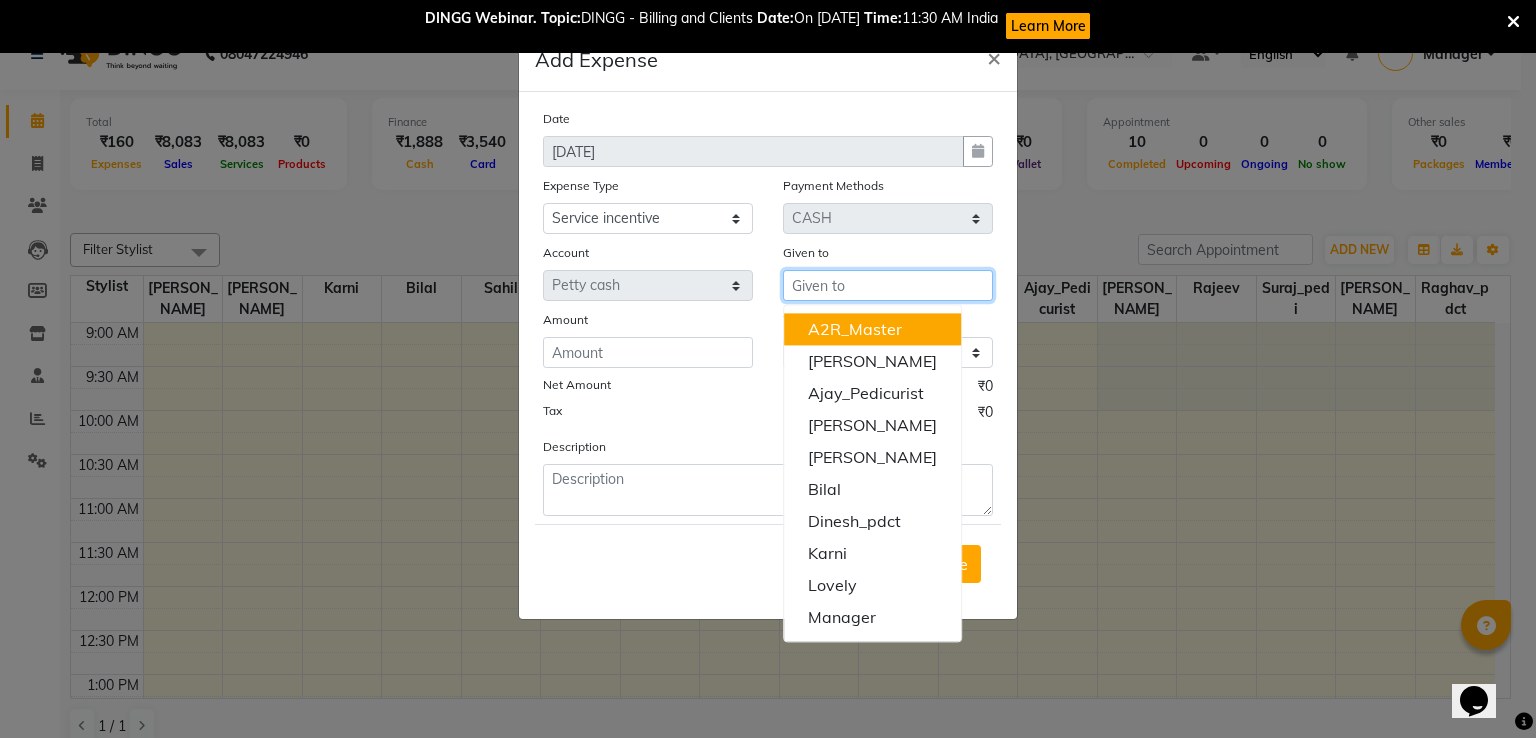 type on "l" 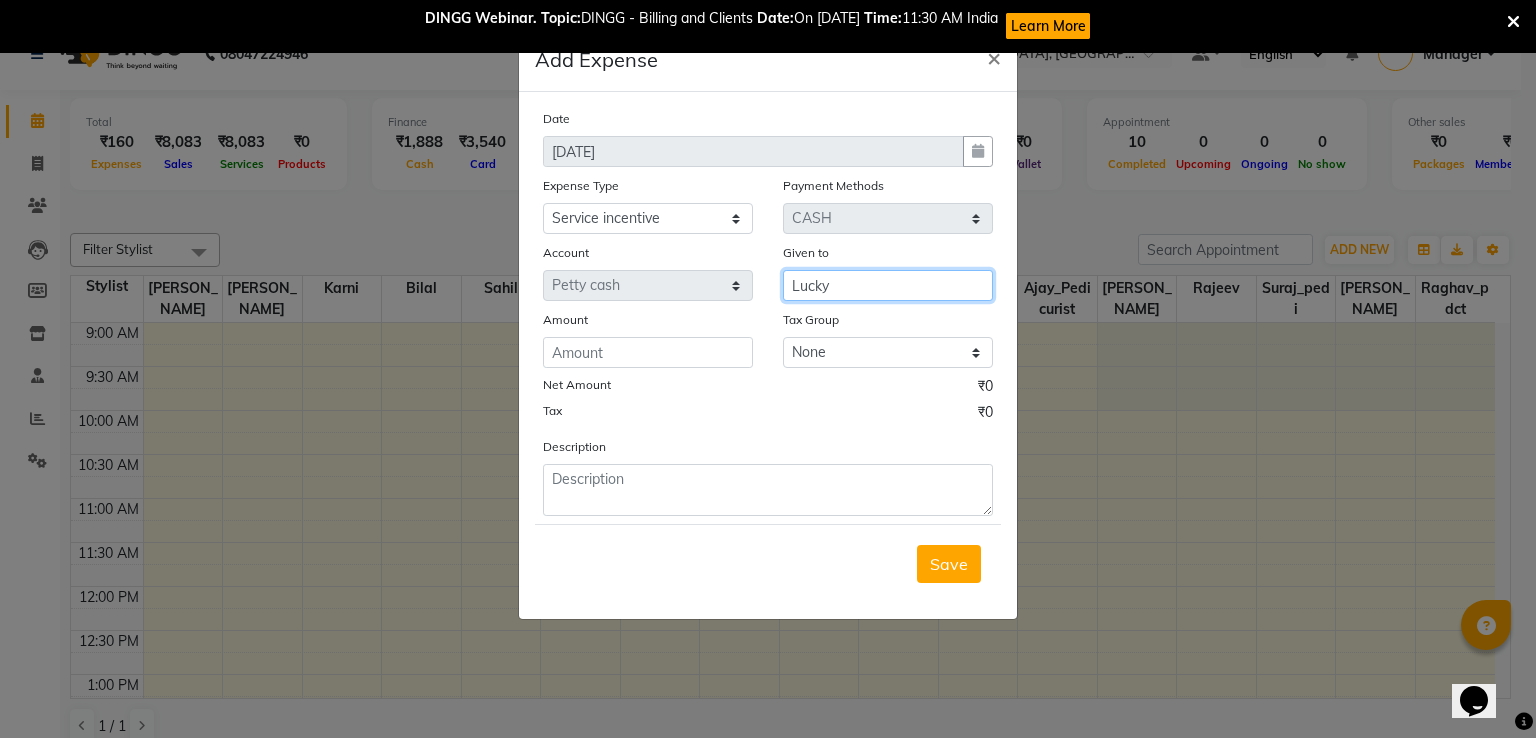 type on "Lucky" 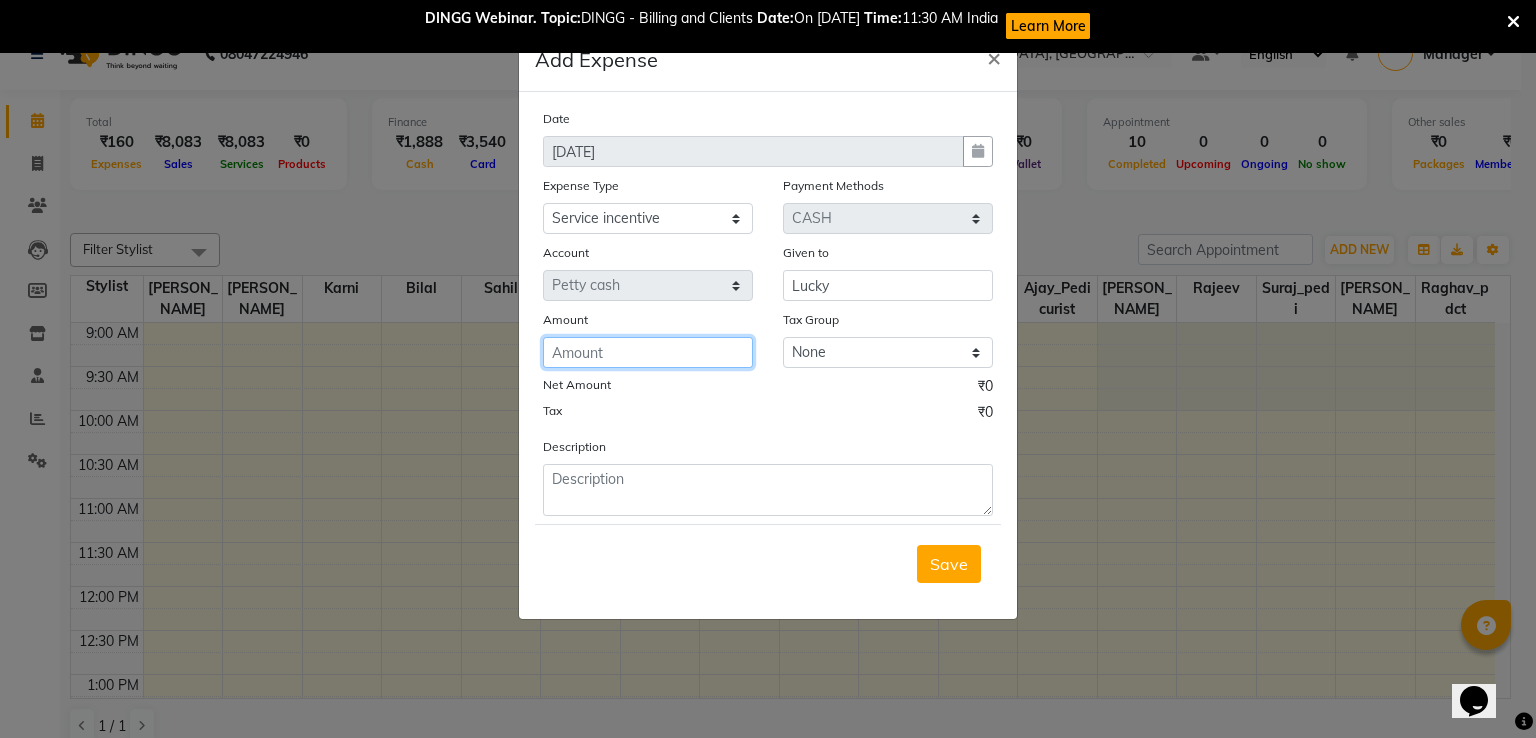 click 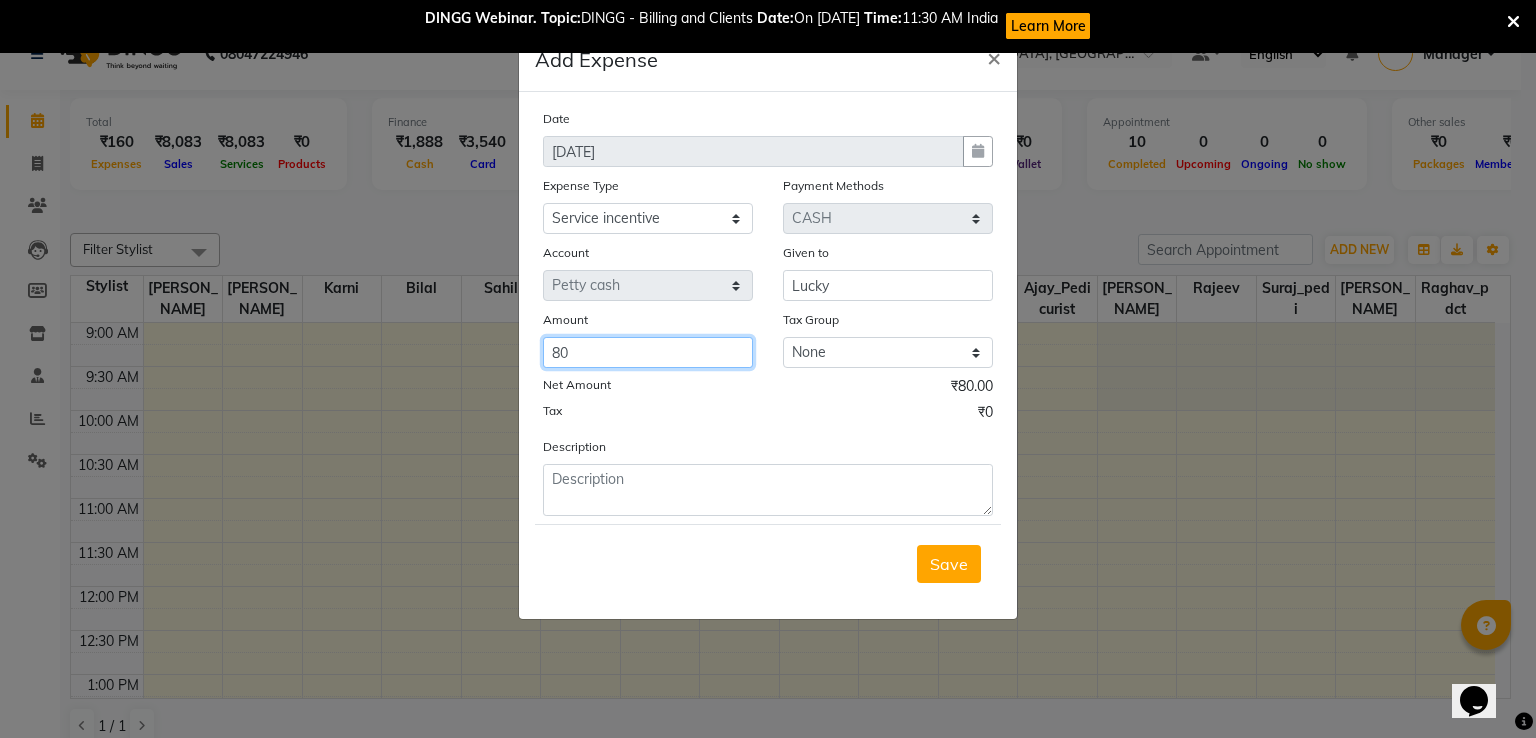 type on "80" 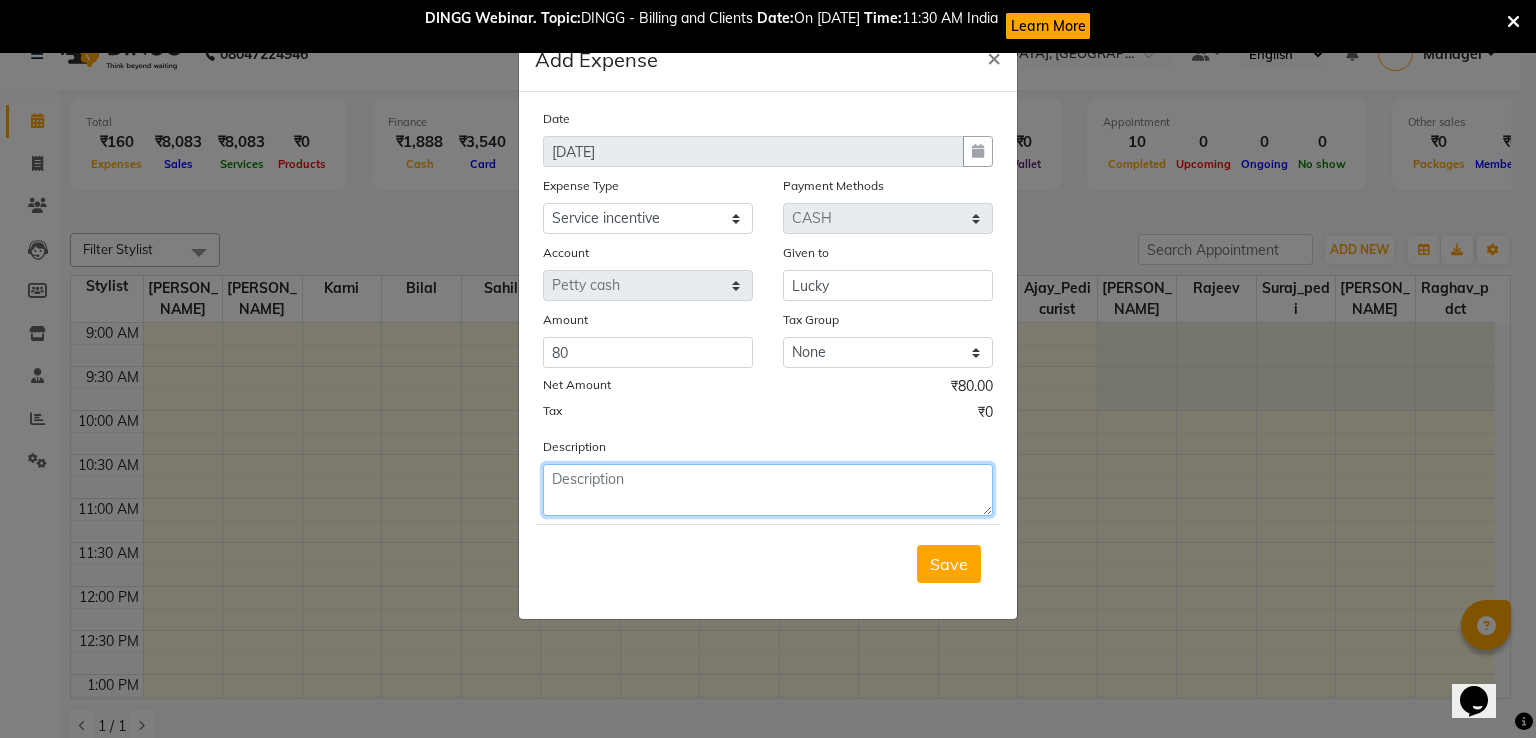 drag, startPoint x: 568, startPoint y: 491, endPoint x: 576, endPoint y: 476, distance: 17 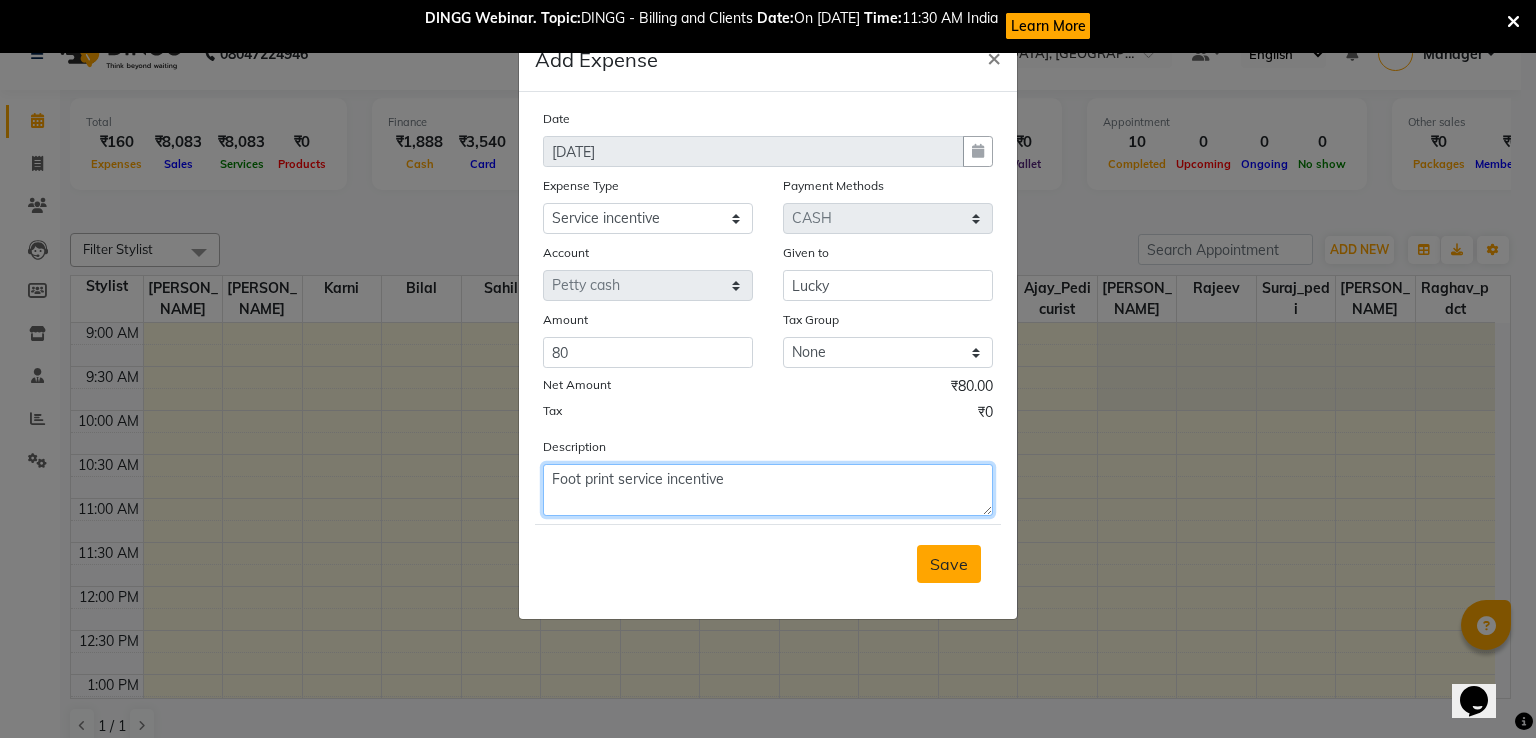 type on "Foot print service incentive" 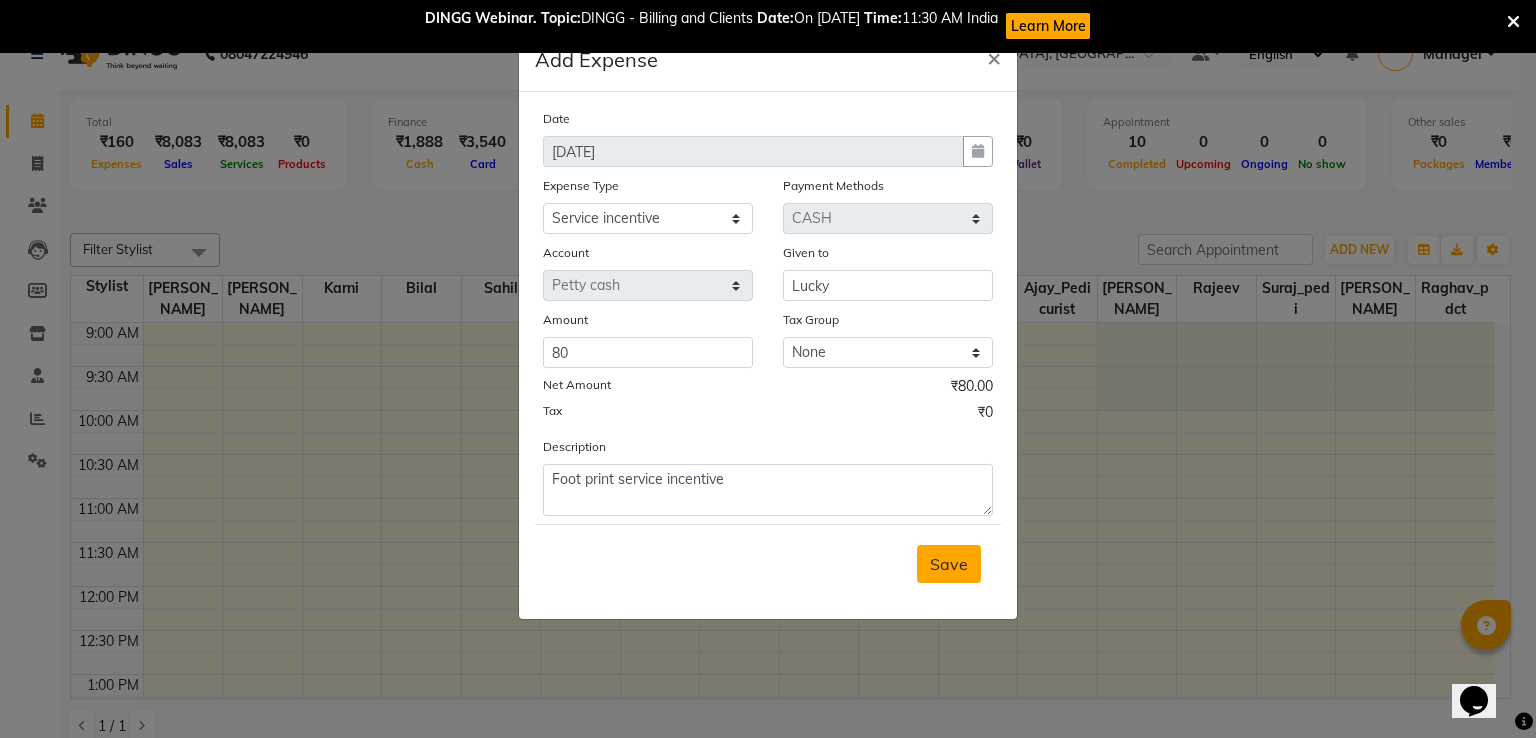 click on "Save" at bounding box center [949, 564] 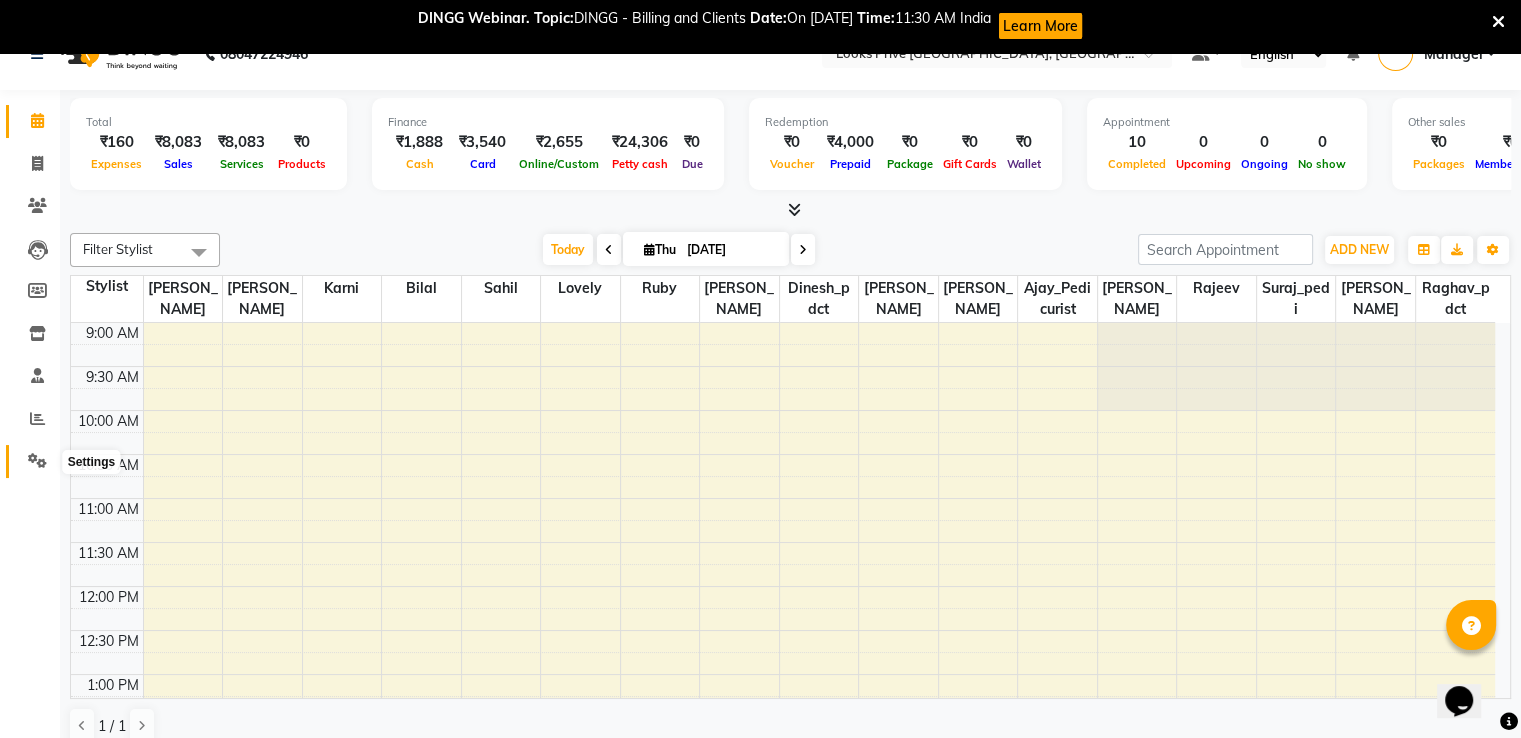 click 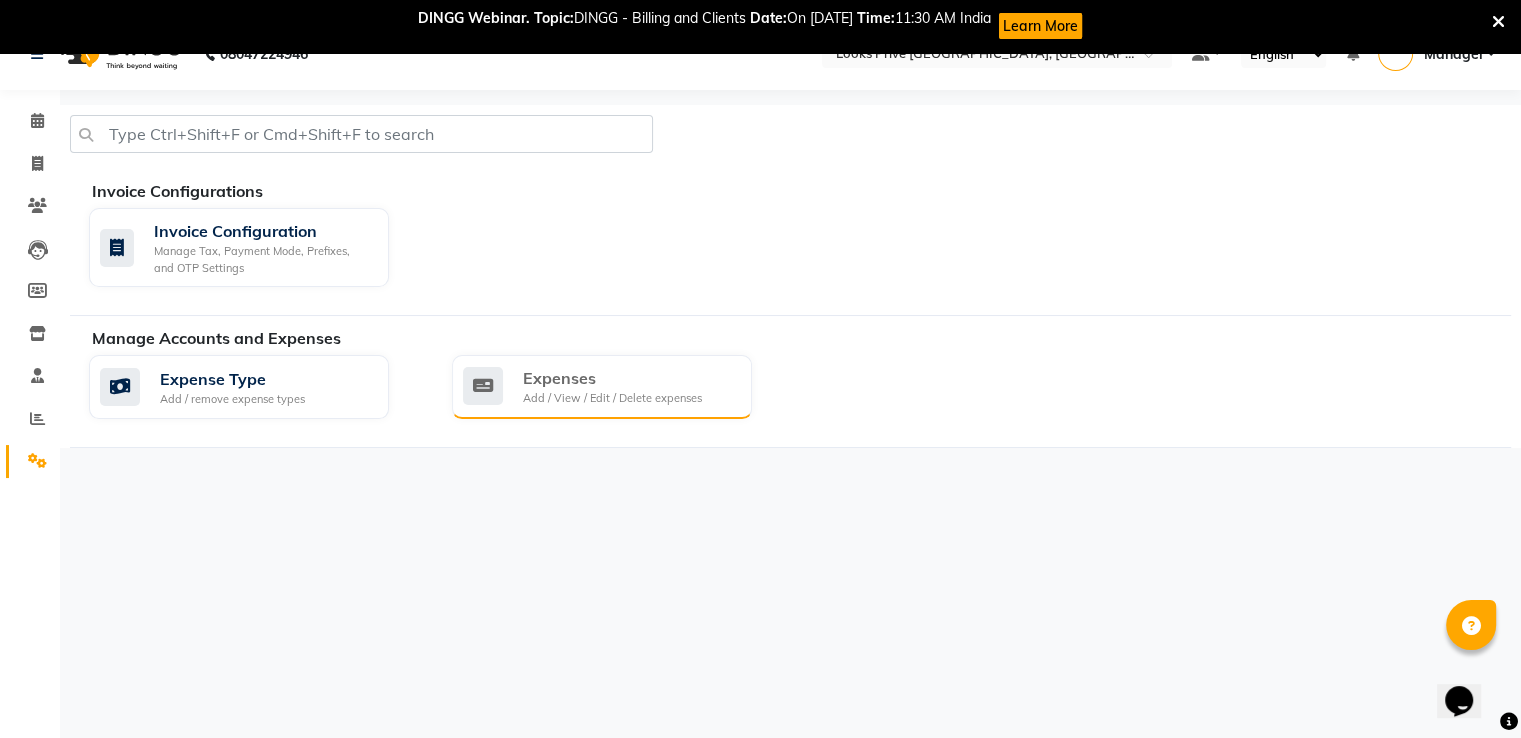 click on "Expenses Add / View / Edit / Delete expenses" 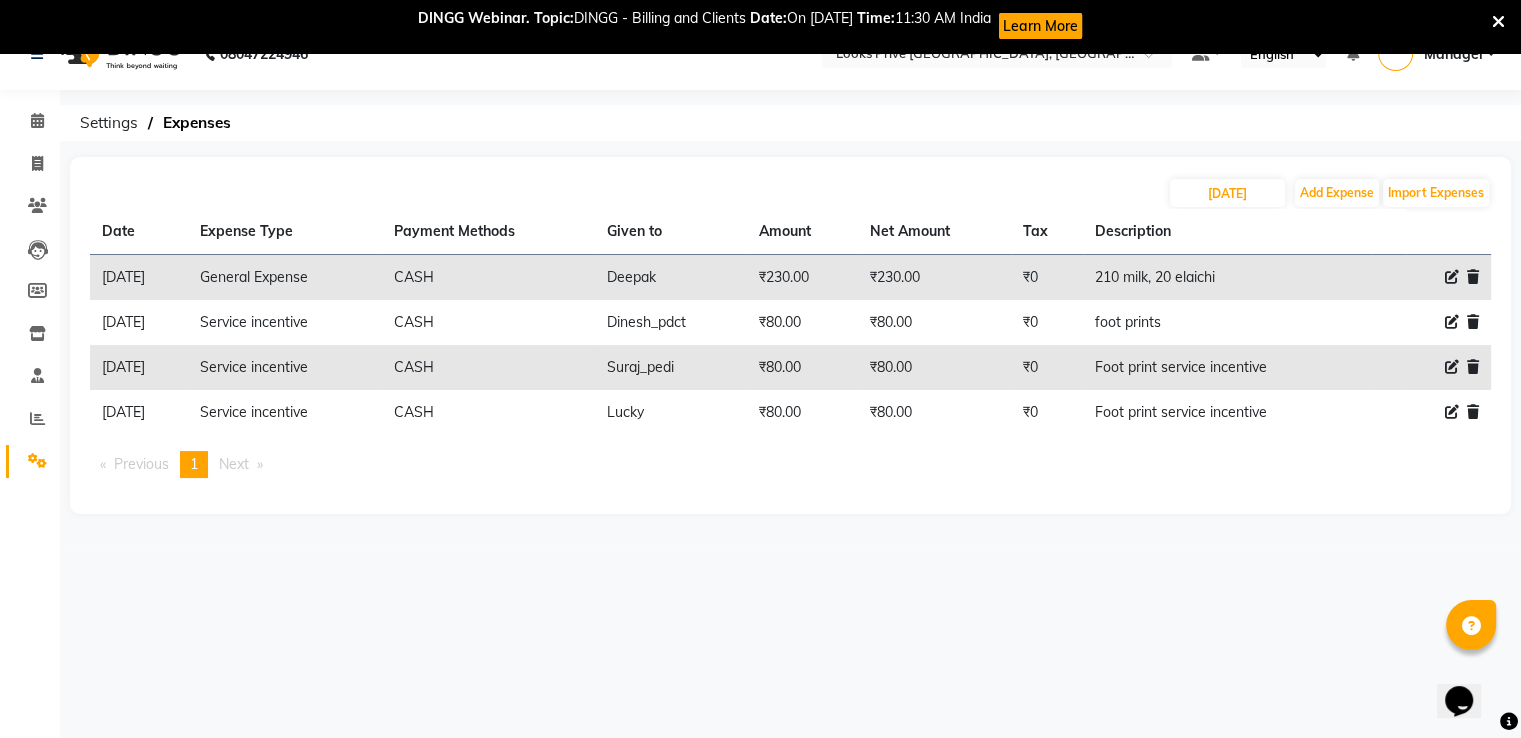 click on "Lucky" 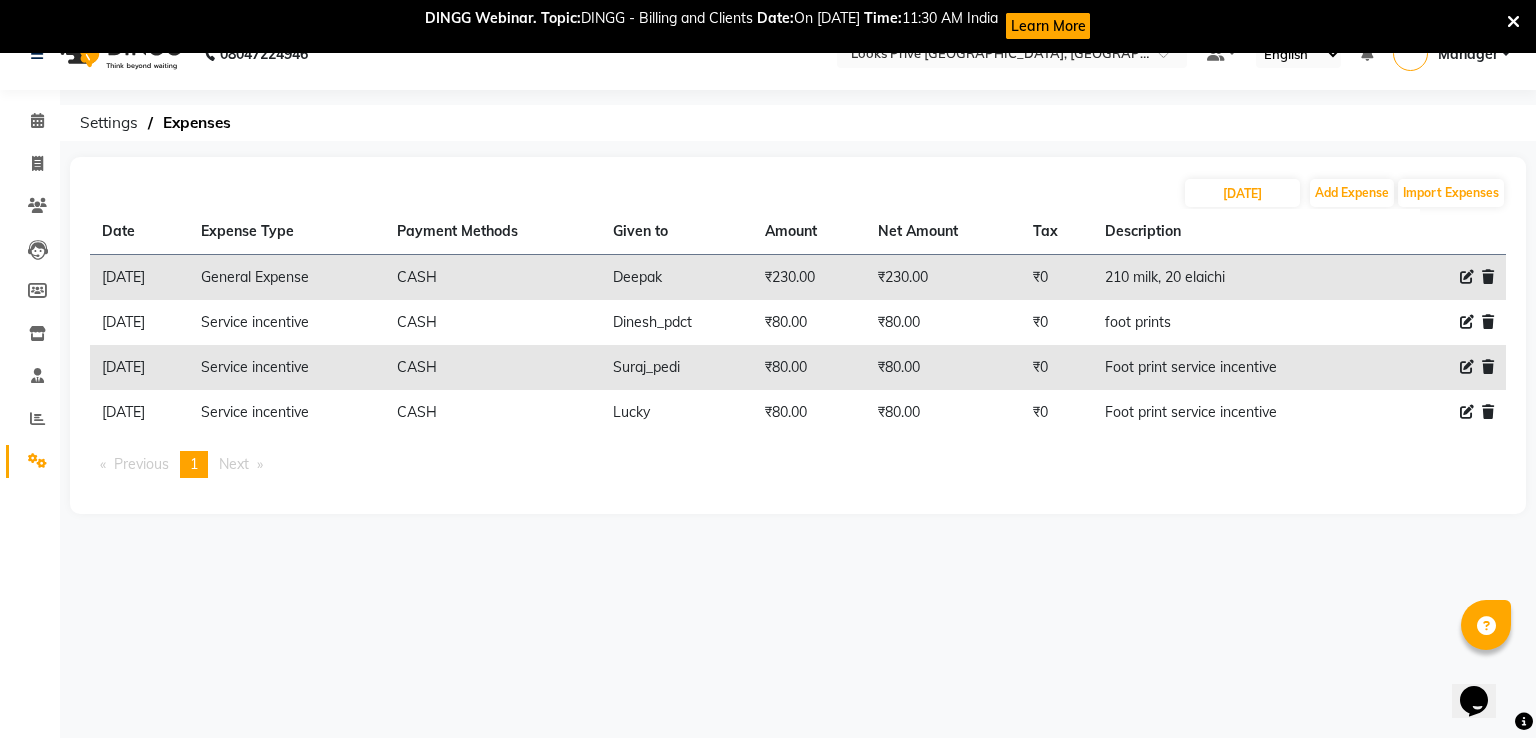 select on "22603" 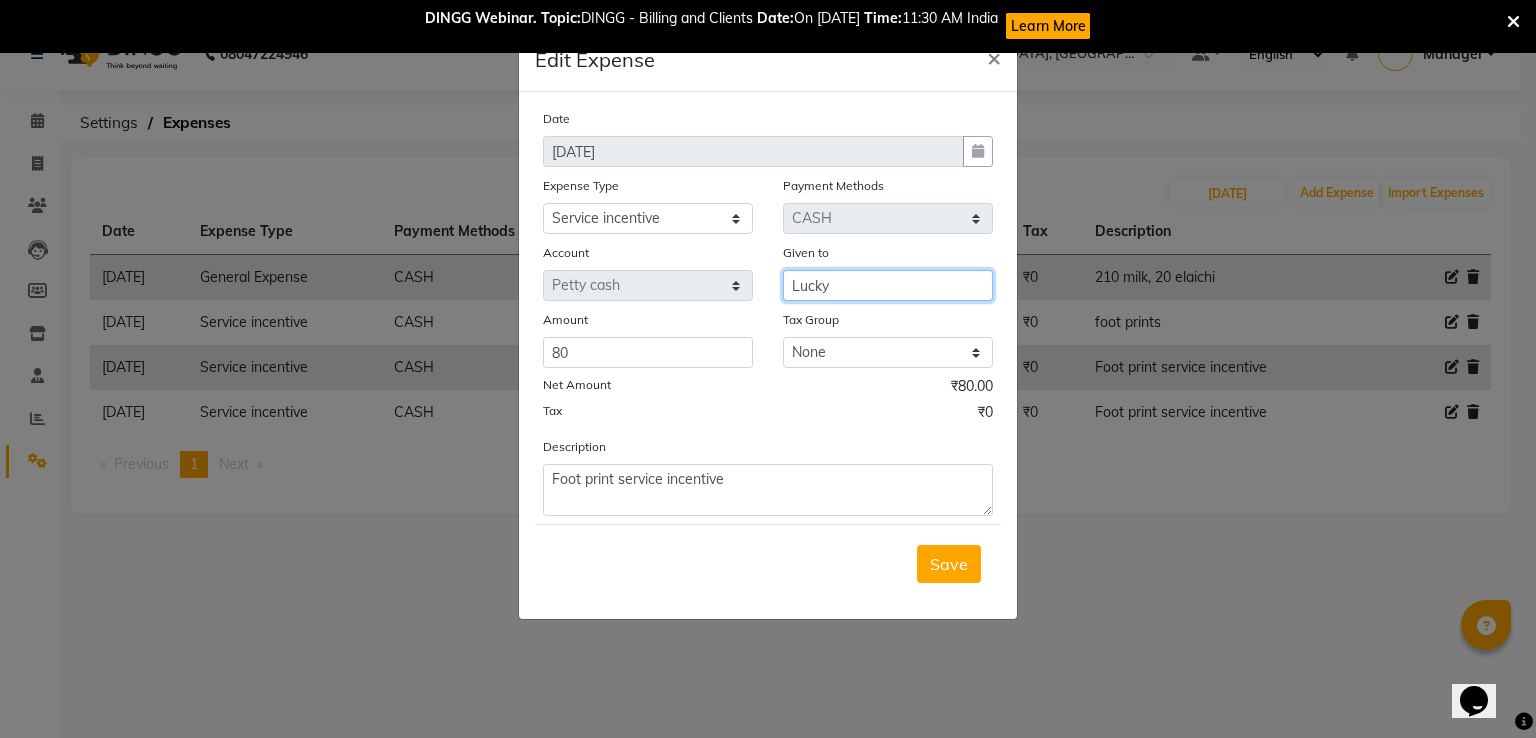 click on "Lucky" at bounding box center [888, 285] 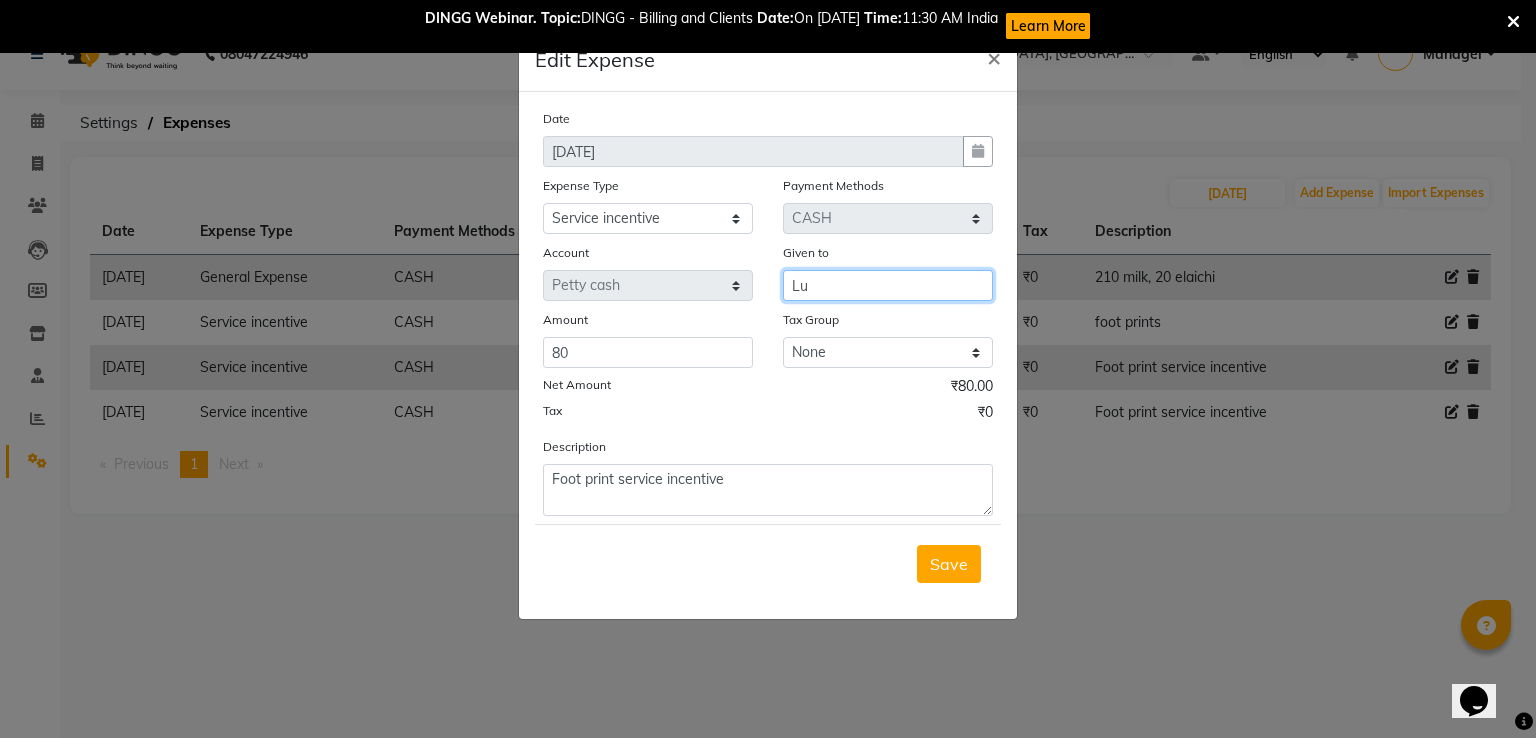 type on "L" 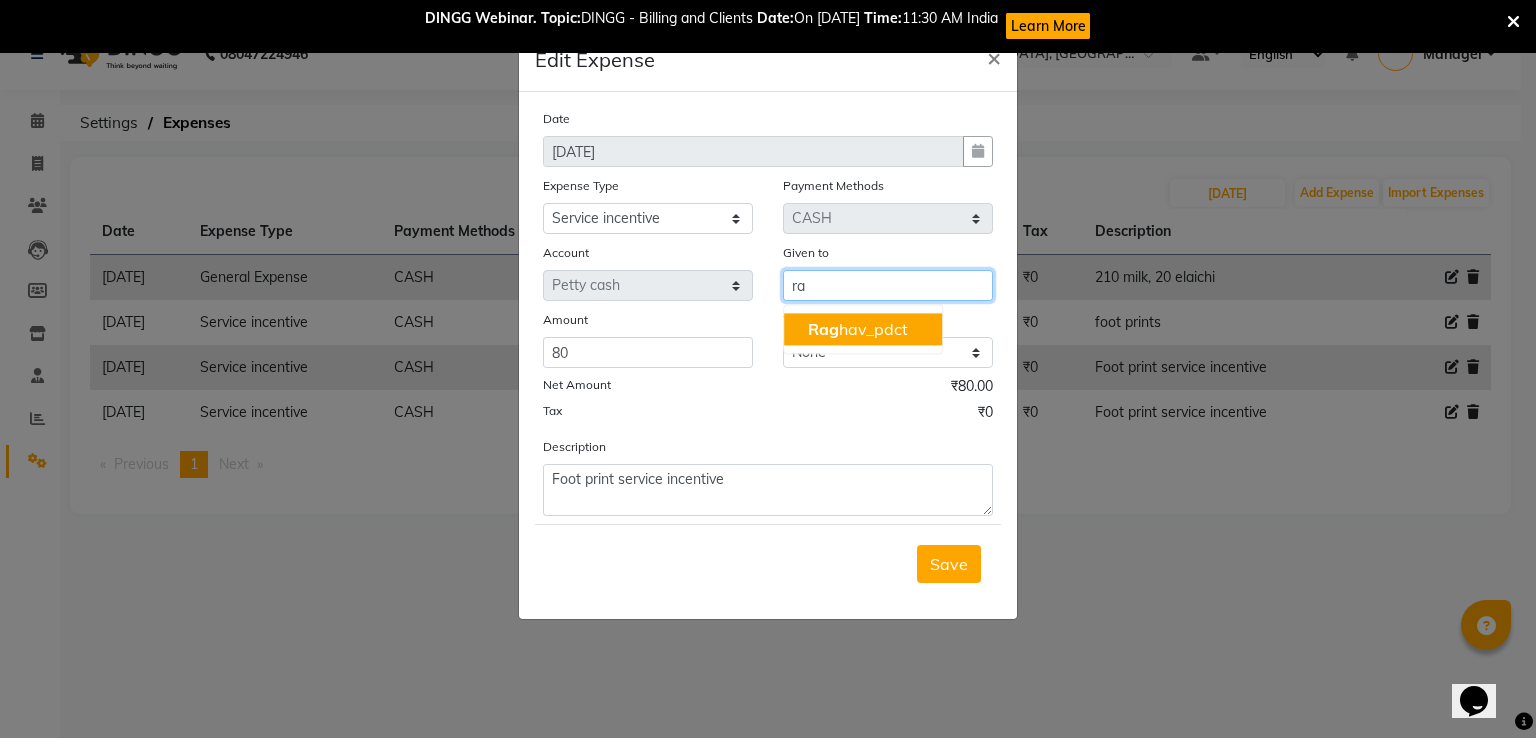 type on "r" 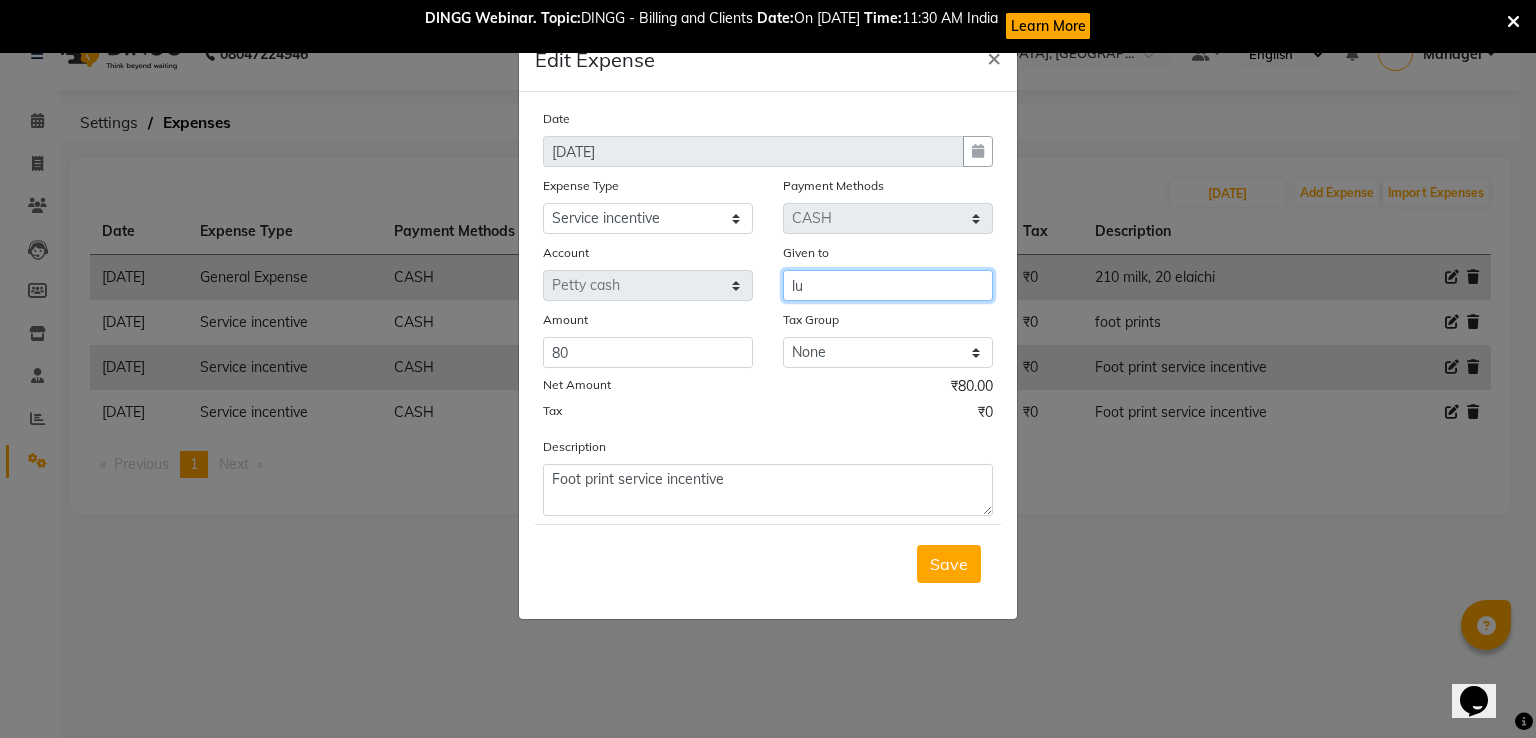 type on "l" 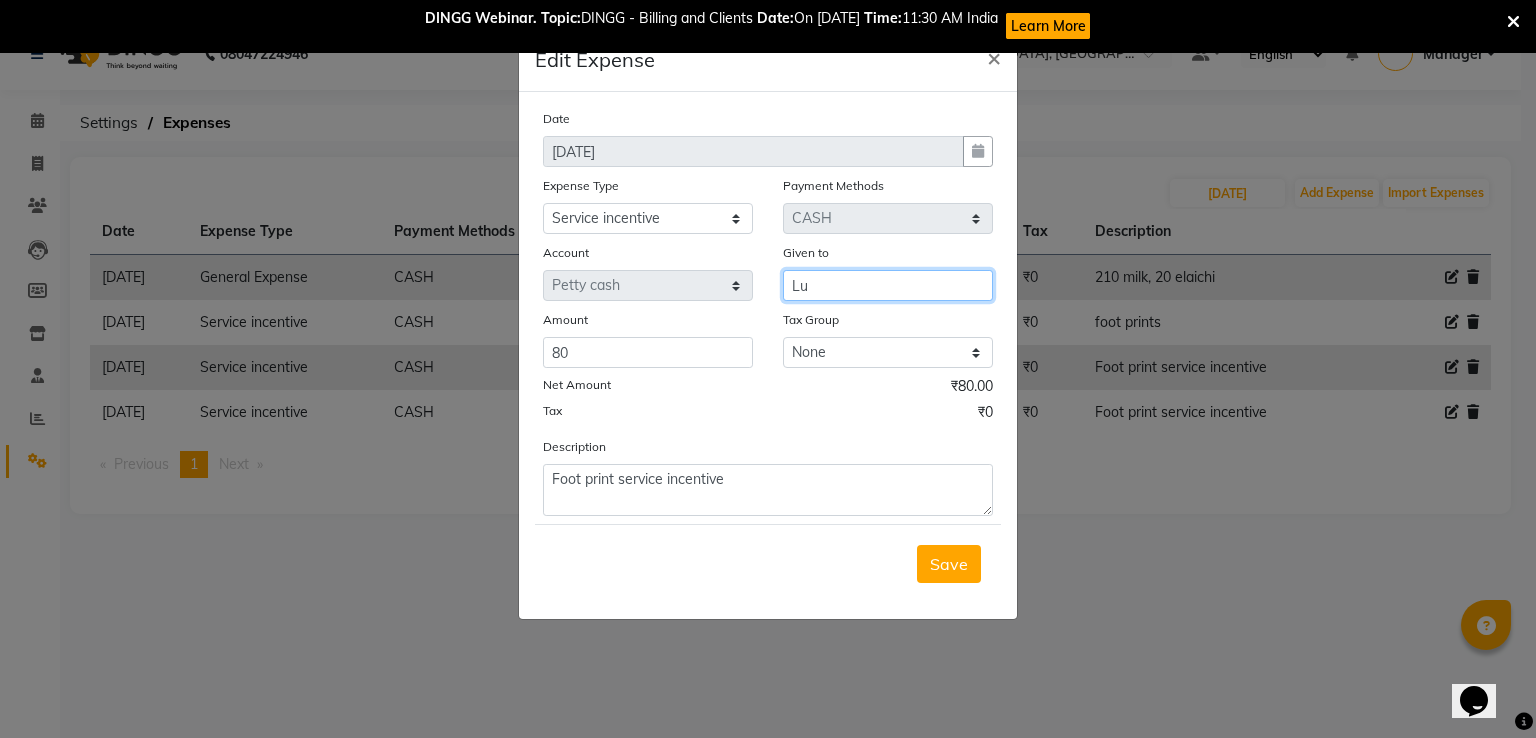 type on "L" 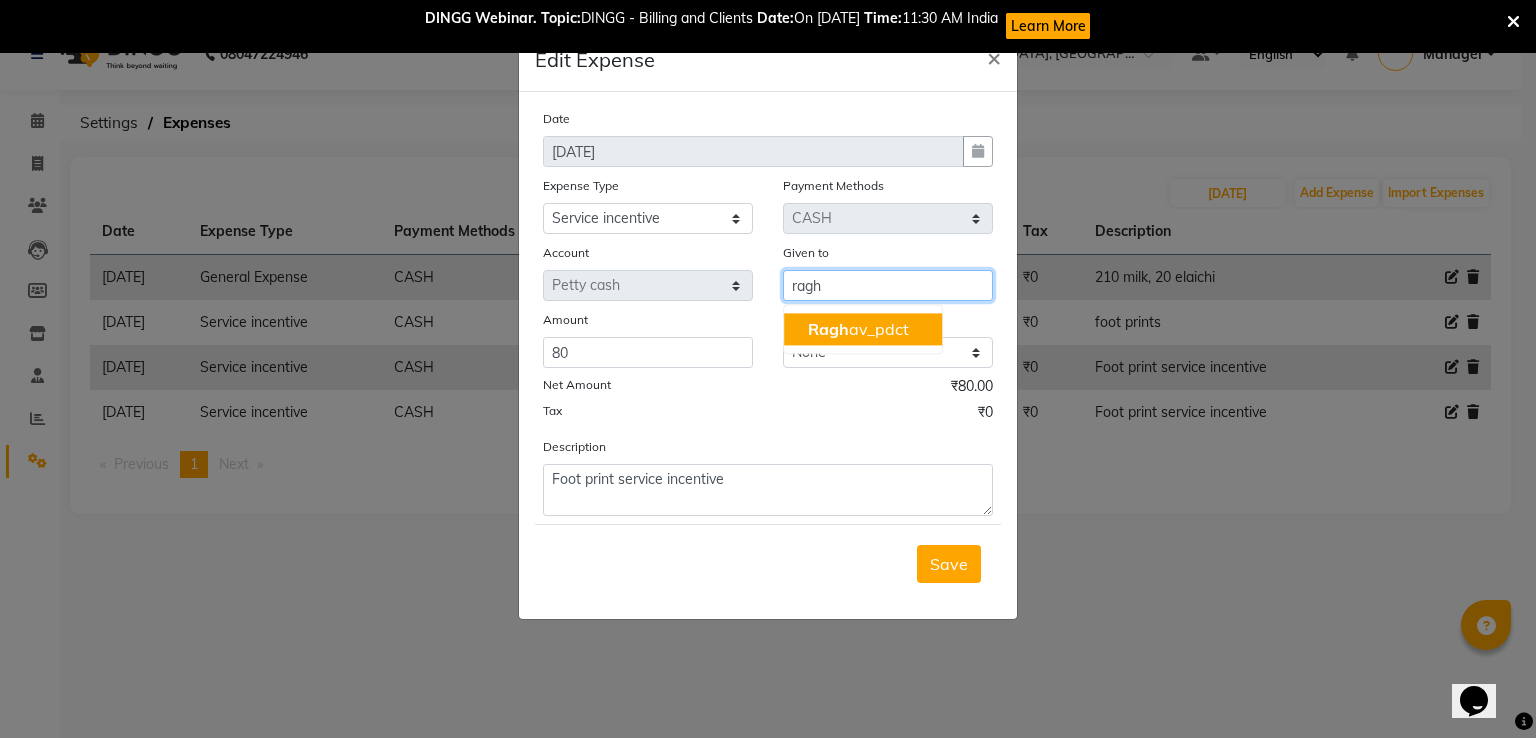 click on "Ragh av_pdct" at bounding box center [858, 329] 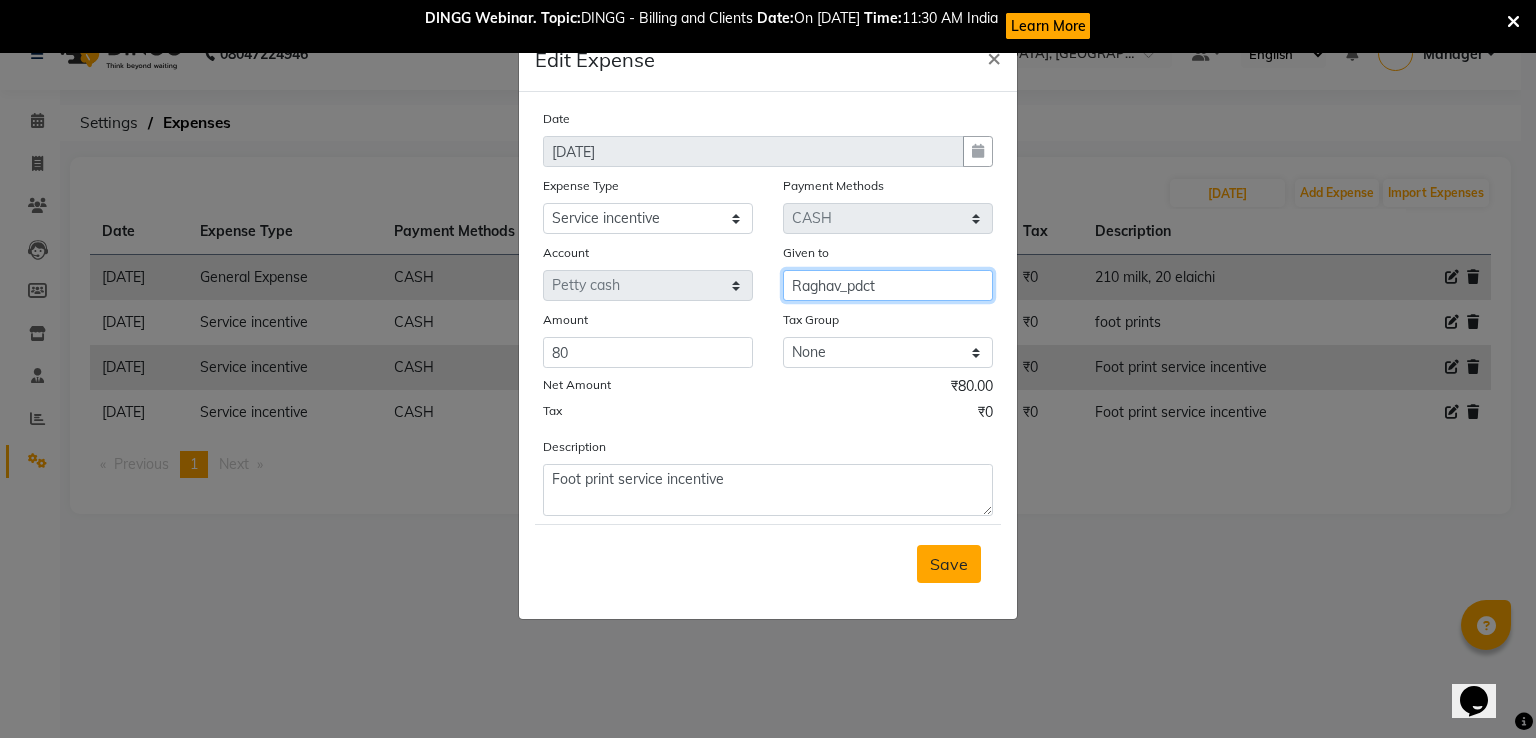 type on "Raghav_pdct" 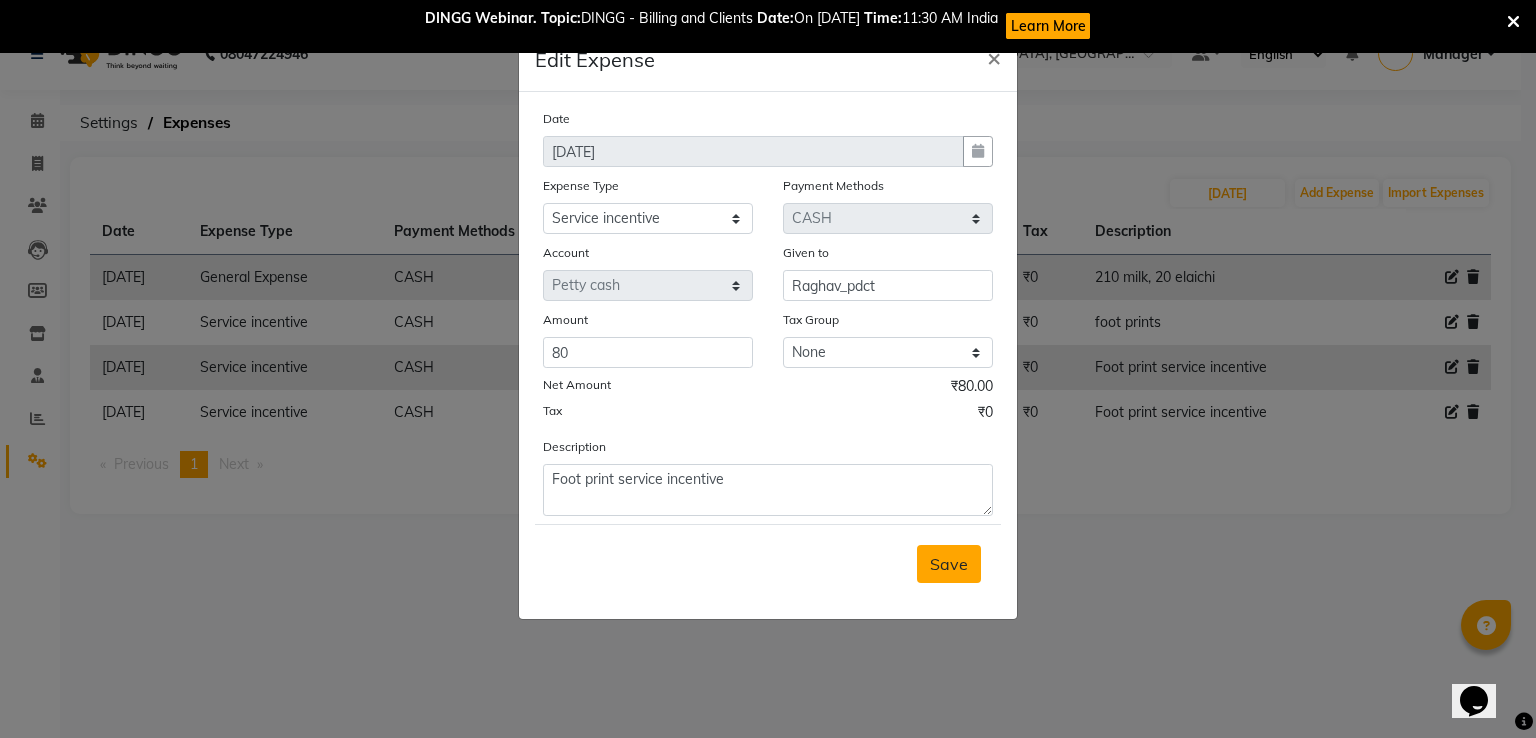 click on "Save" at bounding box center (949, 564) 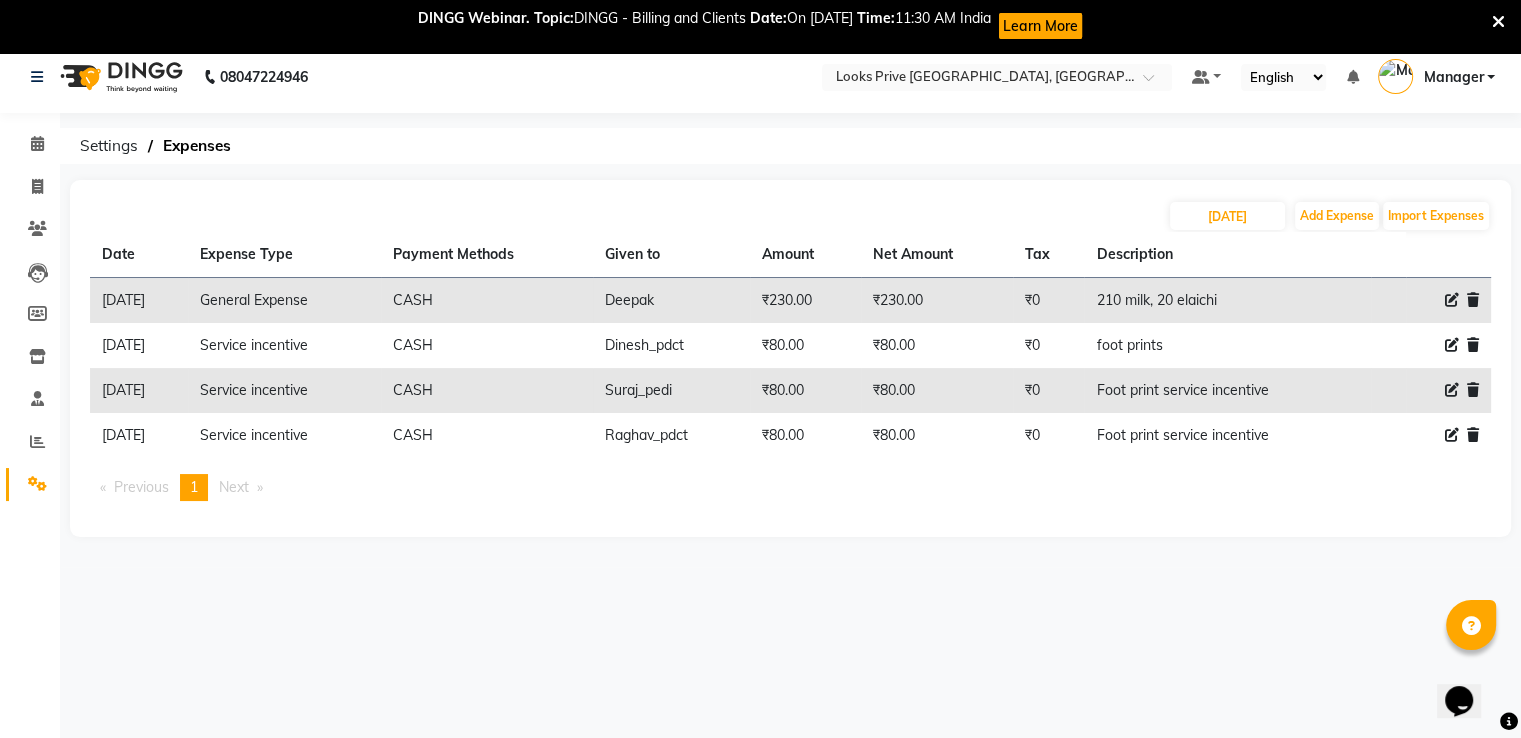 scroll, scrollTop: 0, scrollLeft: 0, axis: both 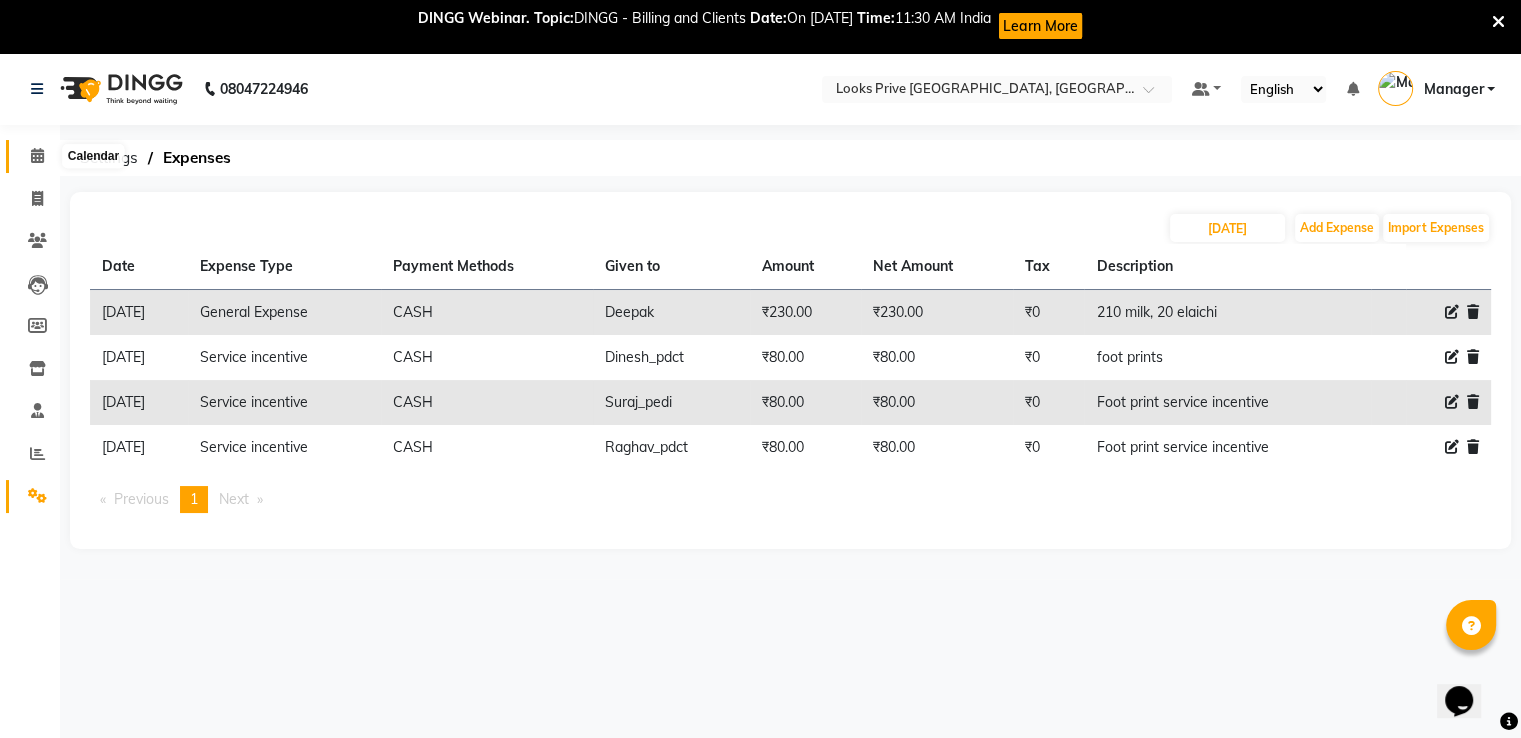 click 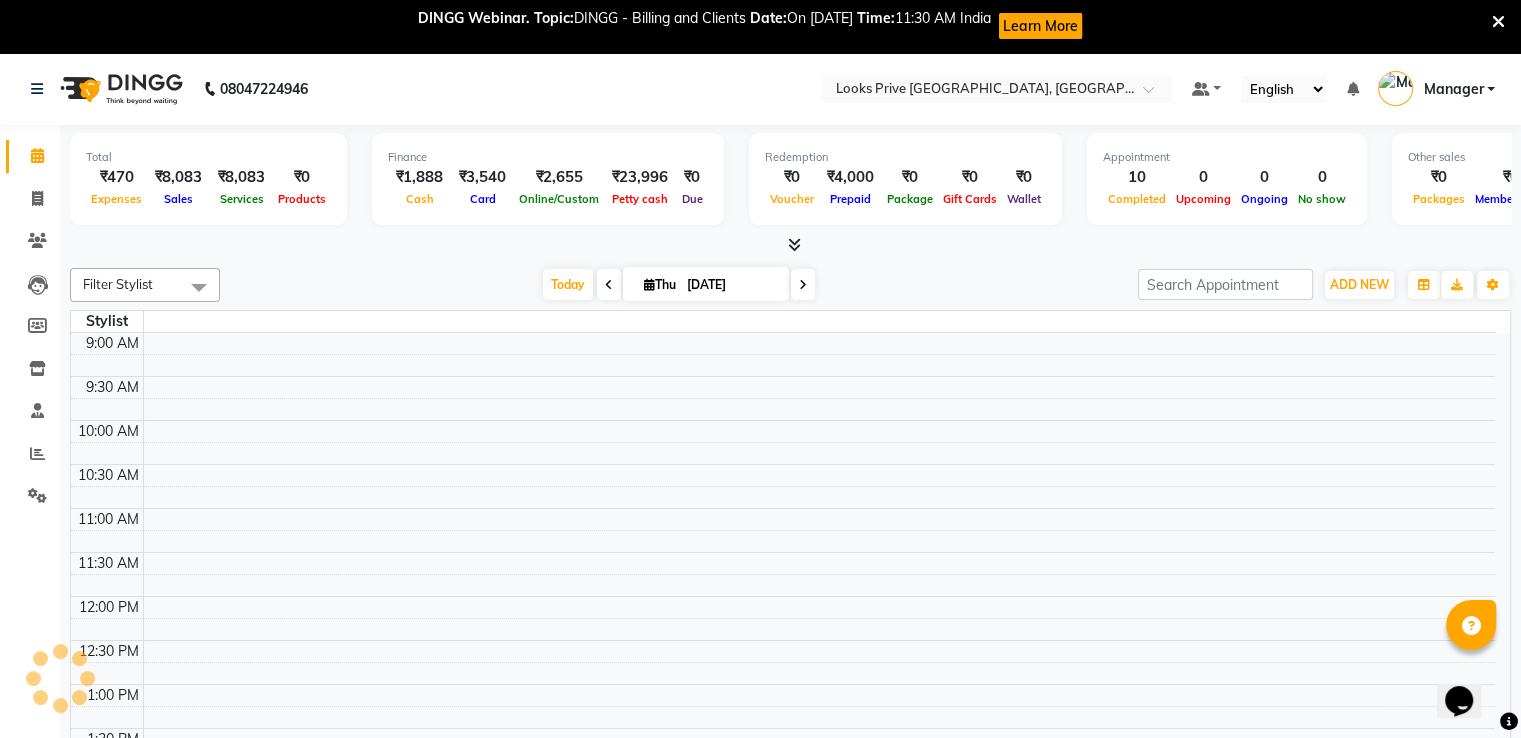 scroll, scrollTop: 0, scrollLeft: 0, axis: both 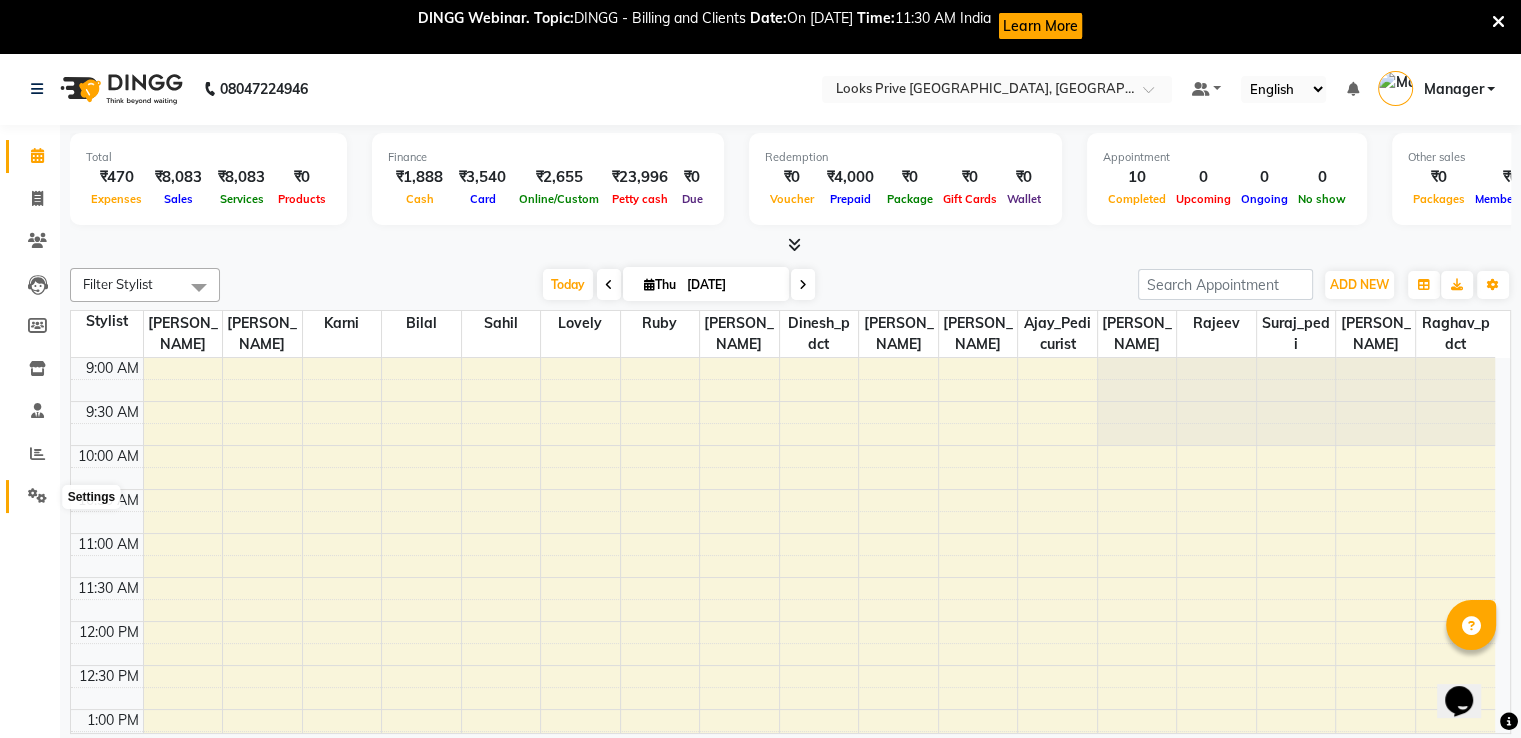 click 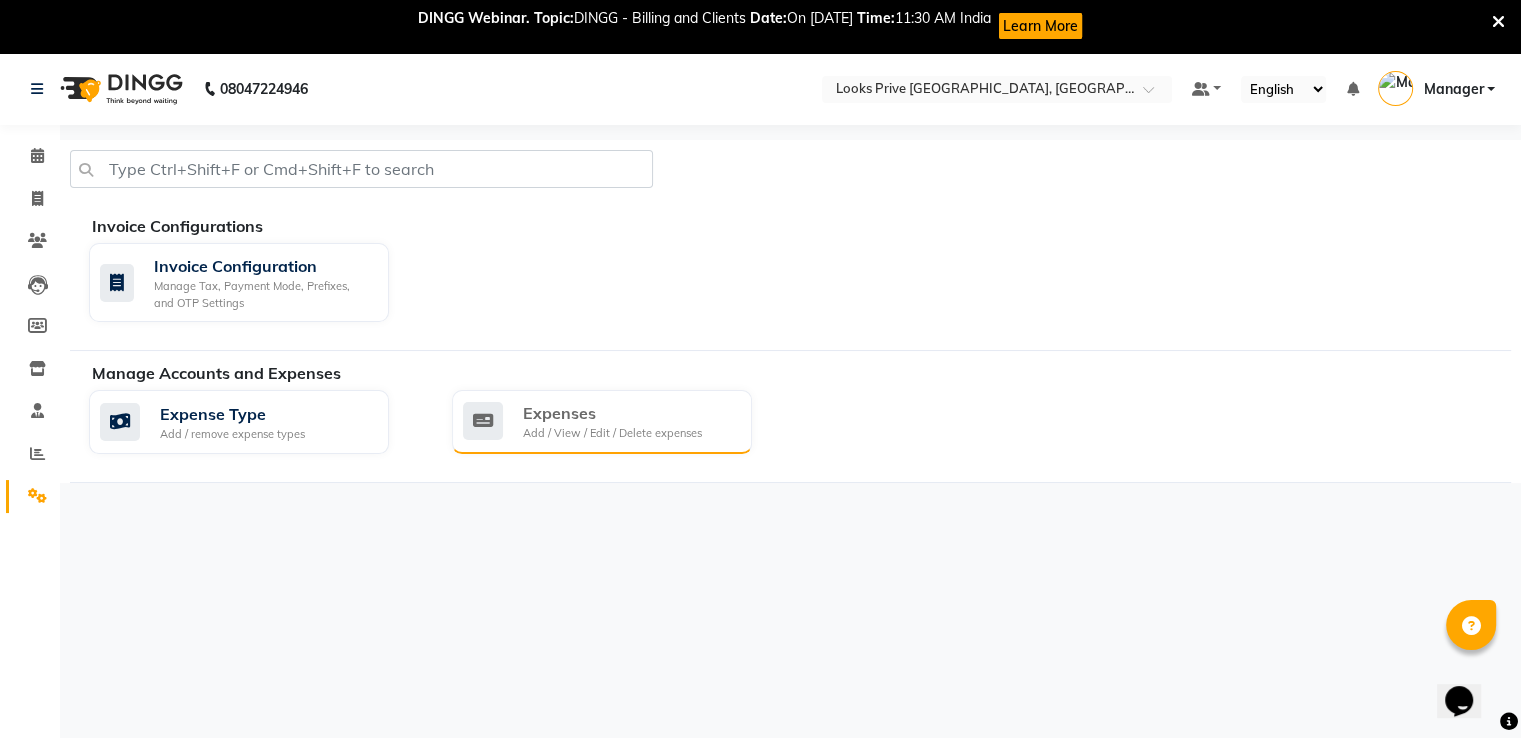click on "Expenses" 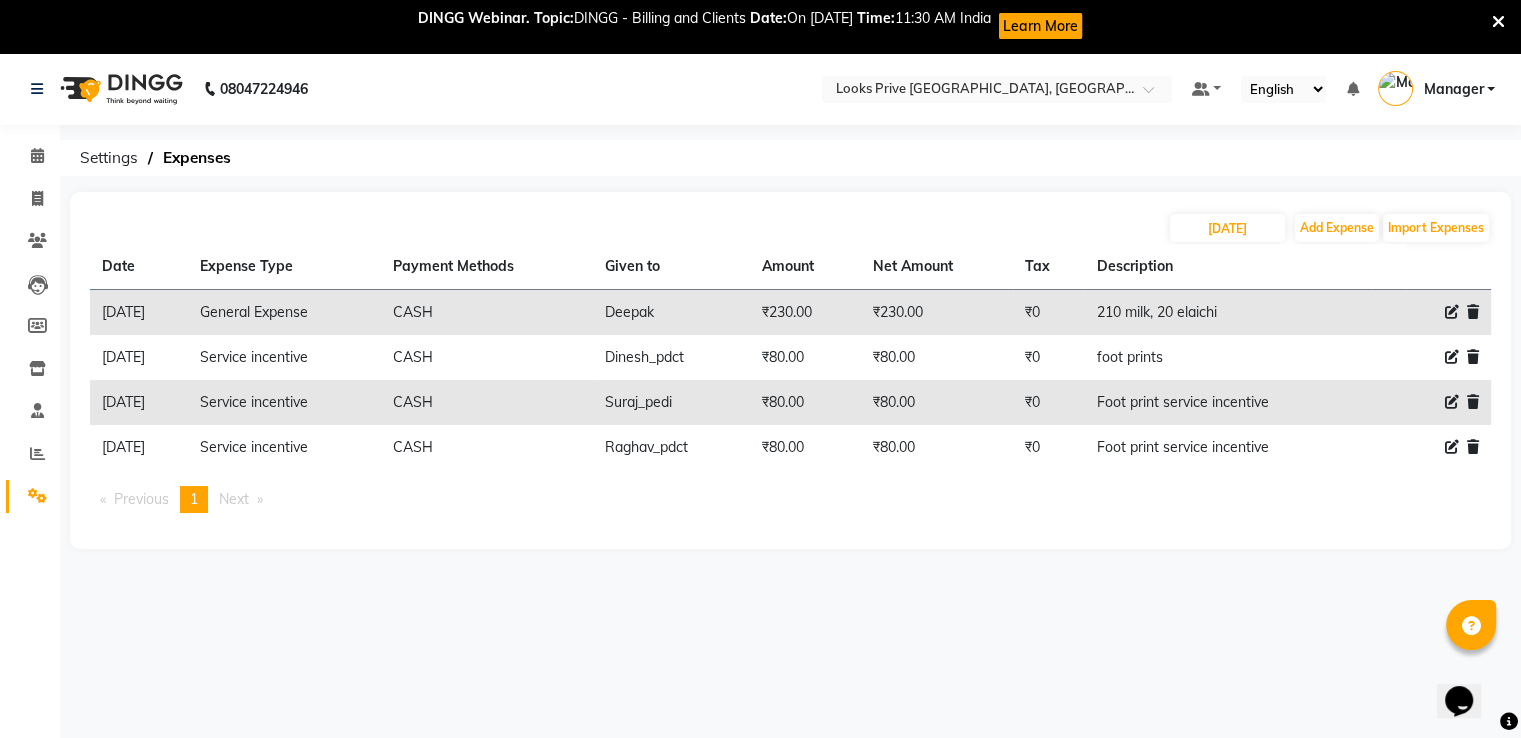 click 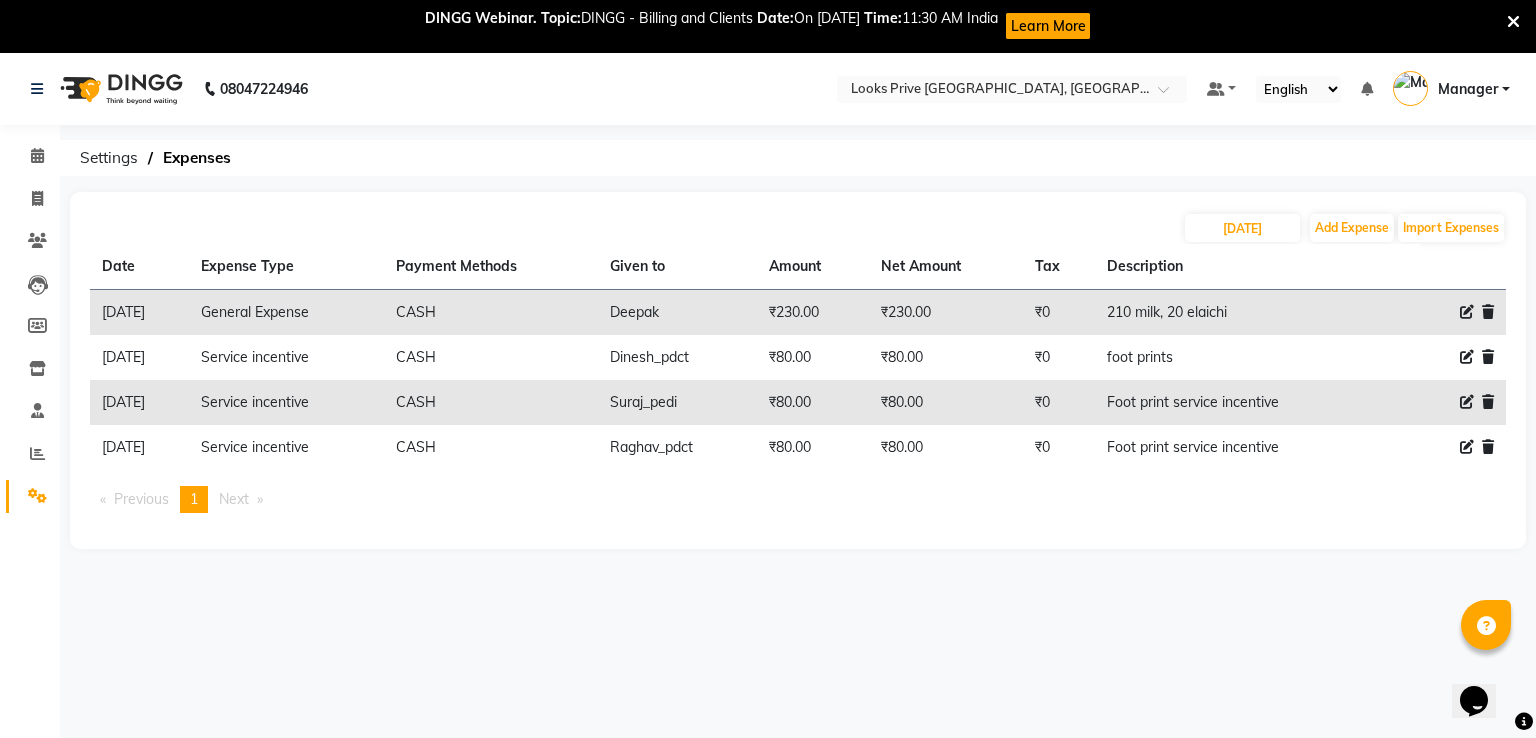 select on "22606" 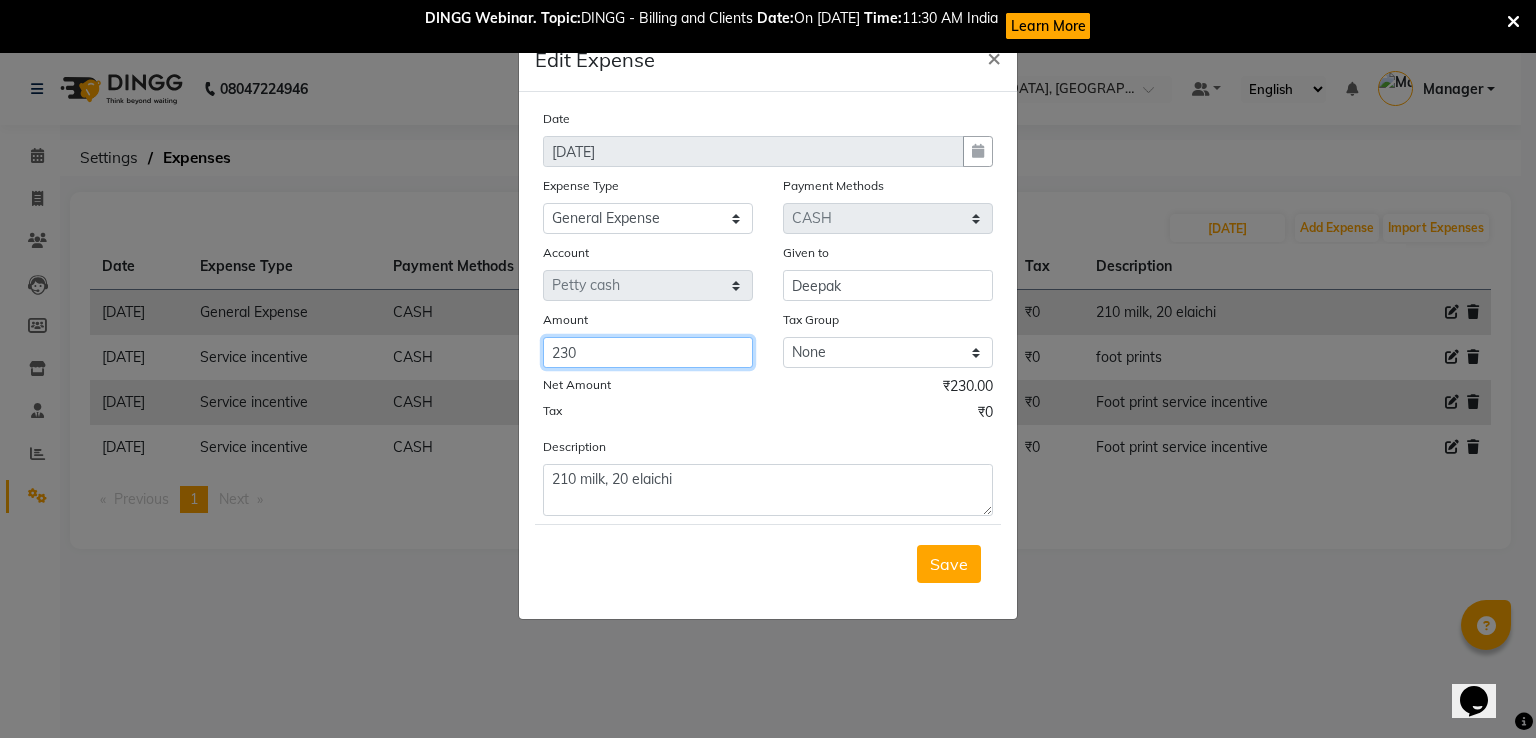 click on "230" 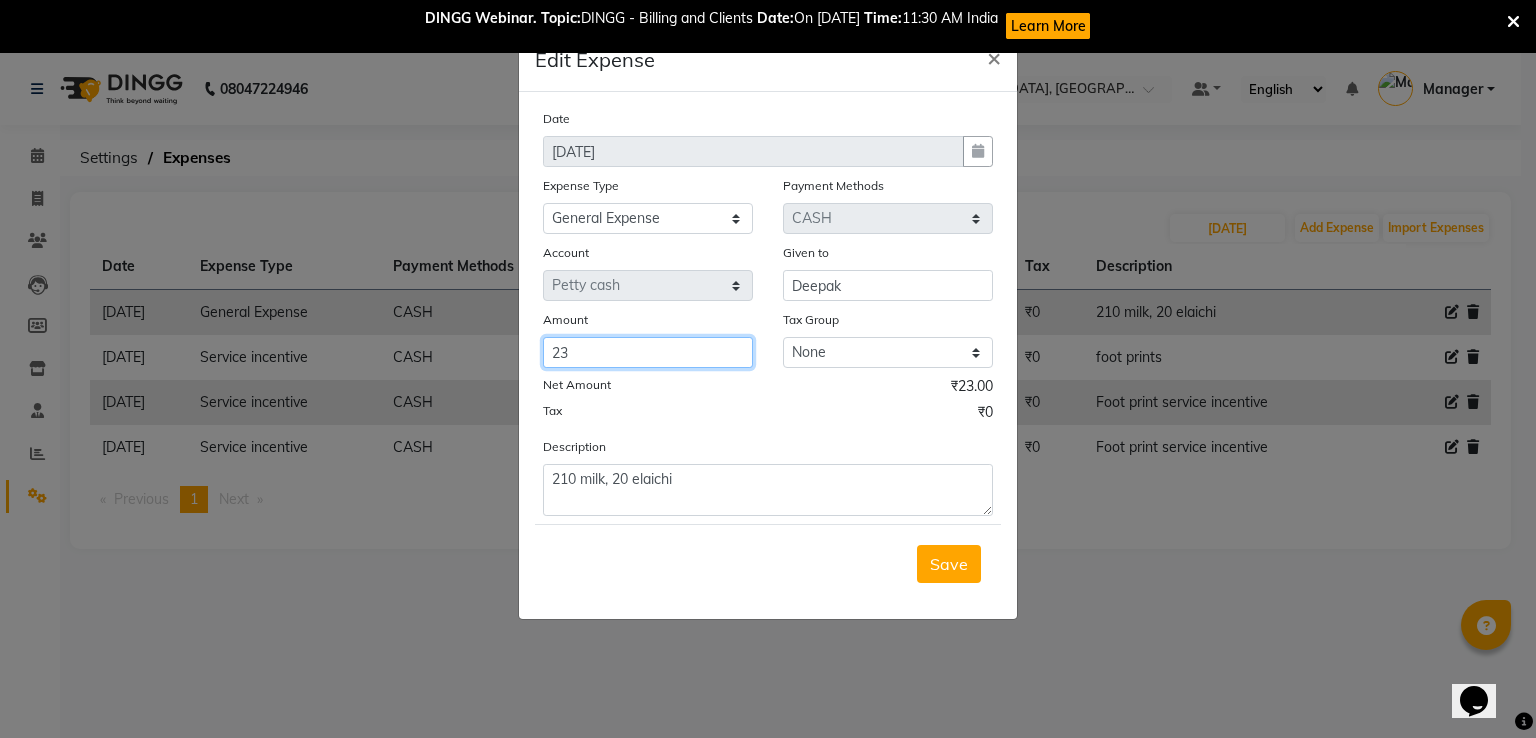 type on "2" 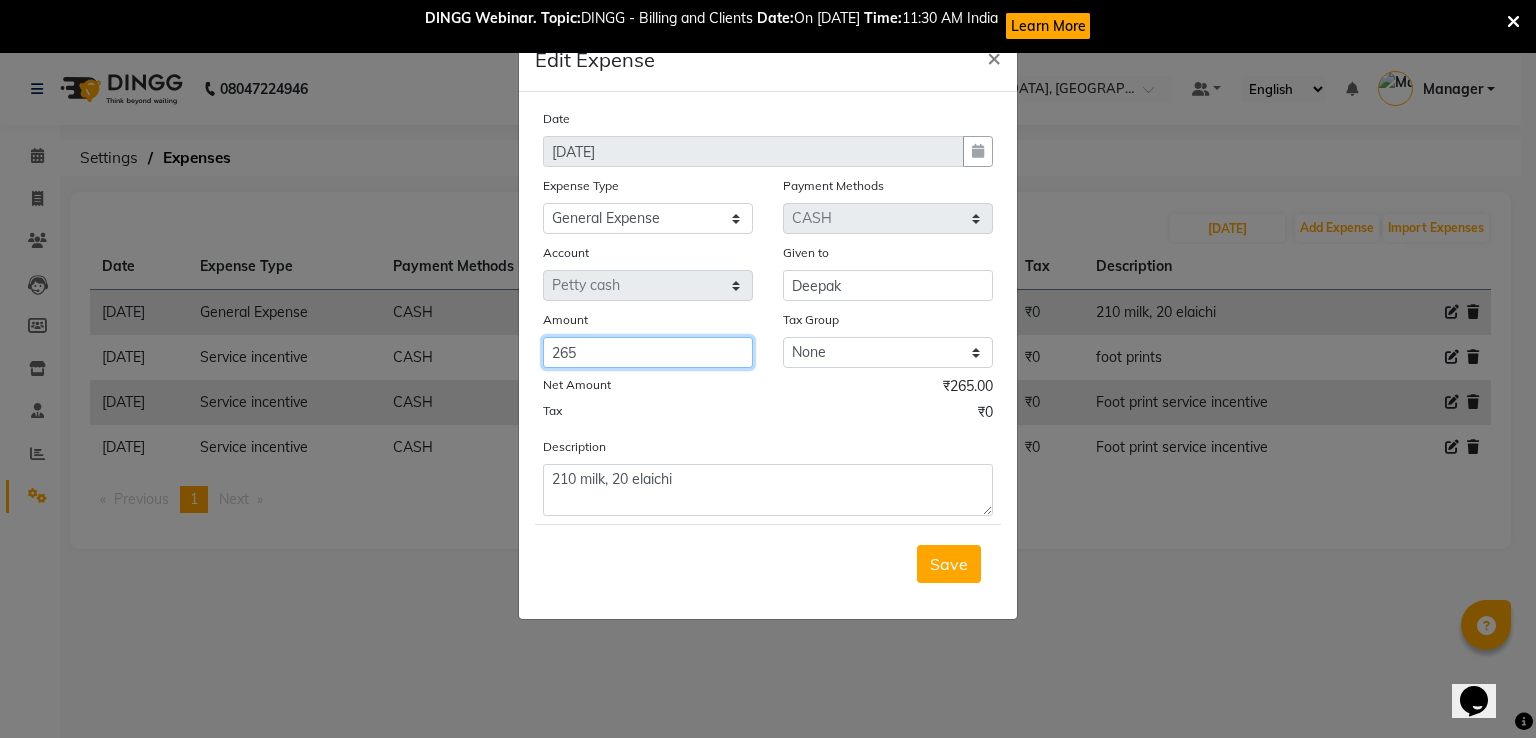 type on "265" 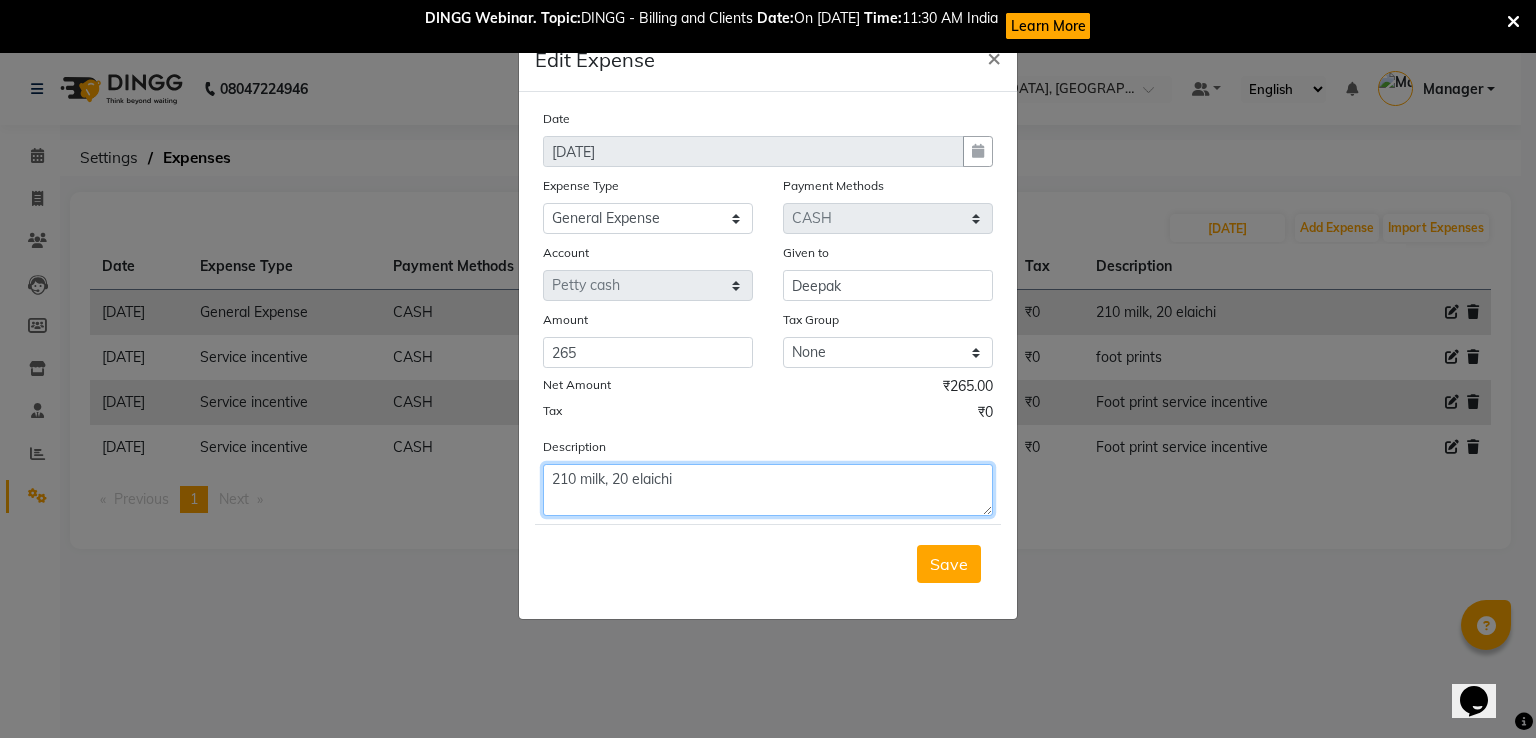 click on "210 milk, 20 elaichi" 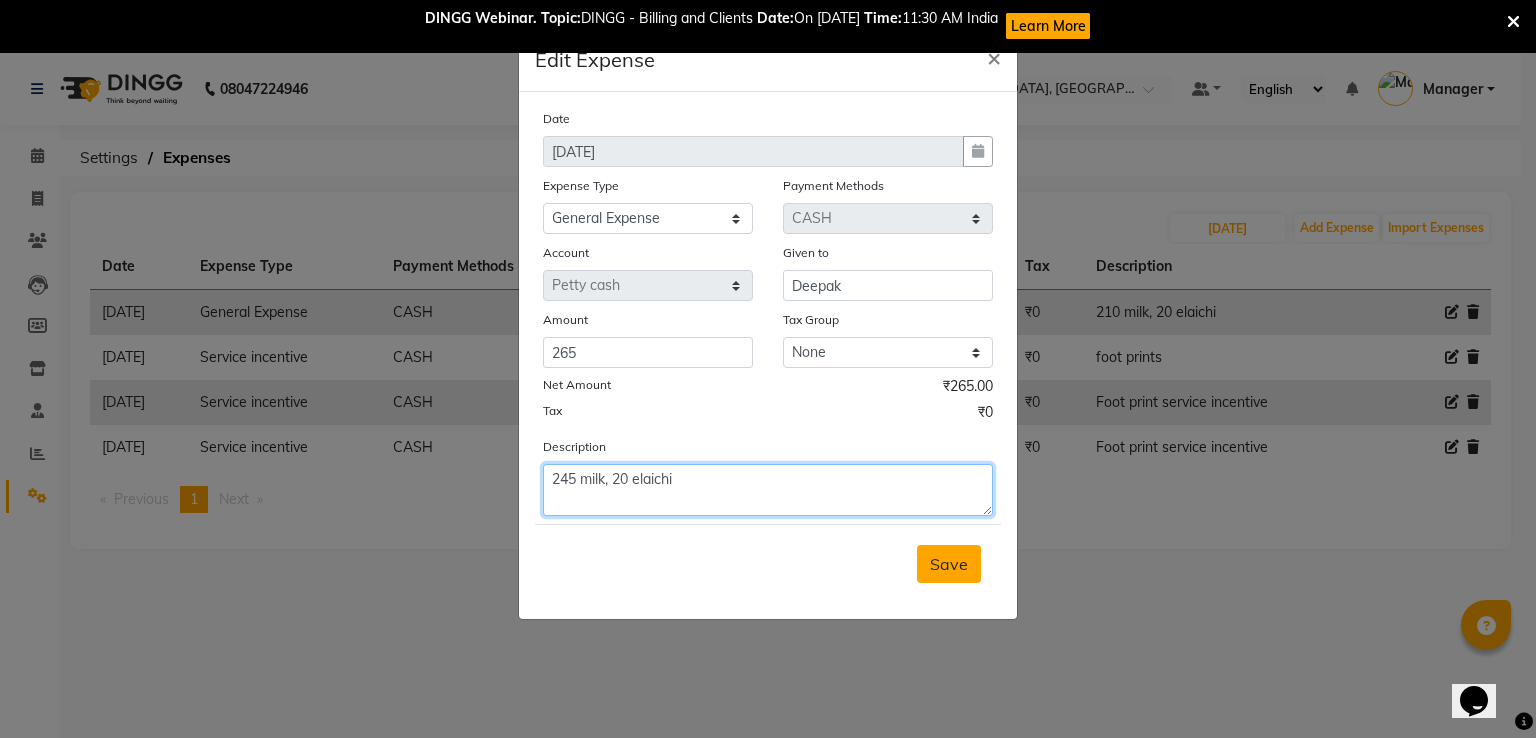 type on "245 milk, 20 elaichi" 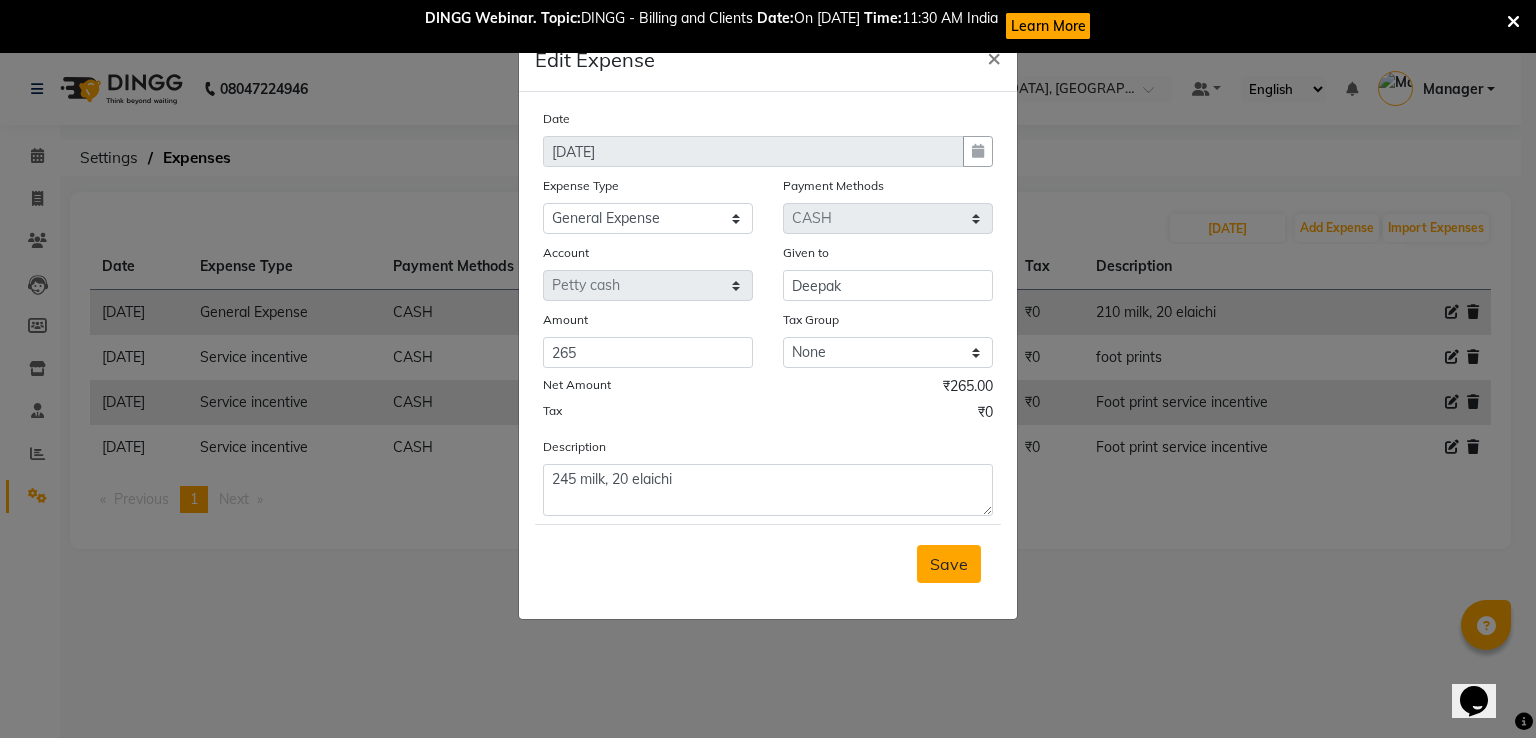 click on "Save" at bounding box center (949, 564) 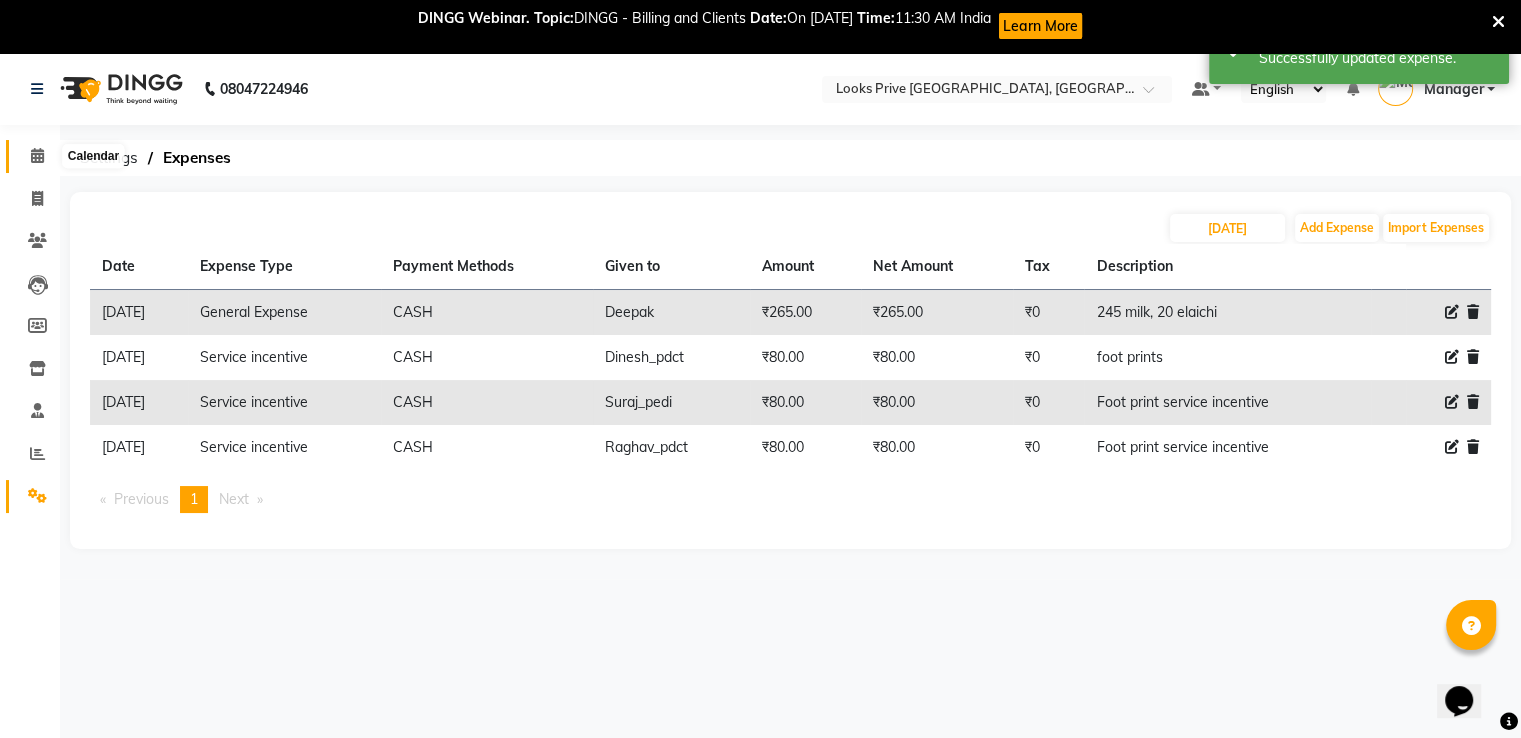 click 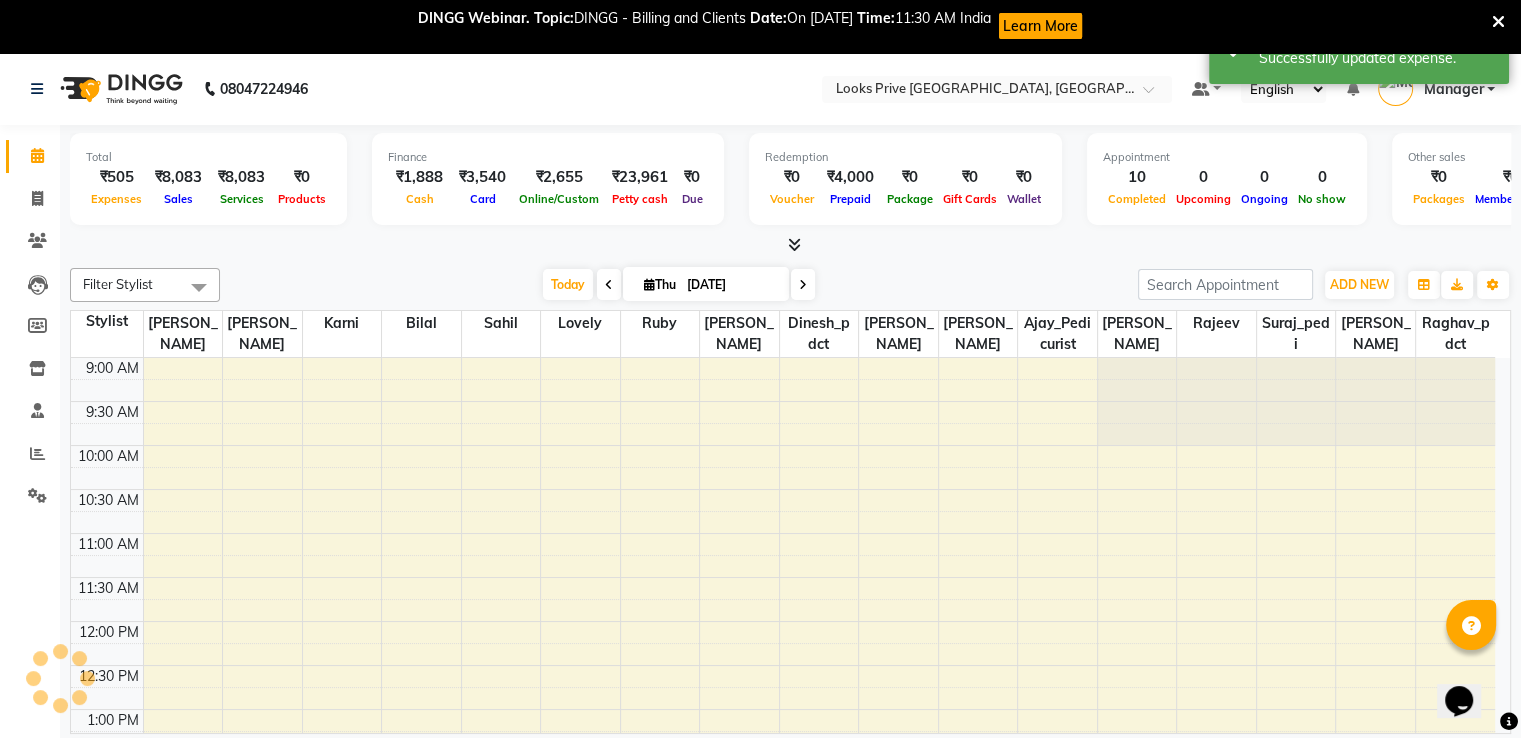 scroll, scrollTop: 0, scrollLeft: 0, axis: both 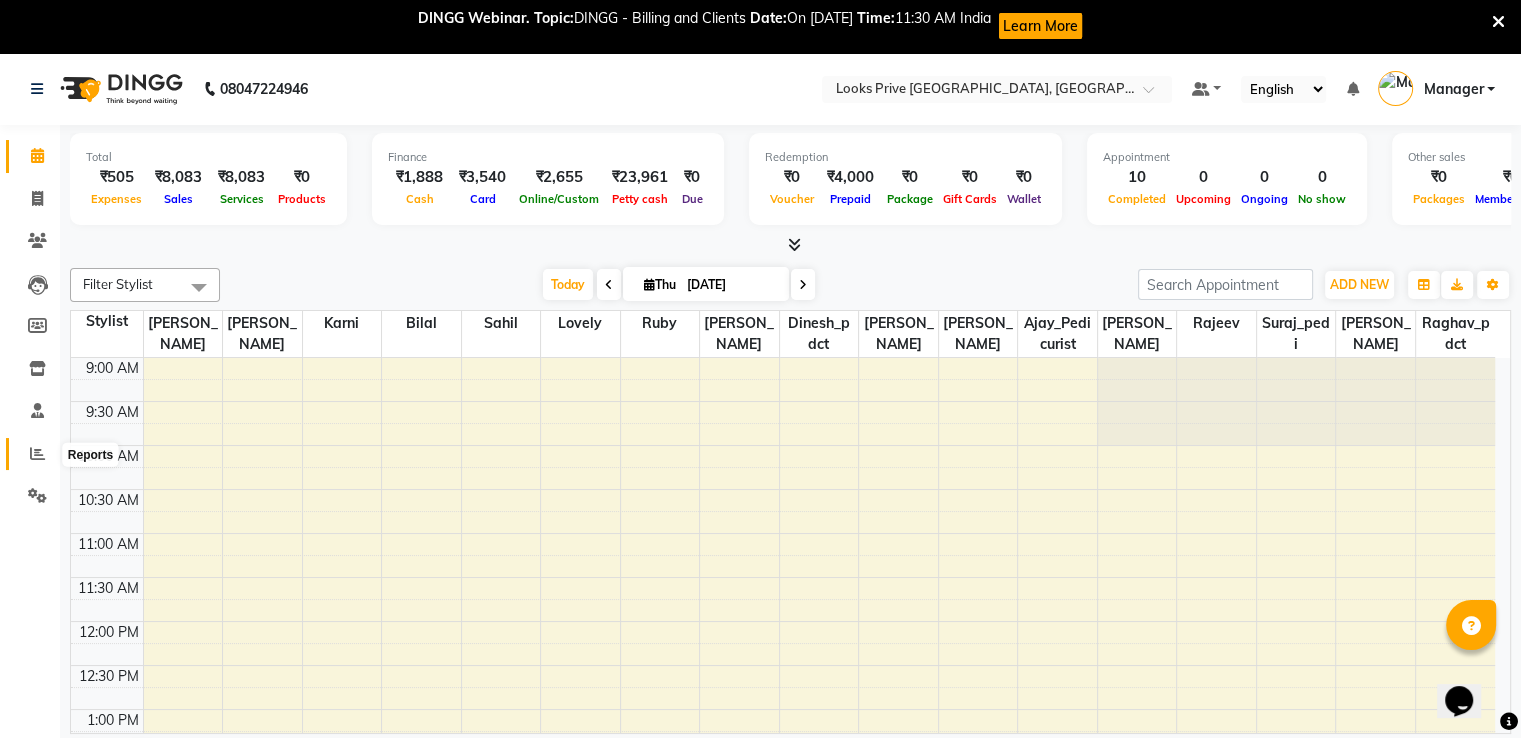 click 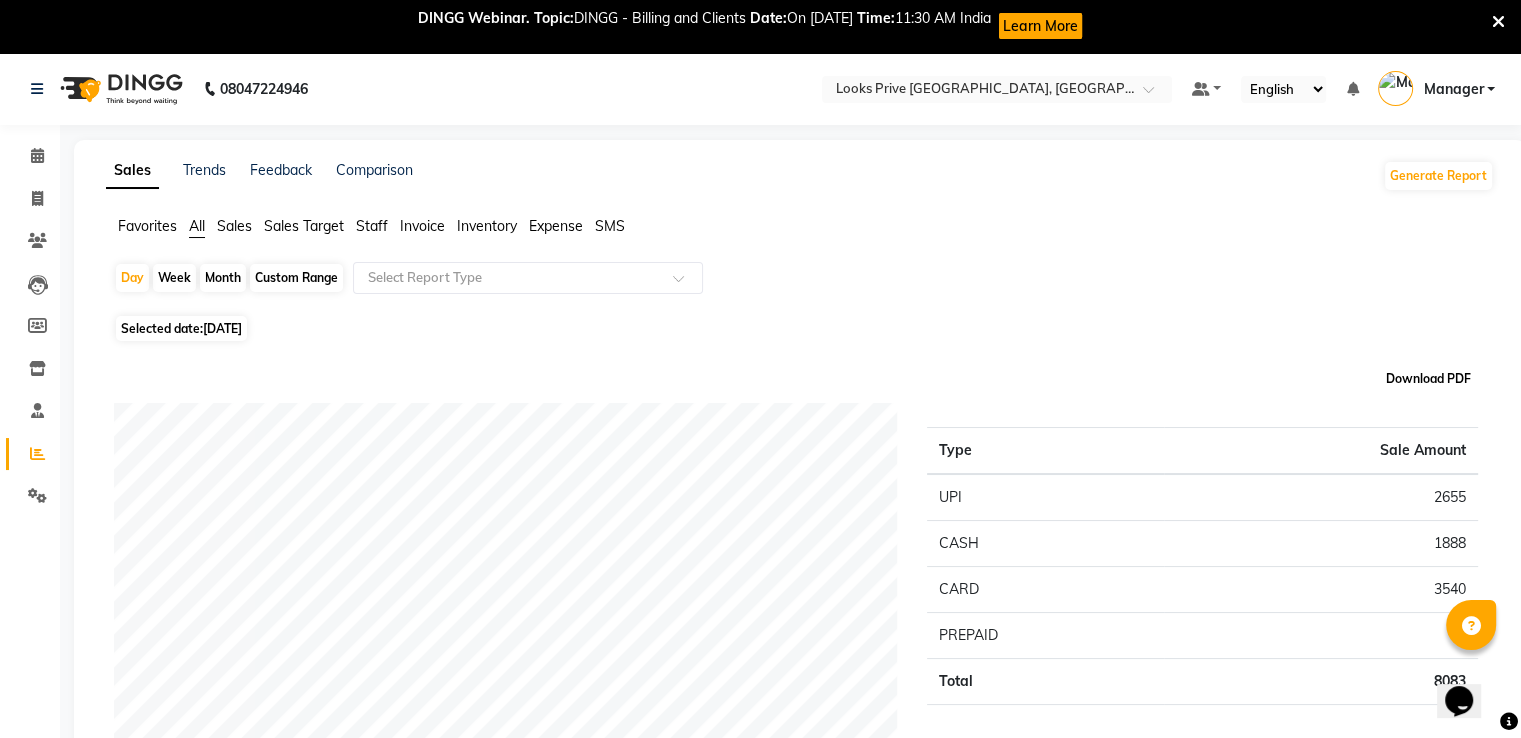 click on "Download PDF" 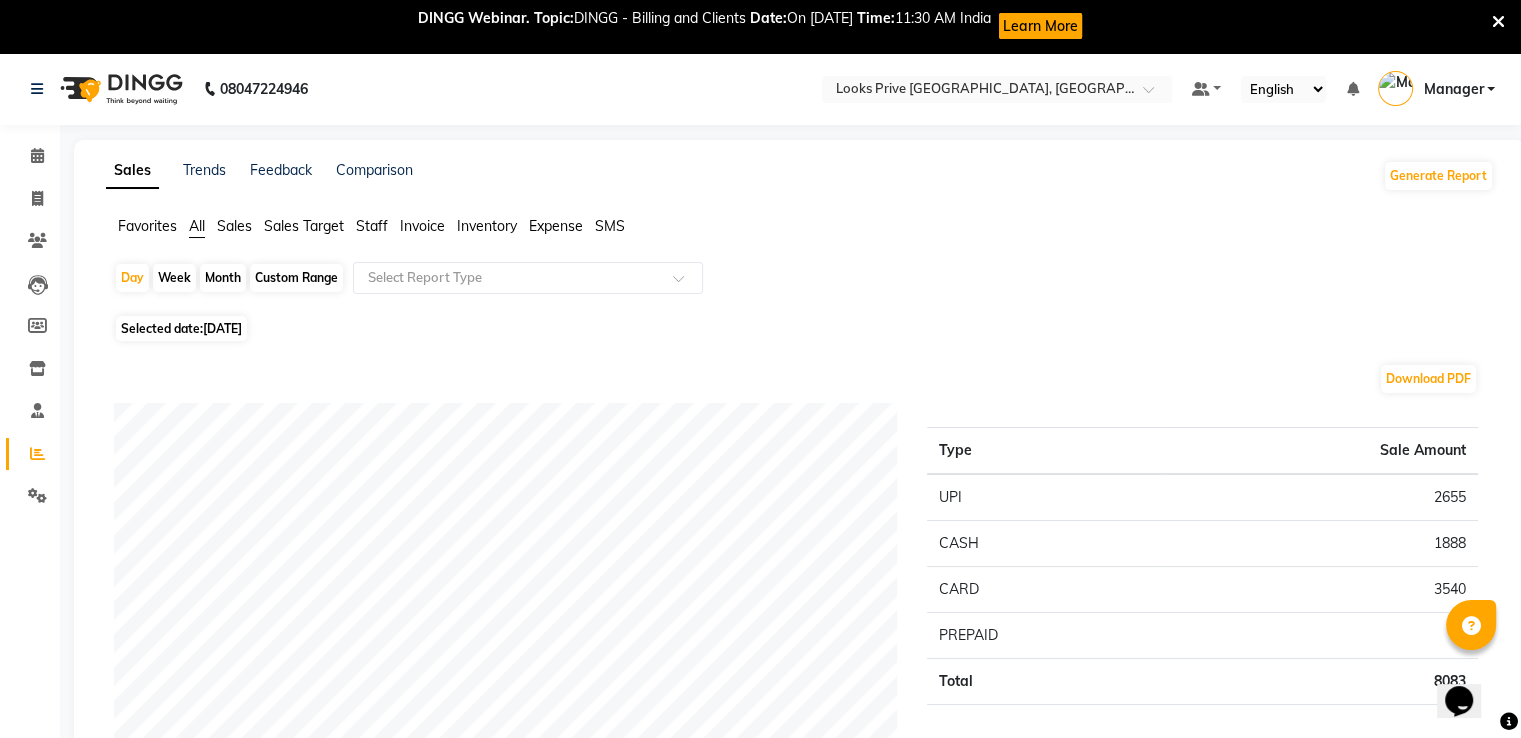 click on "Favorites" 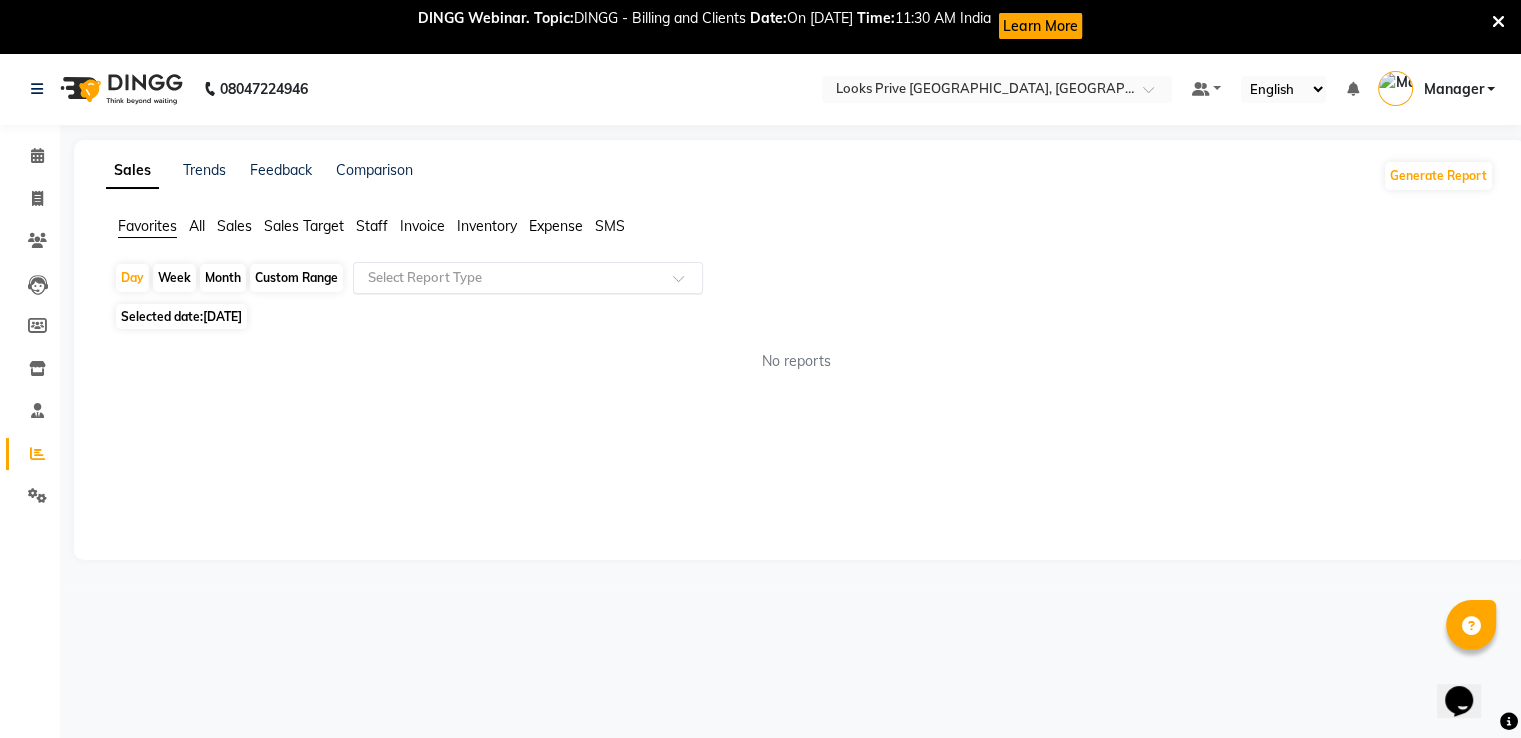 click 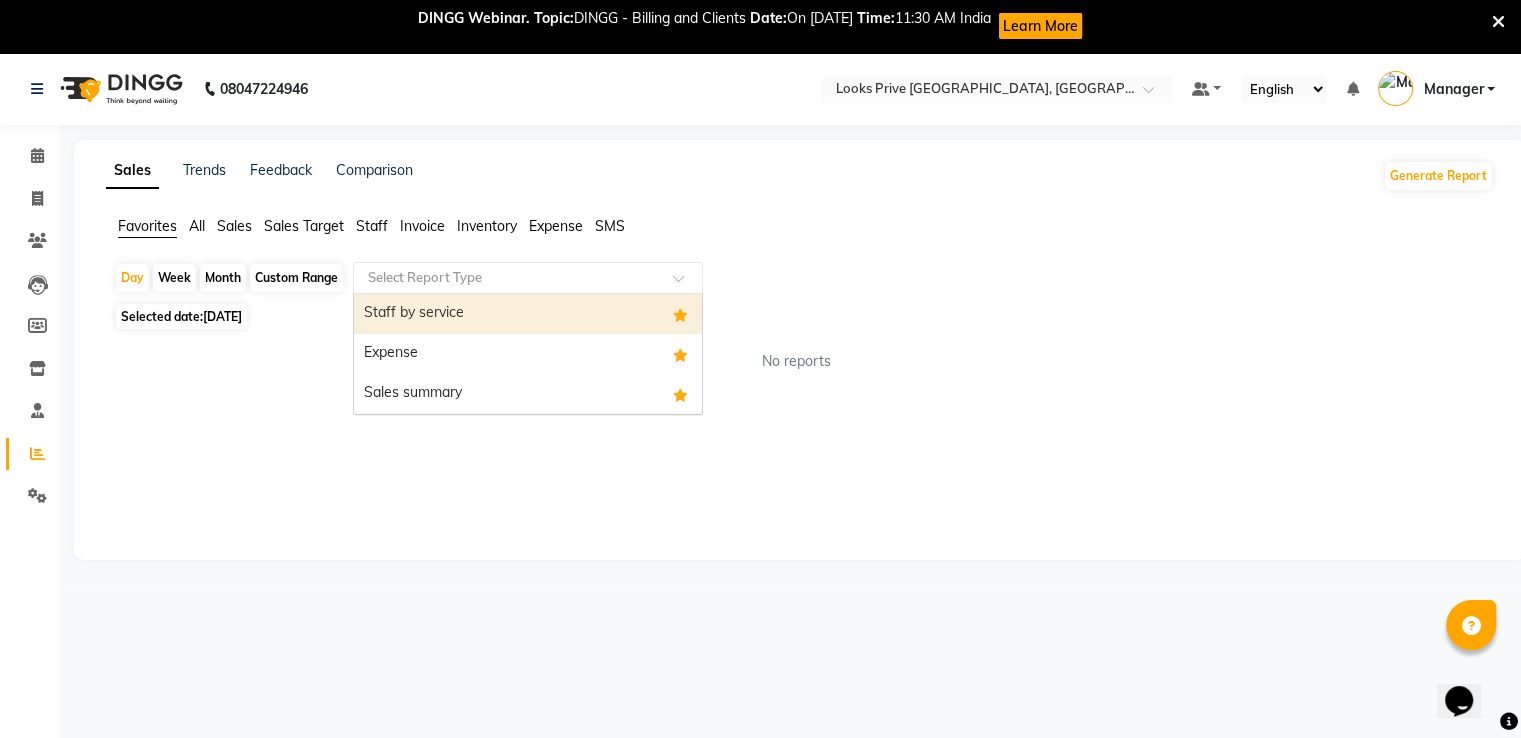 click on "Staff by service" at bounding box center (528, 314) 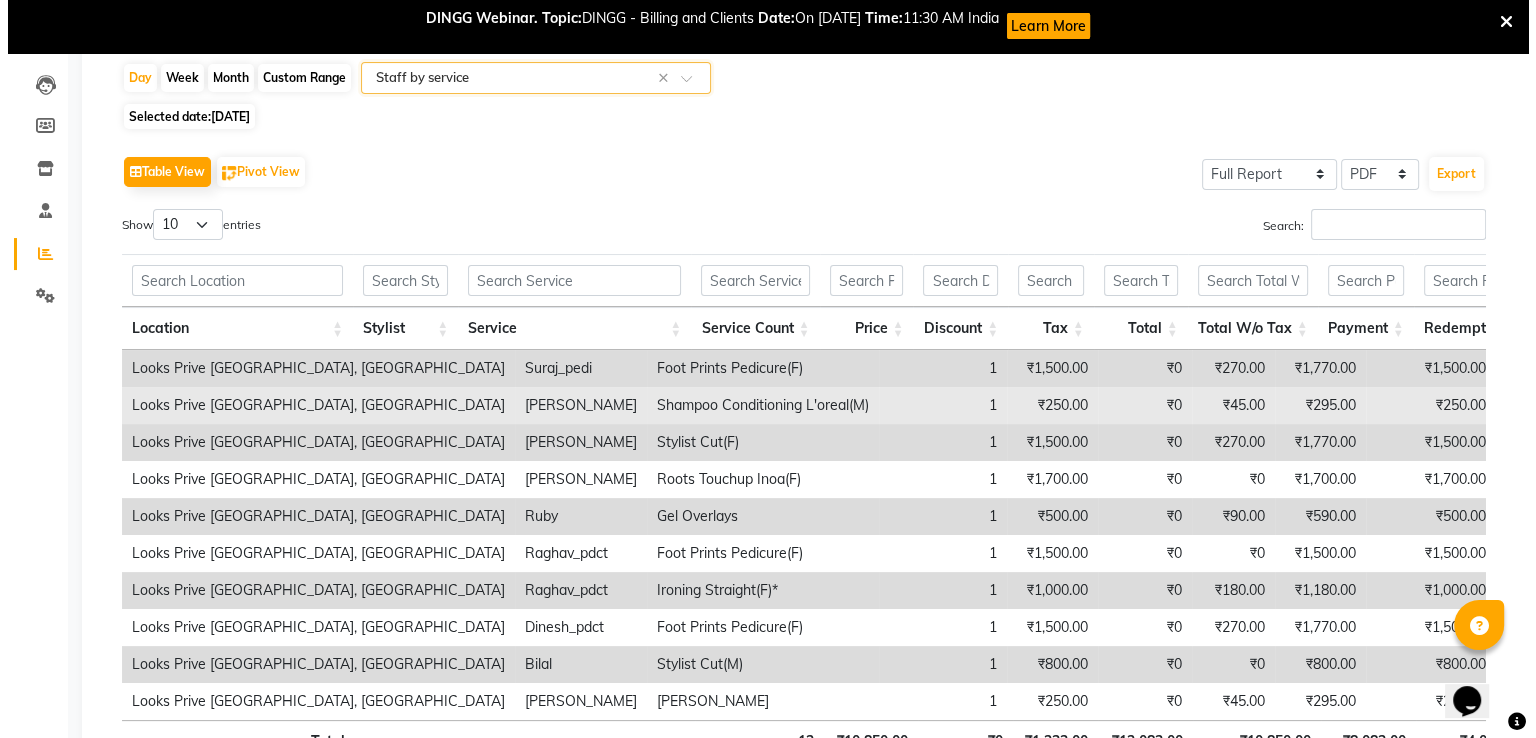 scroll, scrollTop: 100, scrollLeft: 0, axis: vertical 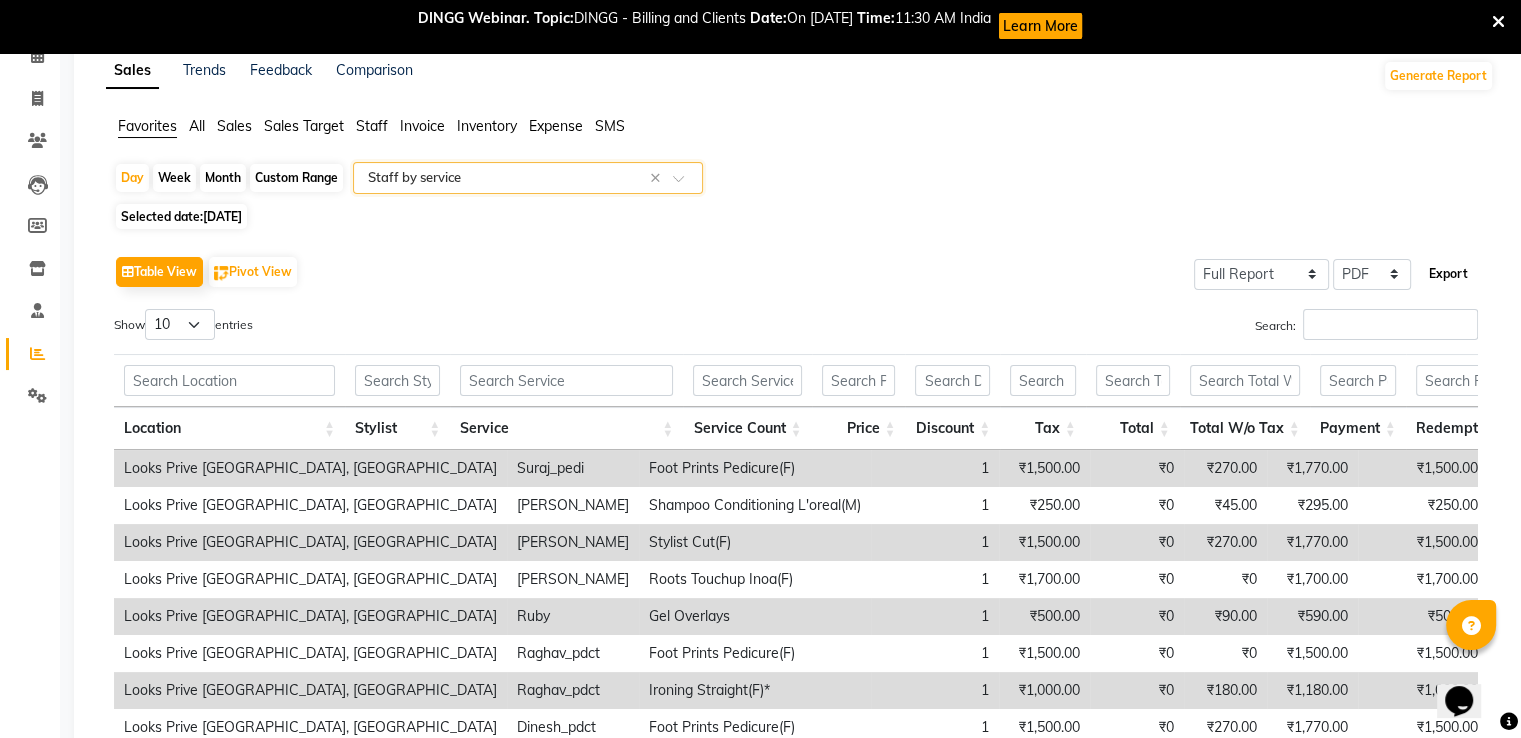 click on "Export" 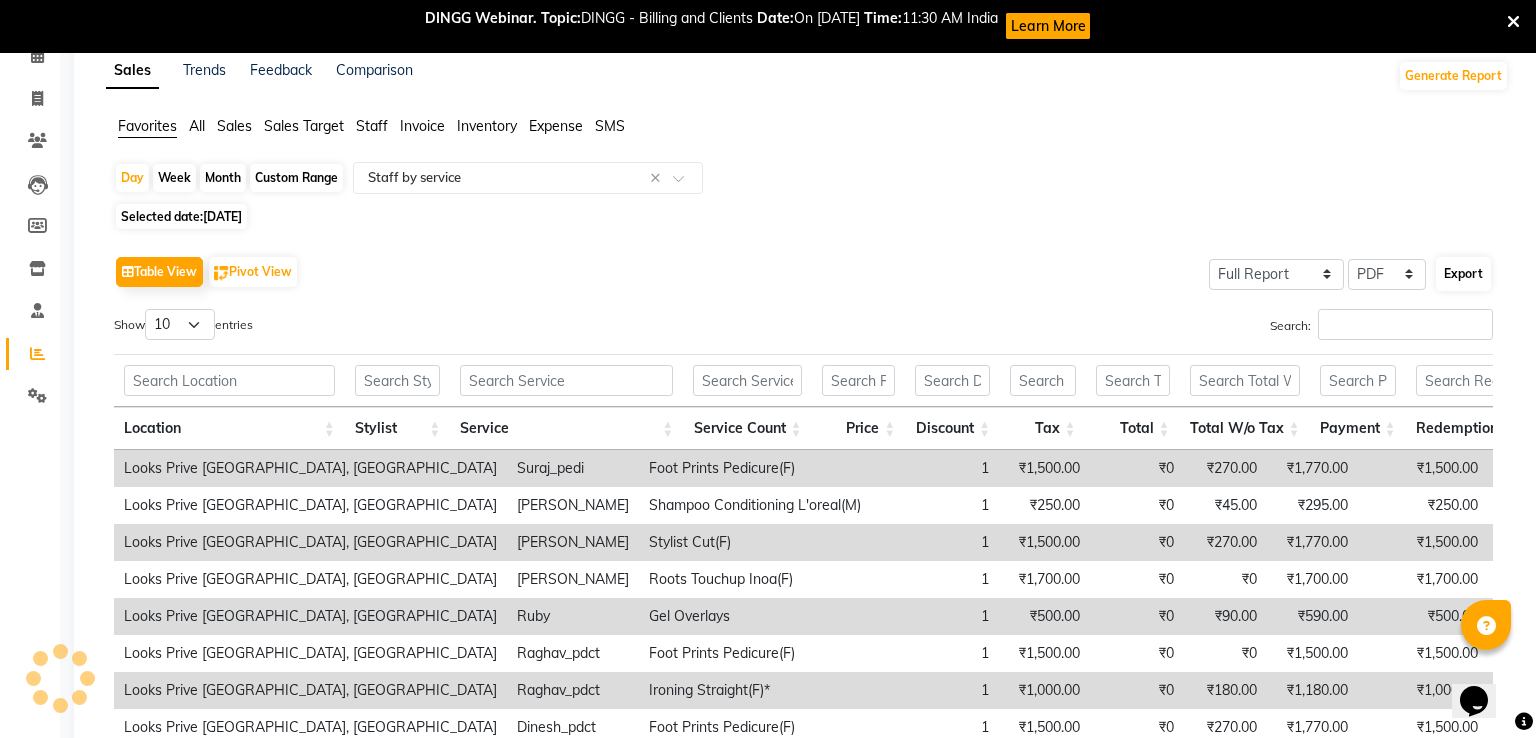select on "sans-serif" 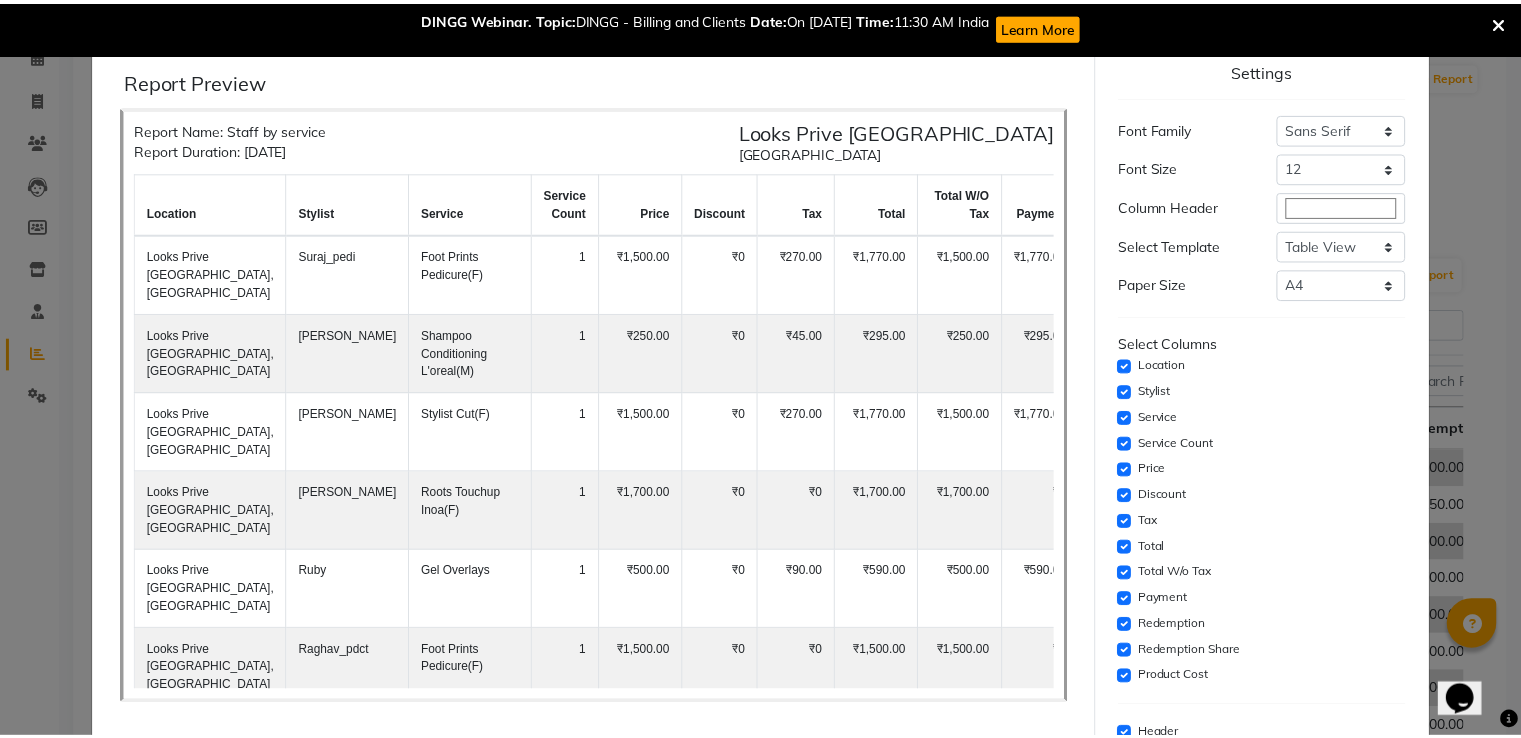 scroll, scrollTop: 143, scrollLeft: 0, axis: vertical 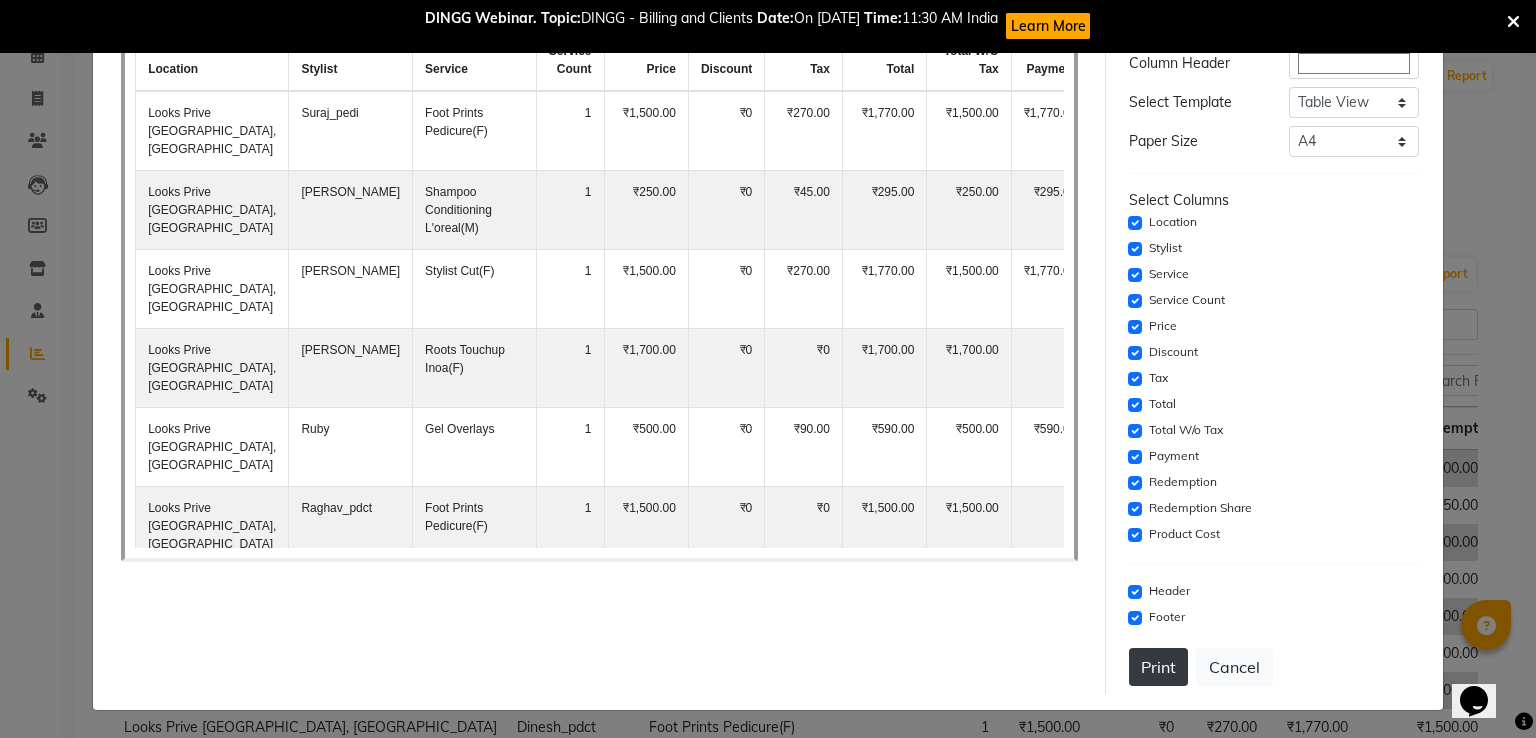 click on "Print" 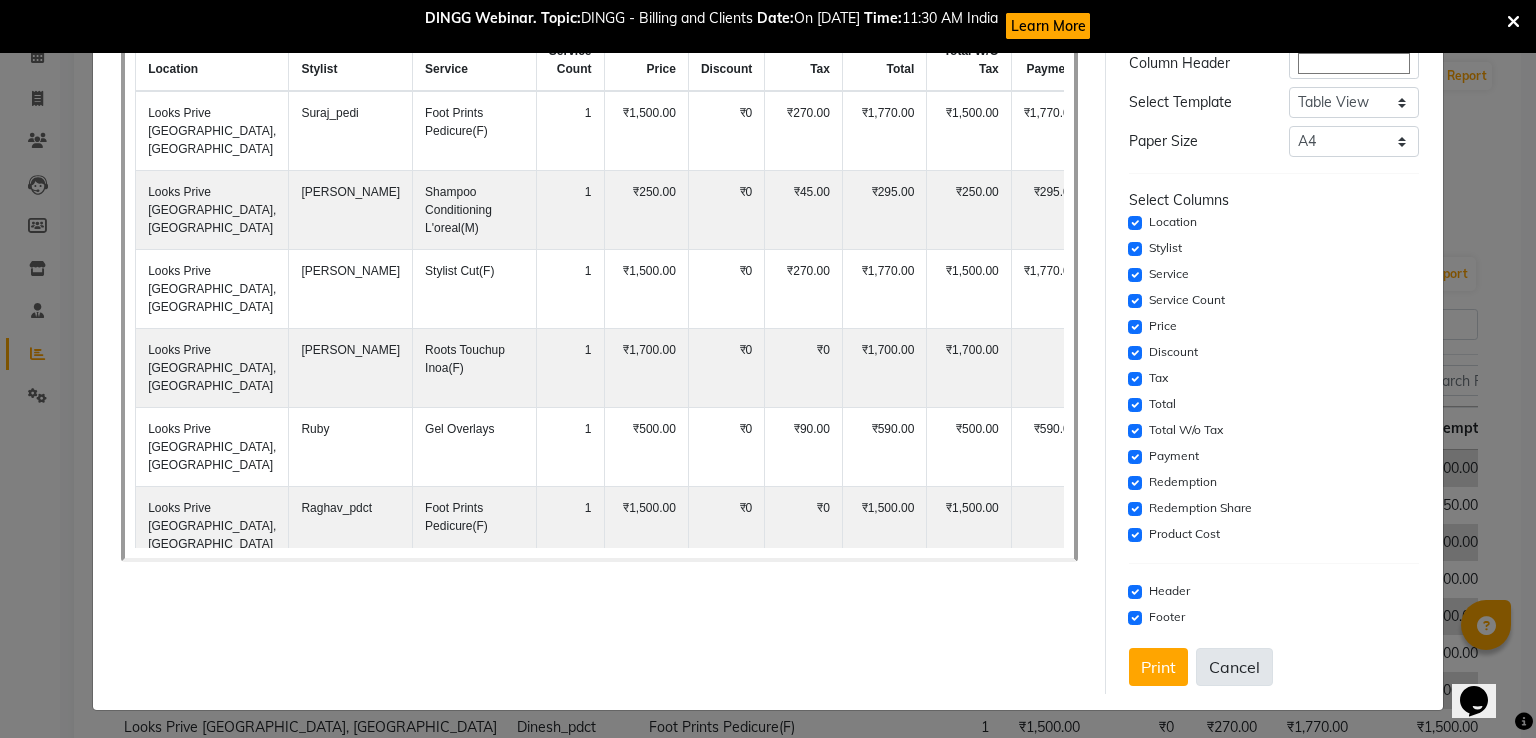 click on "Cancel" 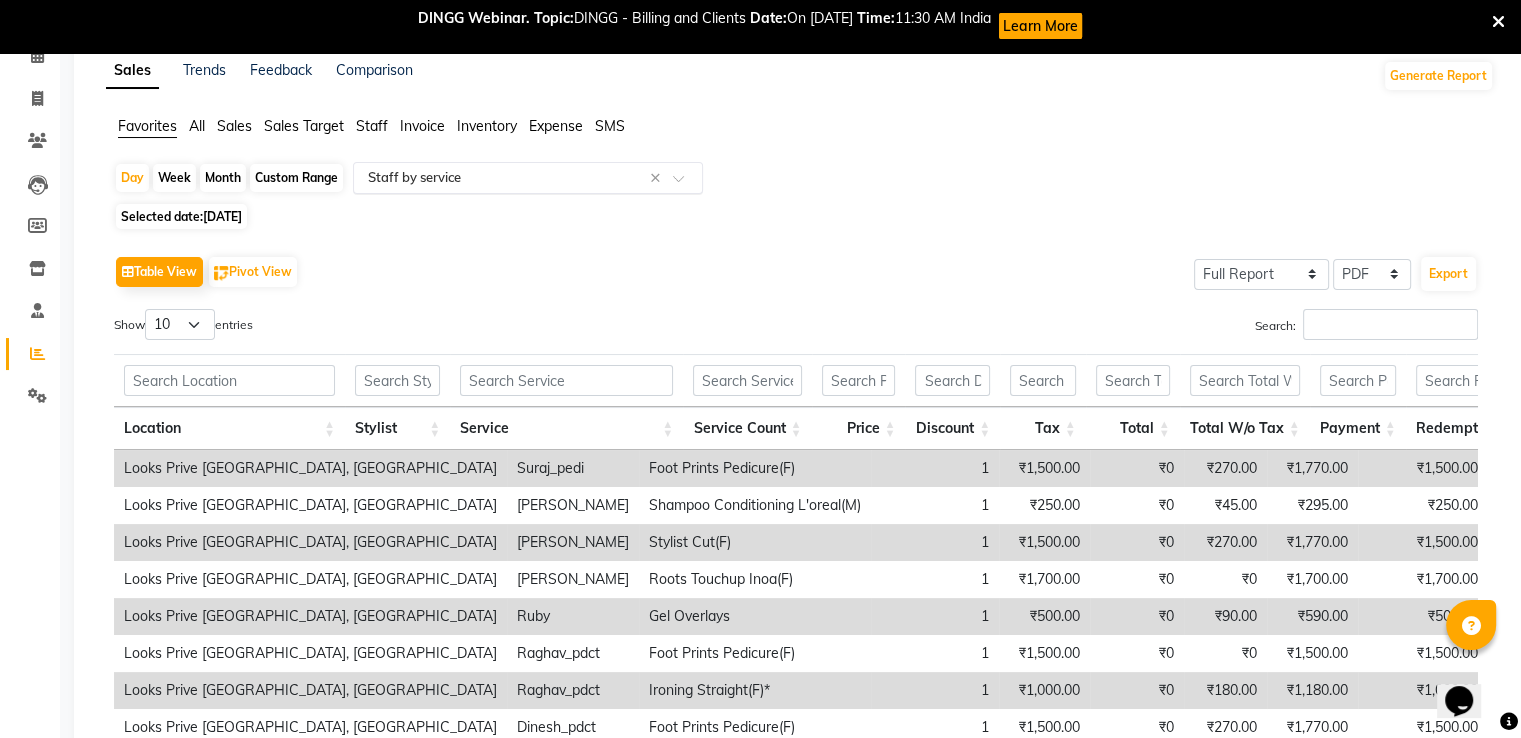 click 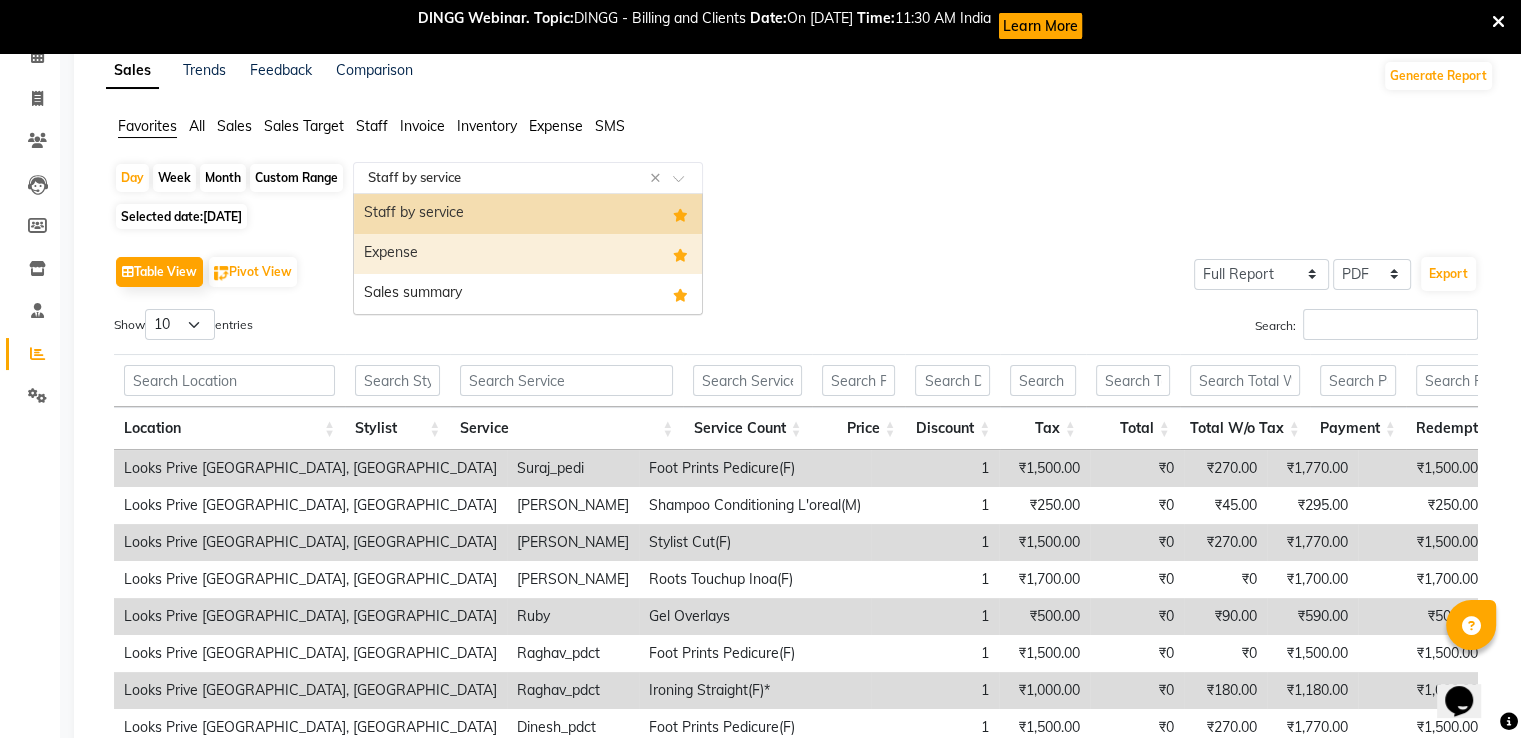 click on "Expense" at bounding box center [528, 254] 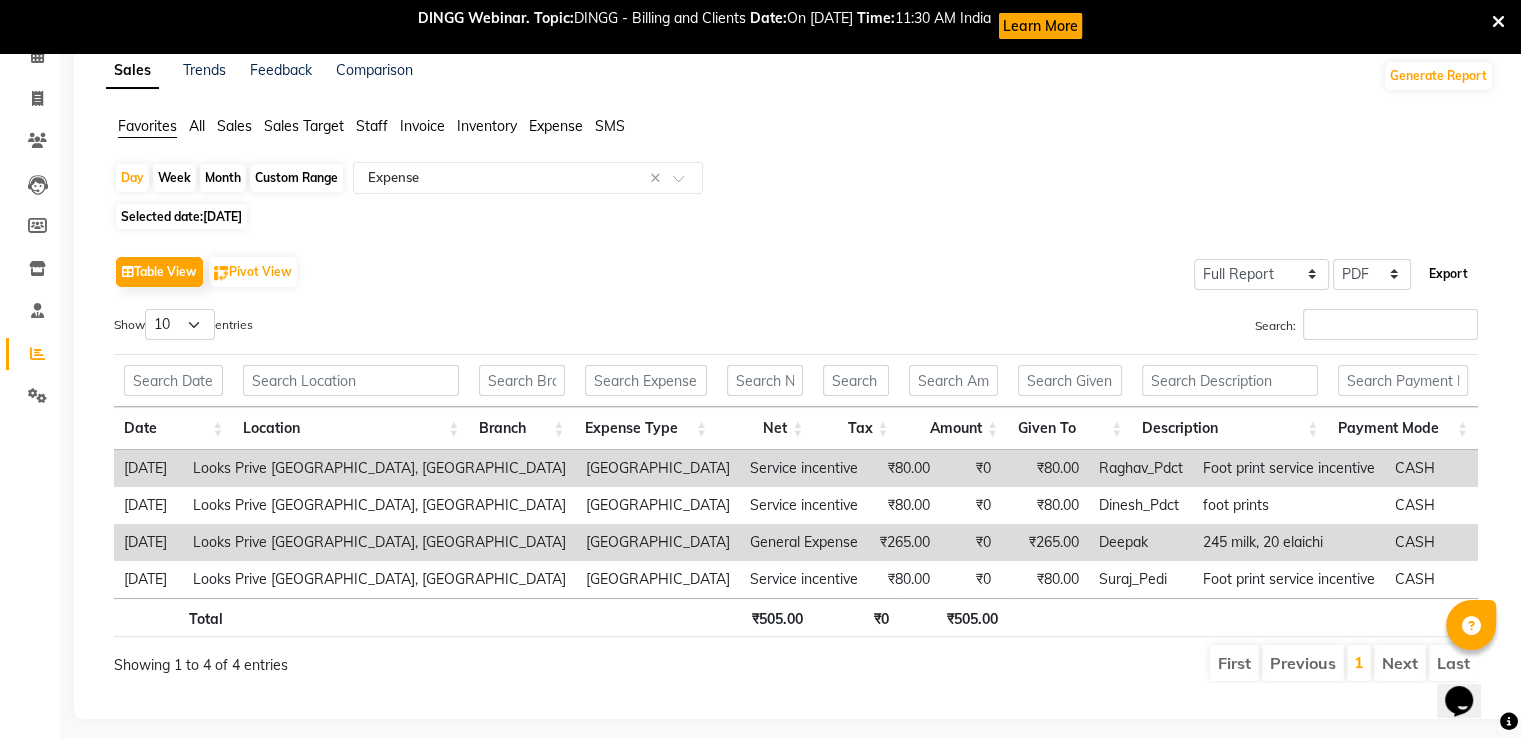 click on "Export" 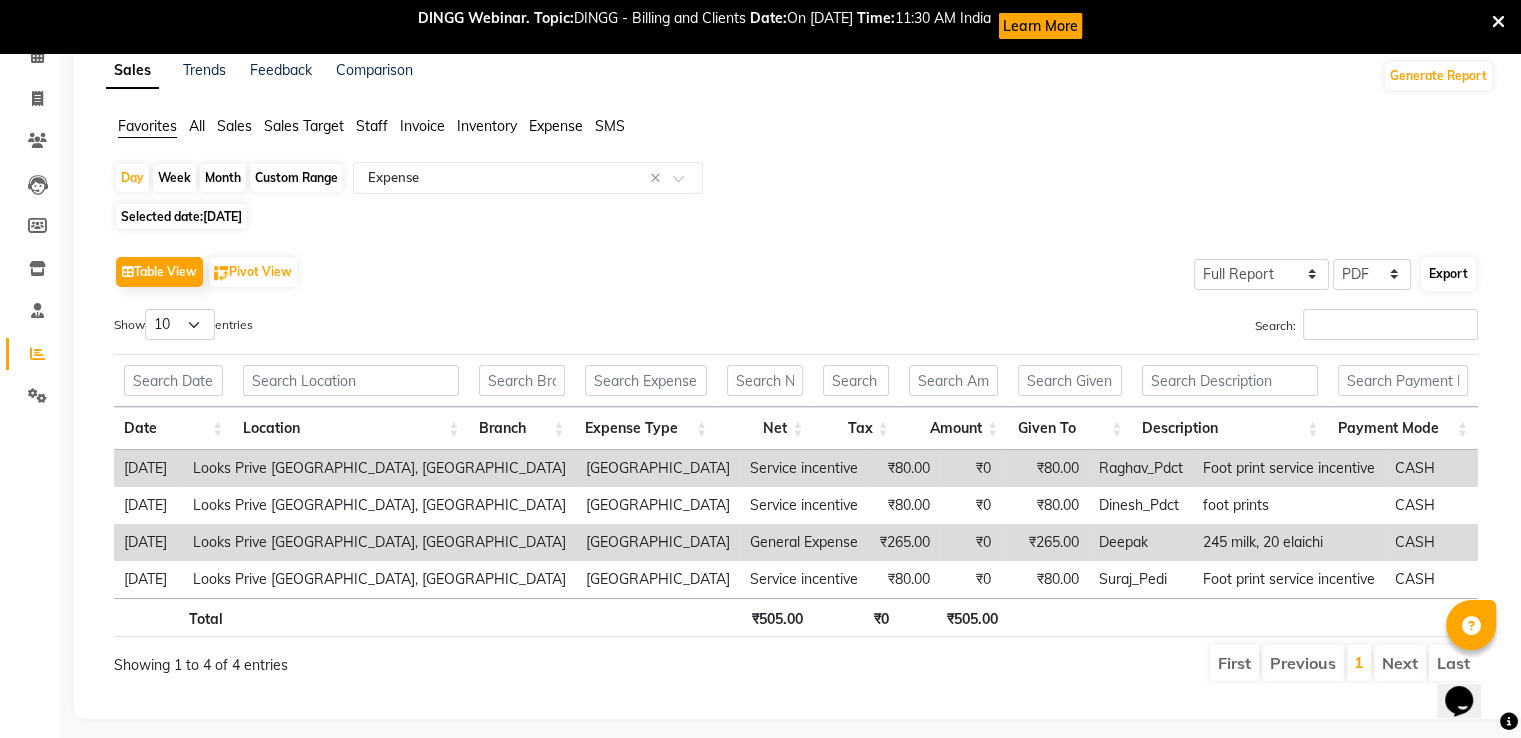 select on "sans-serif" 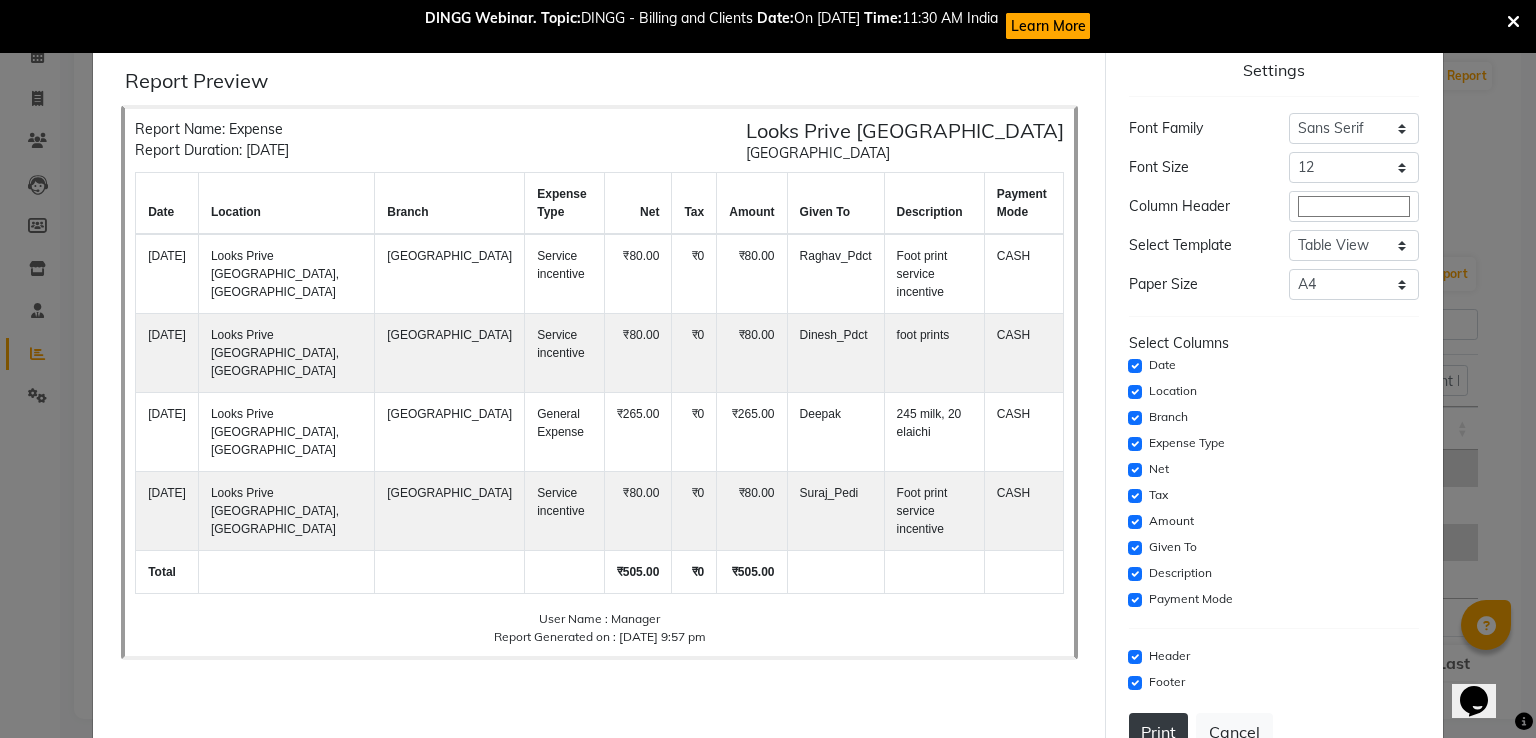 click on "Print" 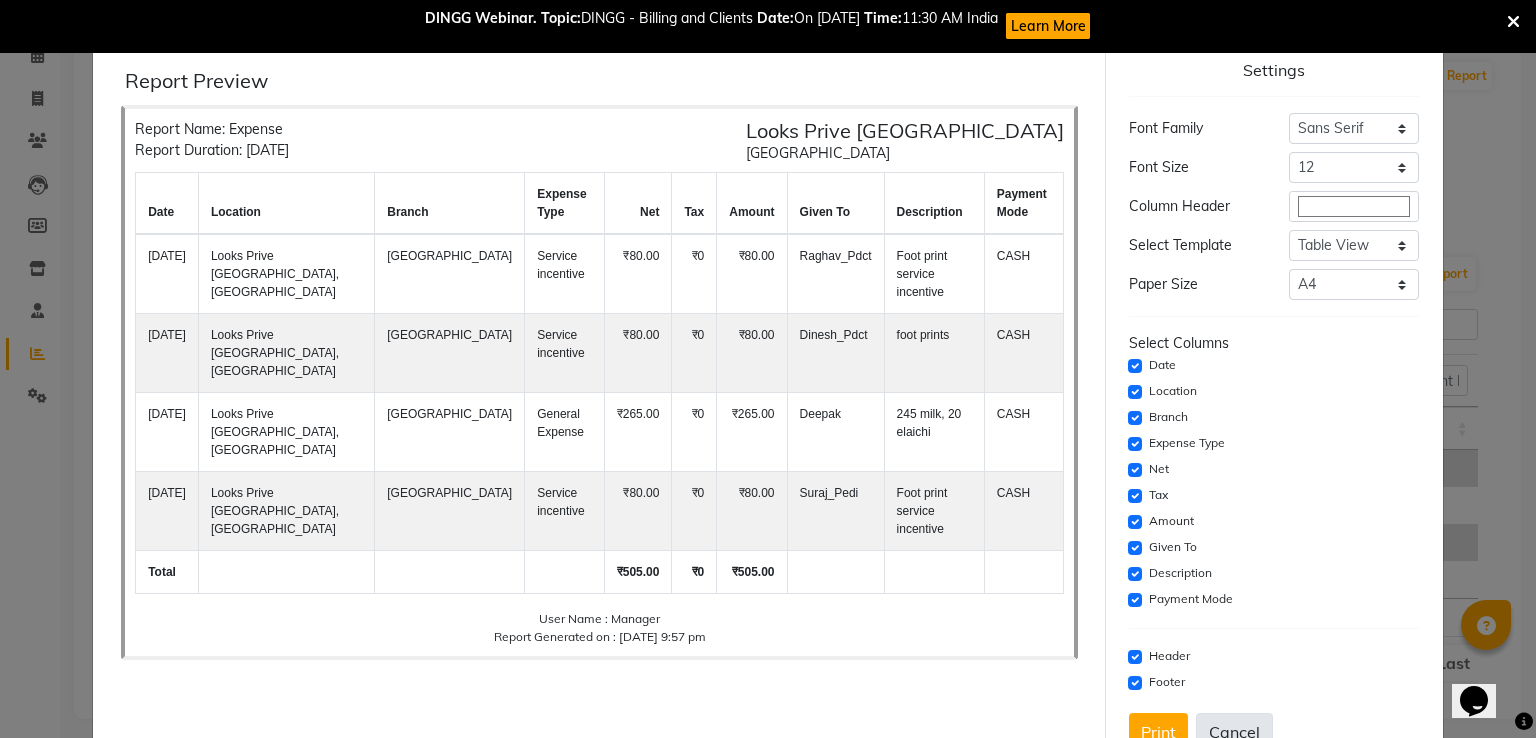click on "Cancel" 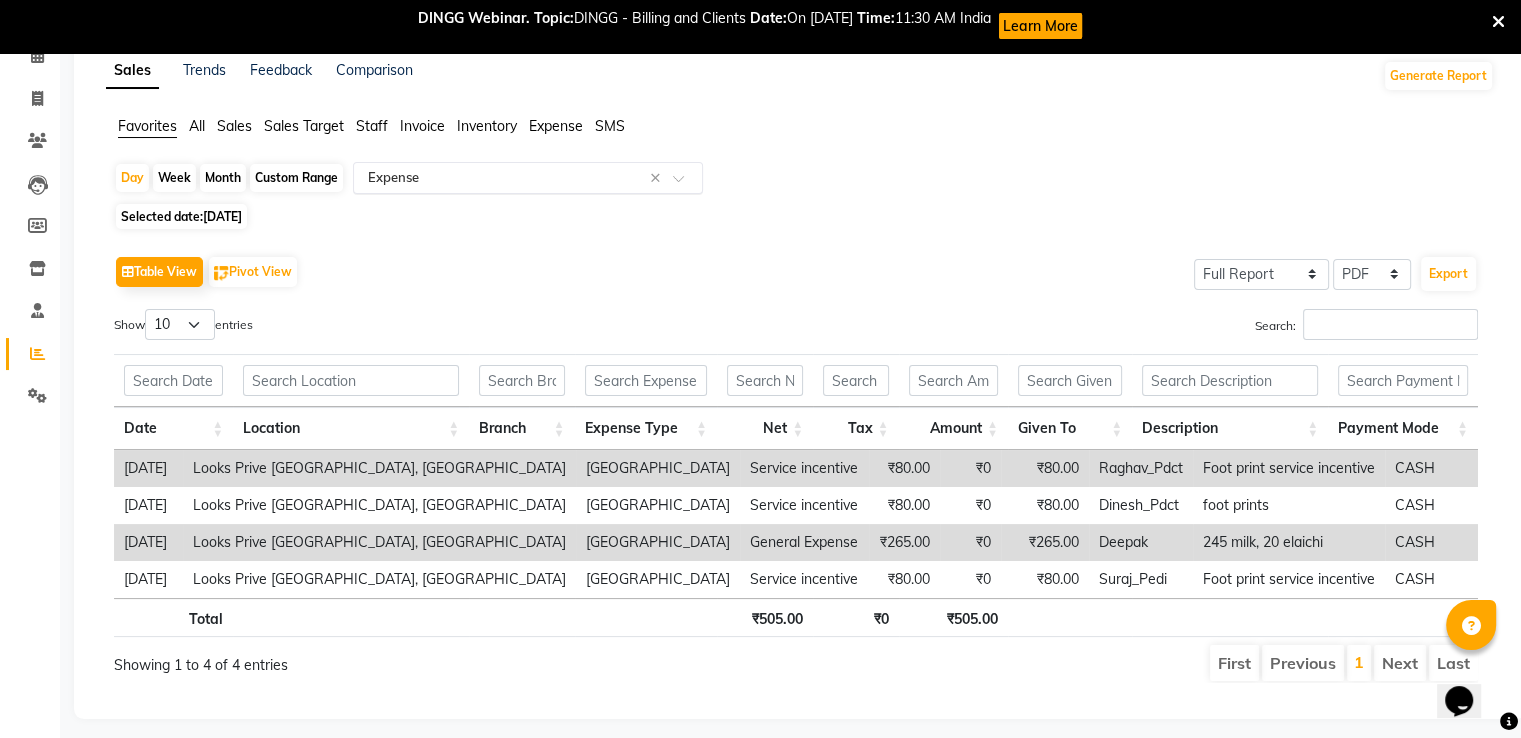 click 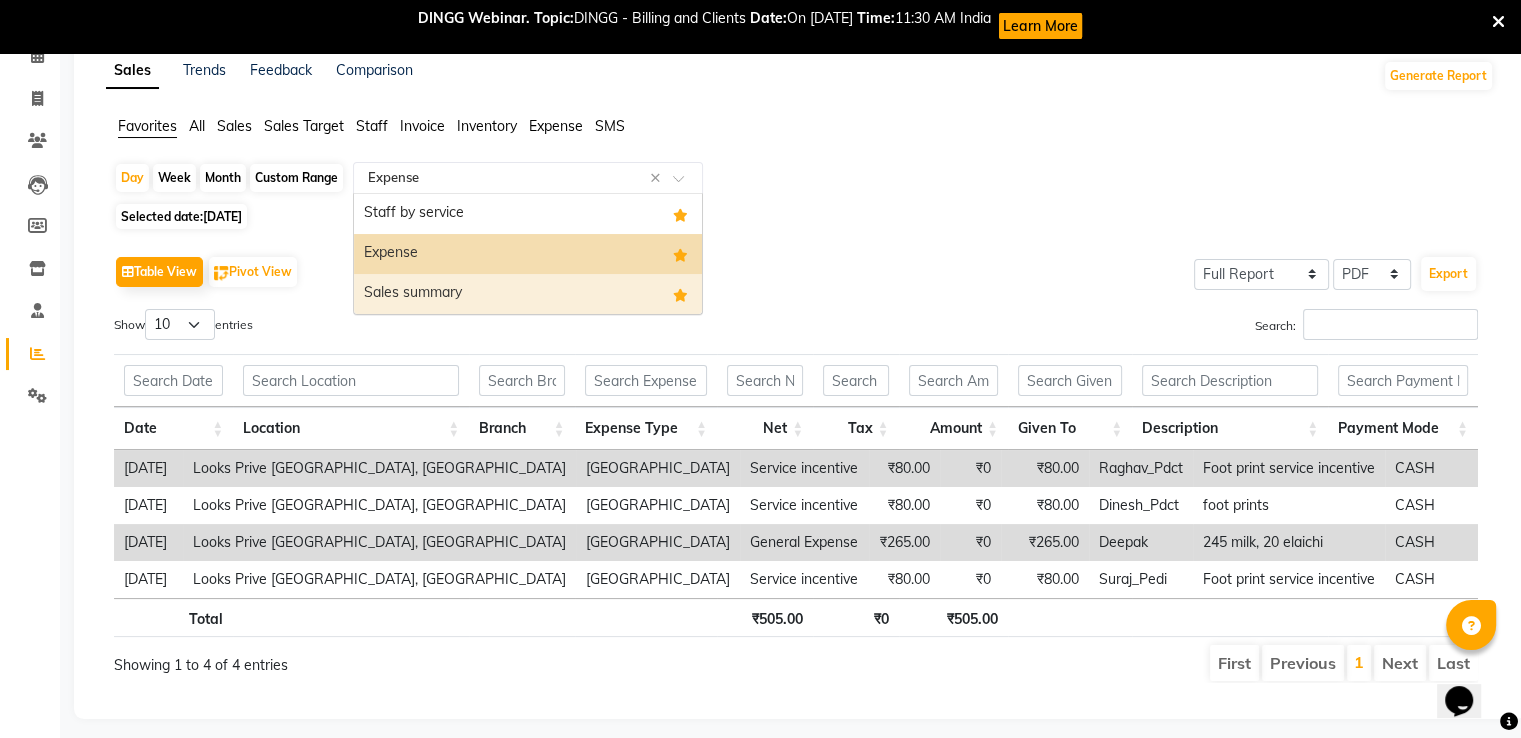 click on "Sales summary" at bounding box center [528, 294] 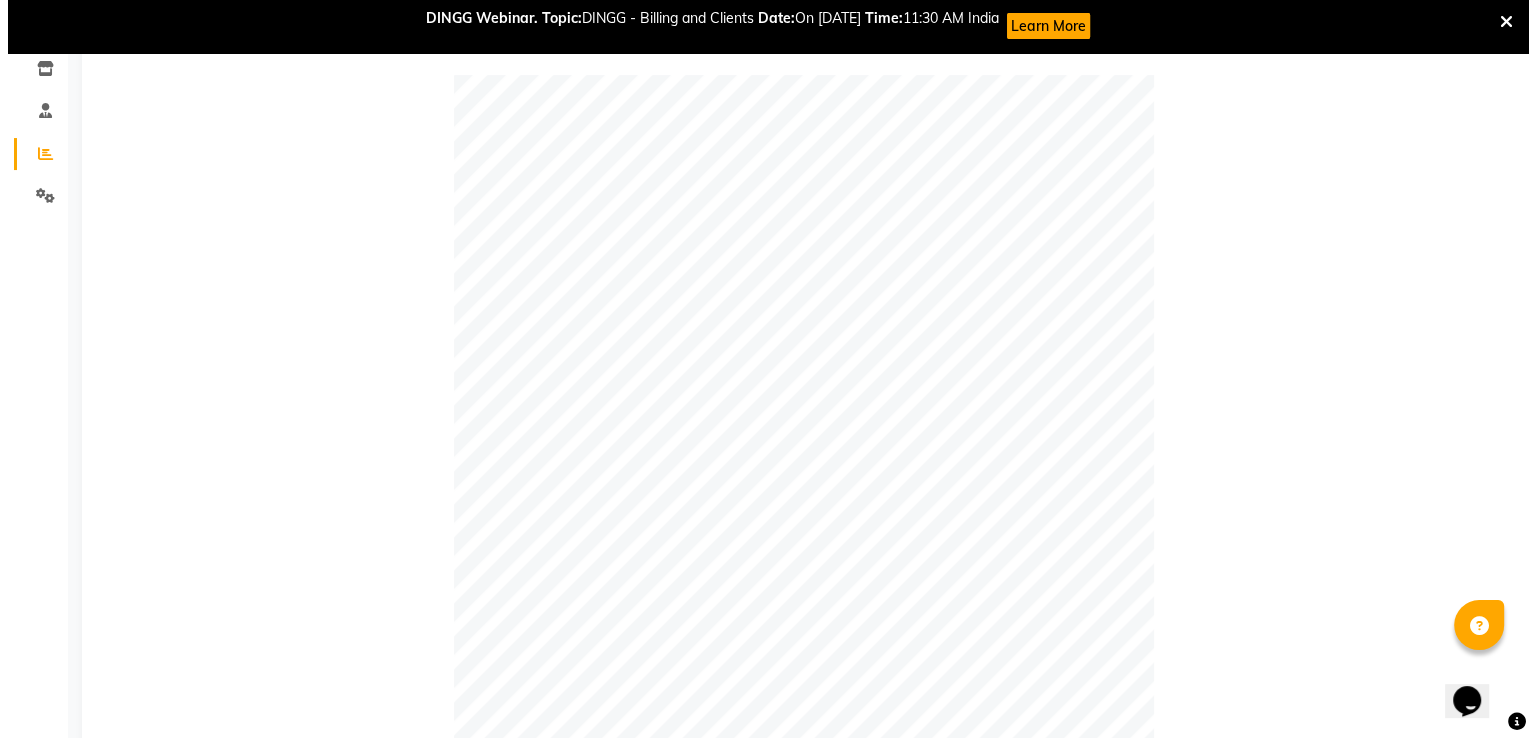 scroll, scrollTop: 500, scrollLeft: 0, axis: vertical 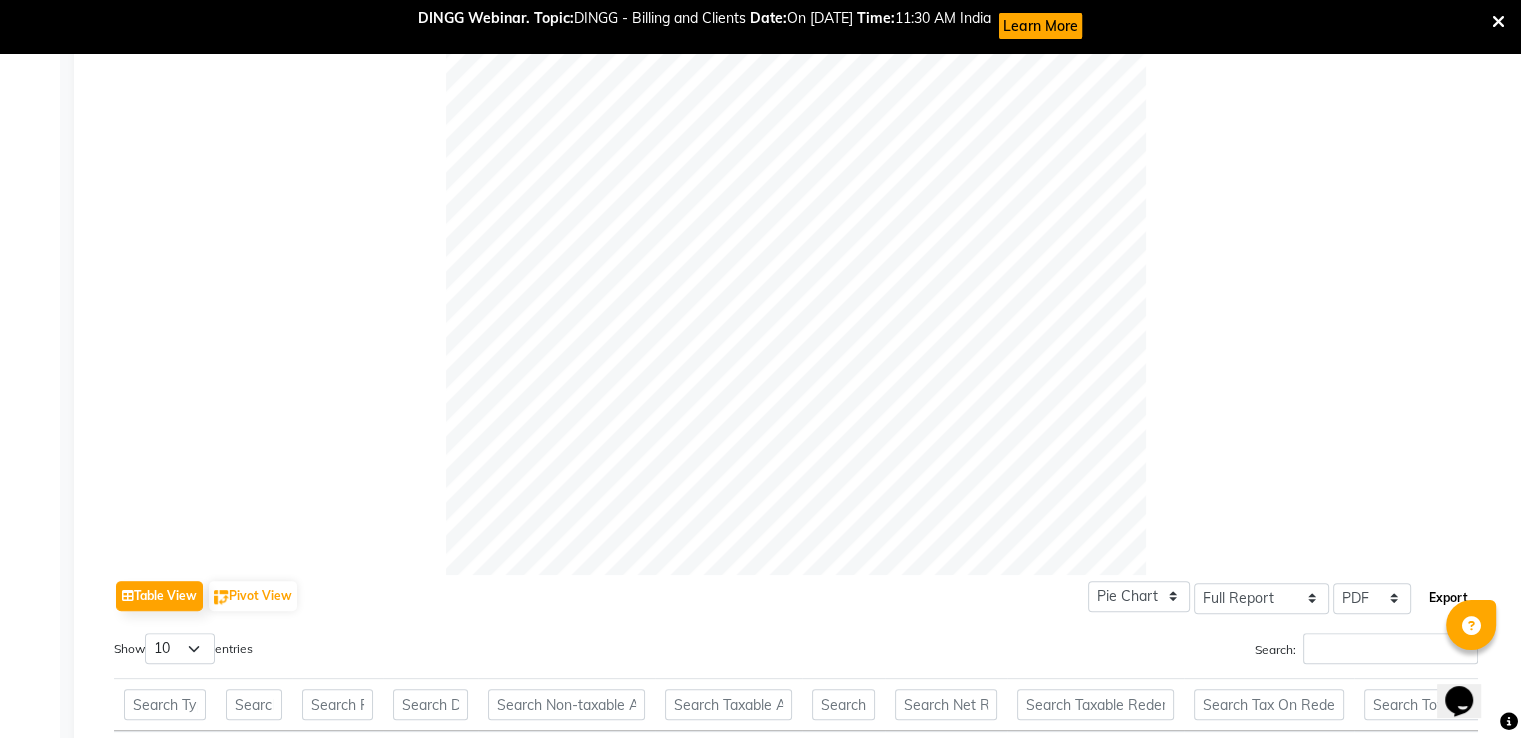 click on "Export" 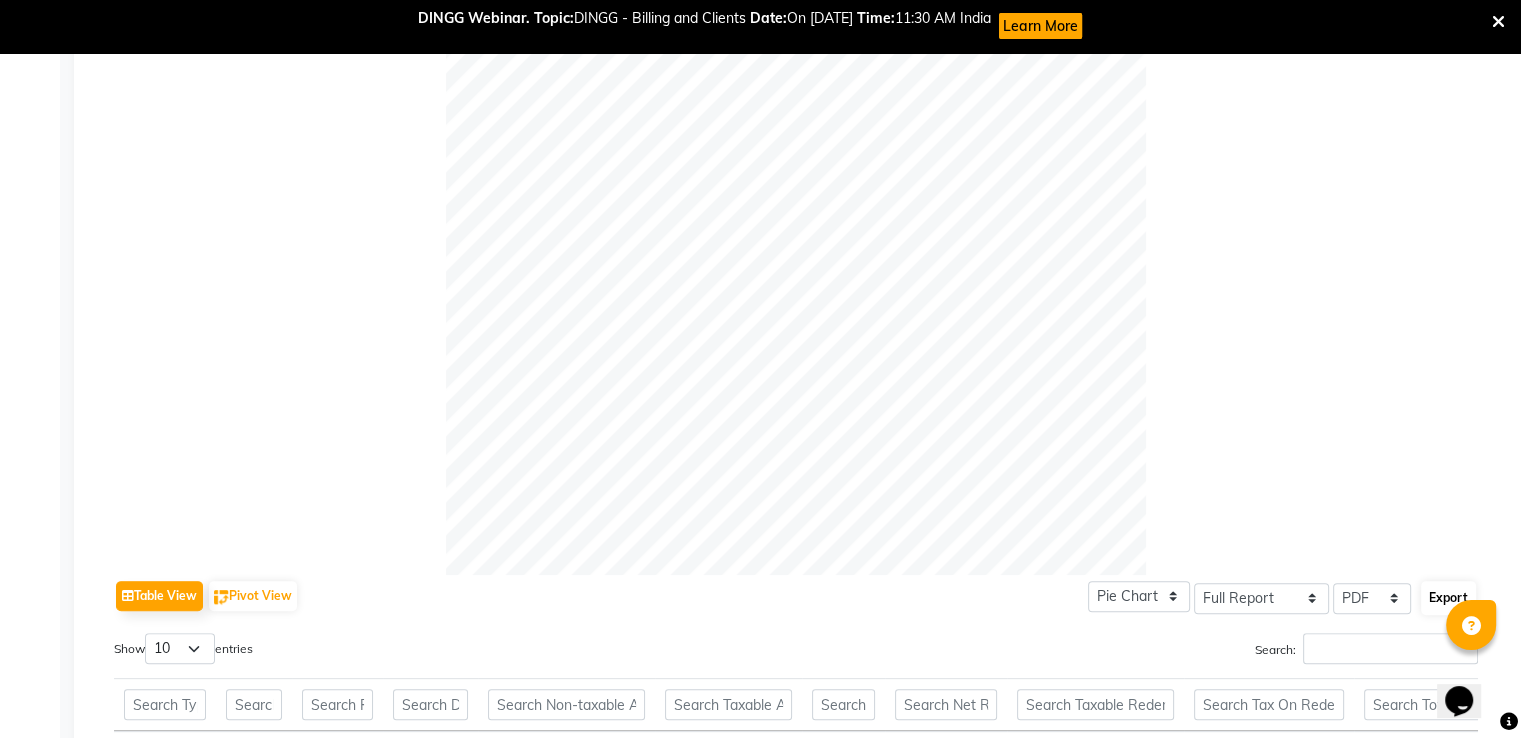 select on "sans-serif" 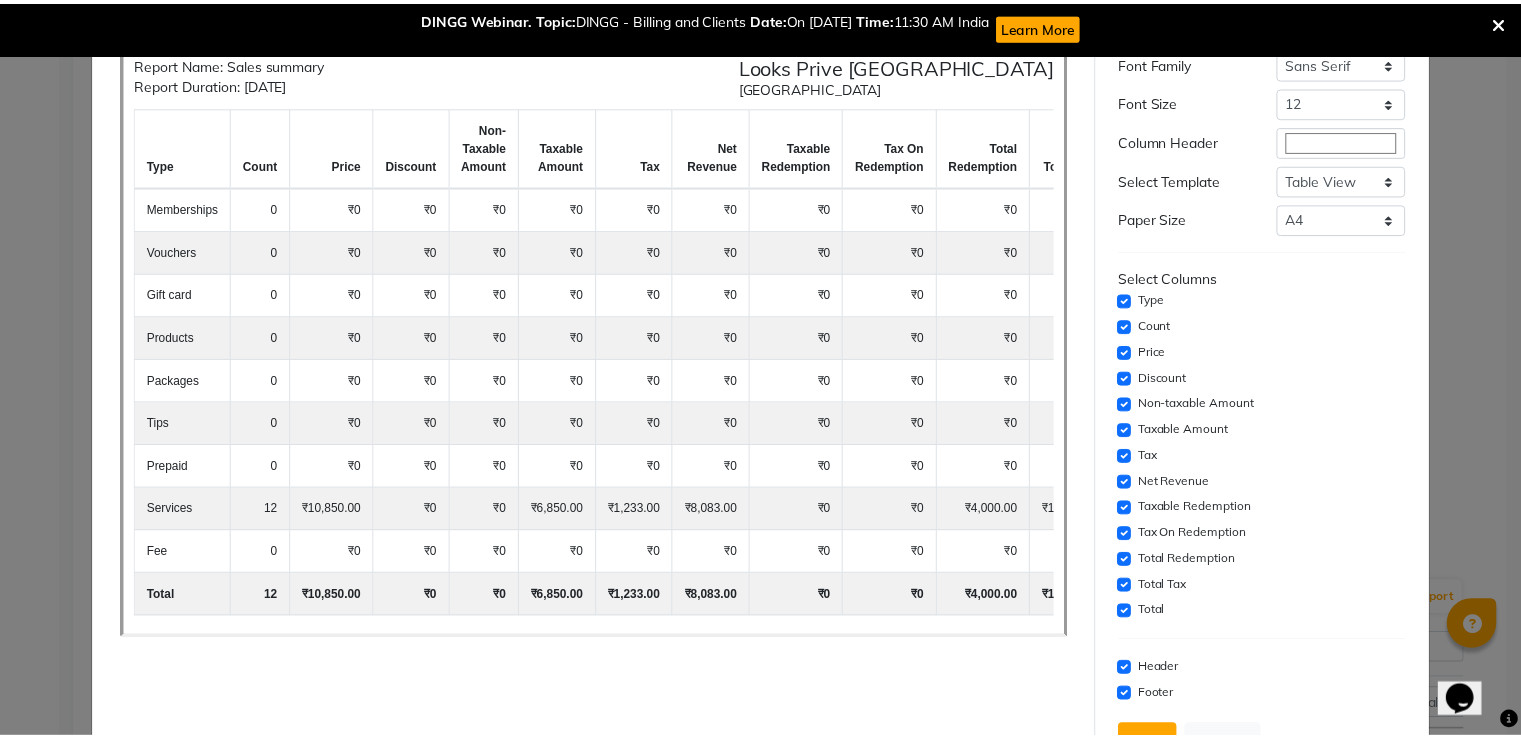 scroll, scrollTop: 143, scrollLeft: 0, axis: vertical 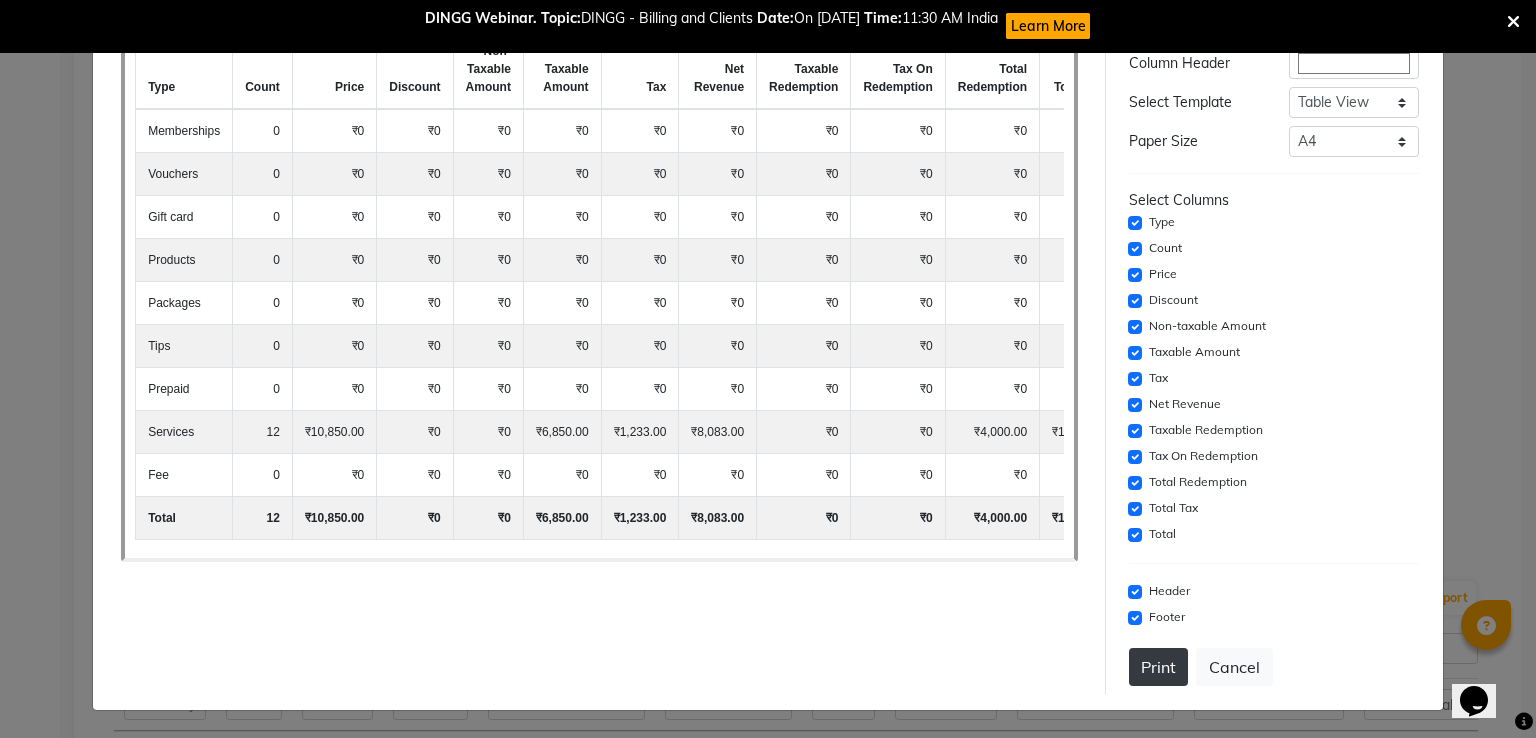 click on "Print" 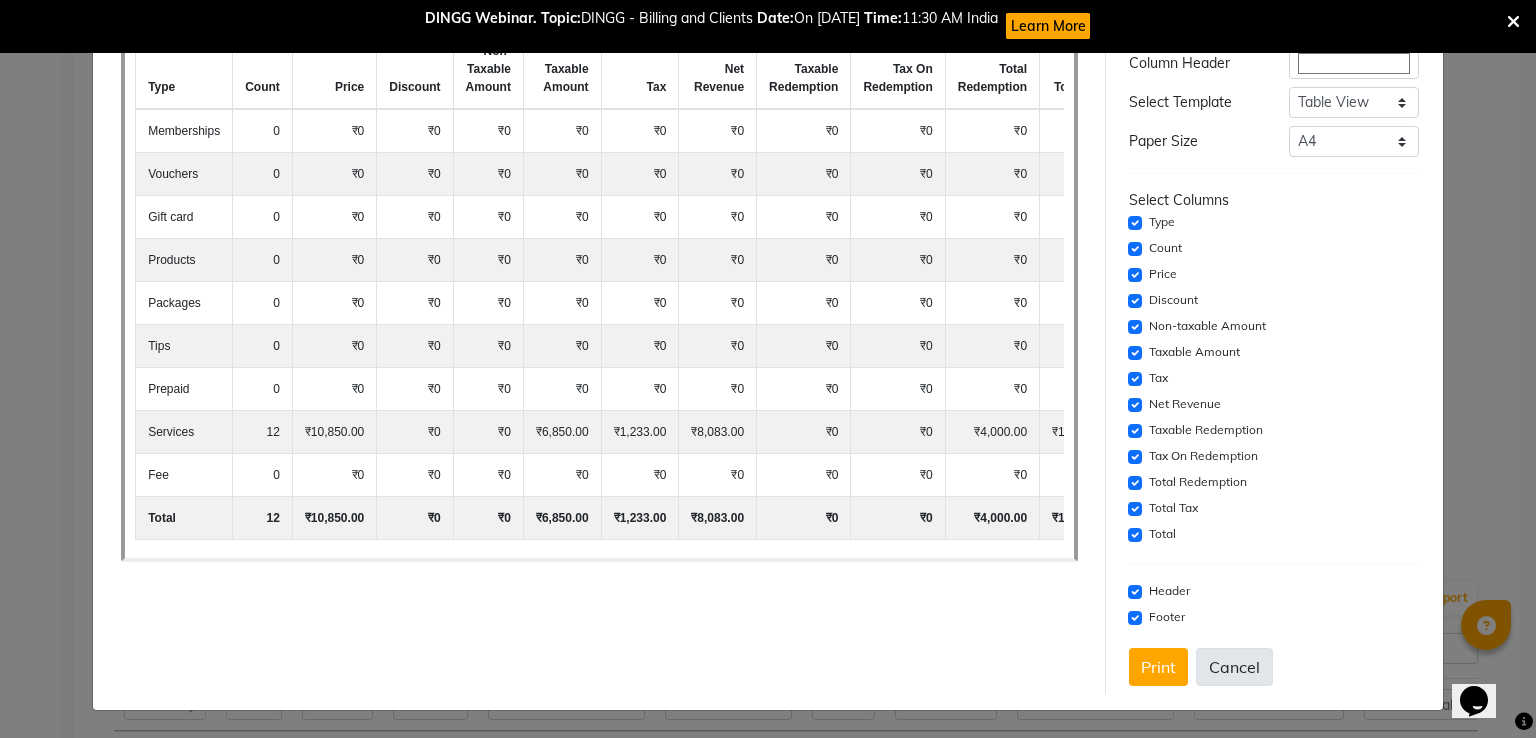 click on "Cancel" 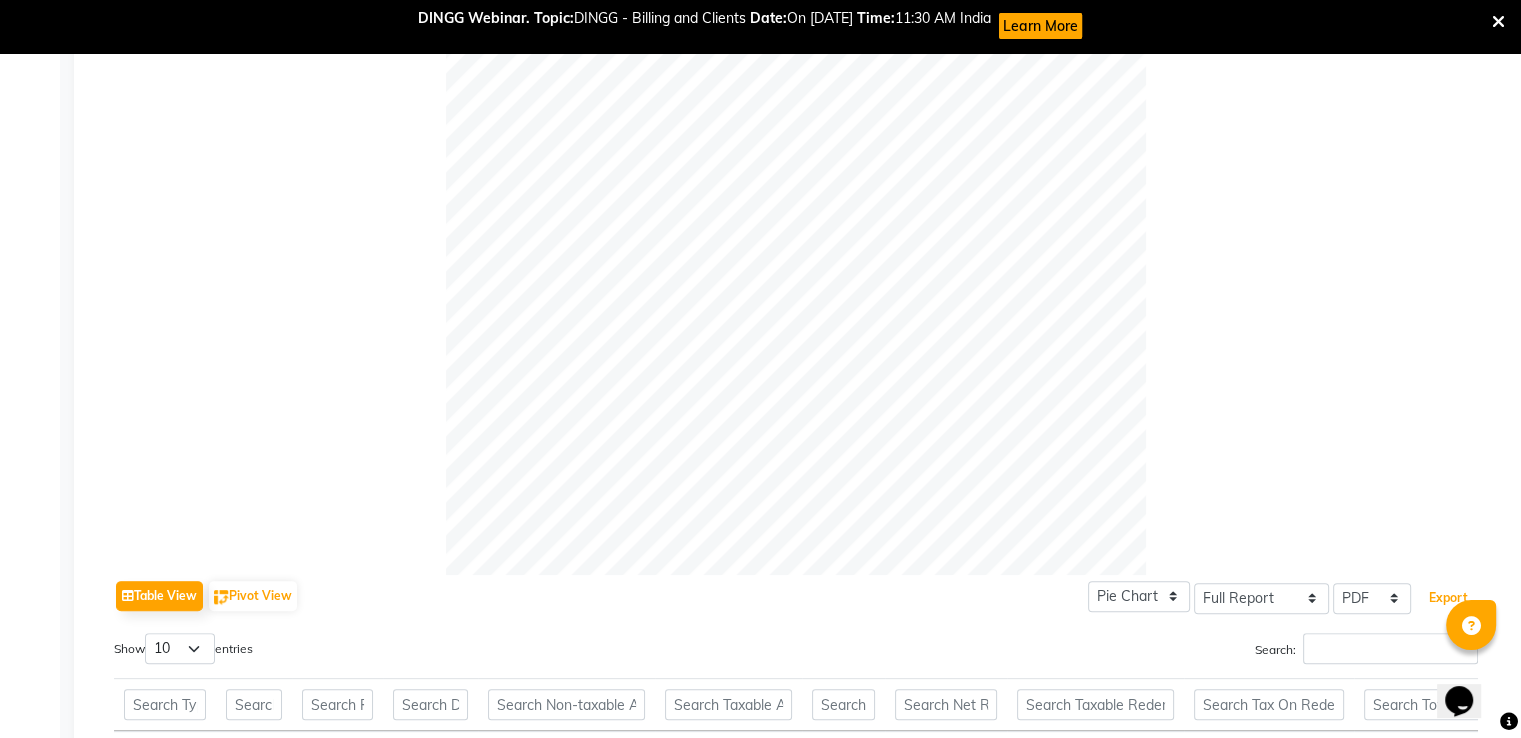 scroll, scrollTop: 200, scrollLeft: 0, axis: vertical 